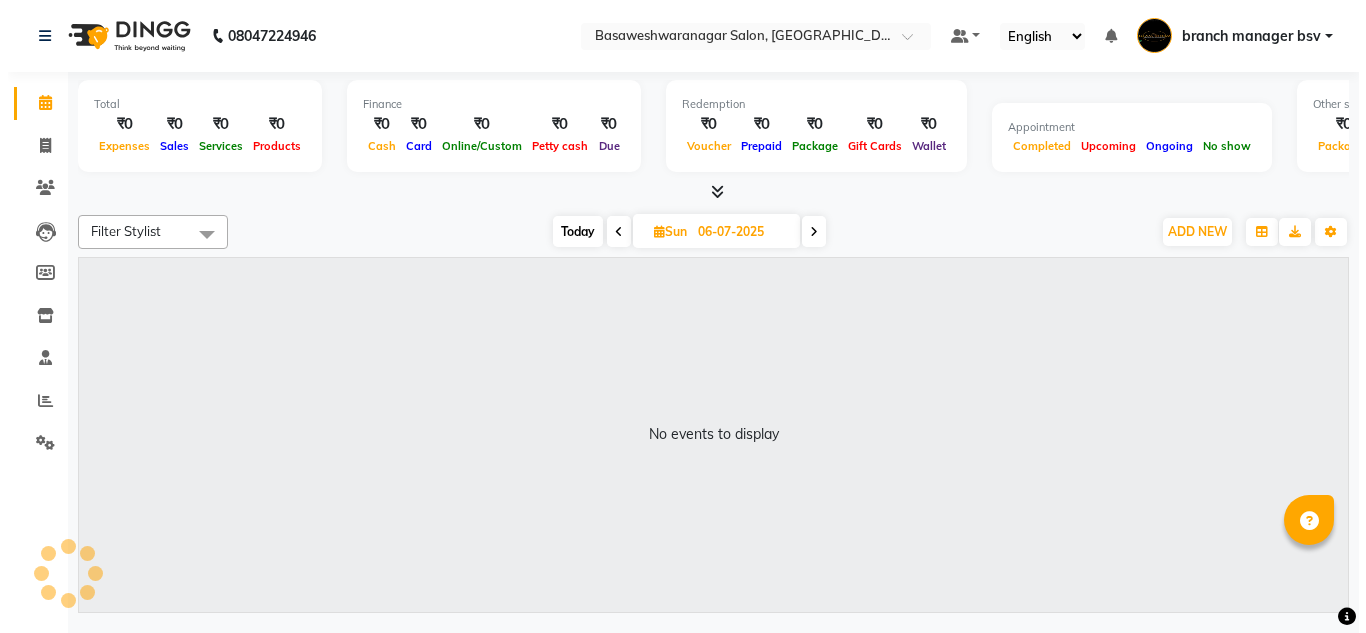 scroll, scrollTop: 0, scrollLeft: 0, axis: both 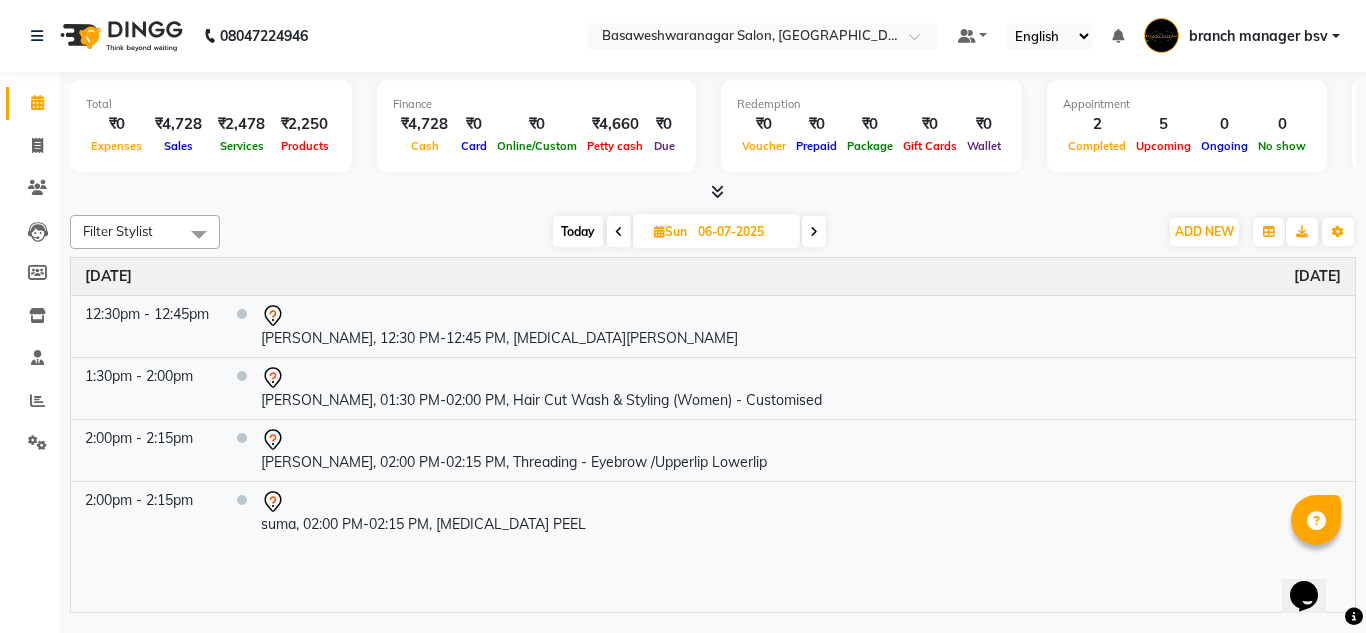 click on "Today" at bounding box center (578, 231) 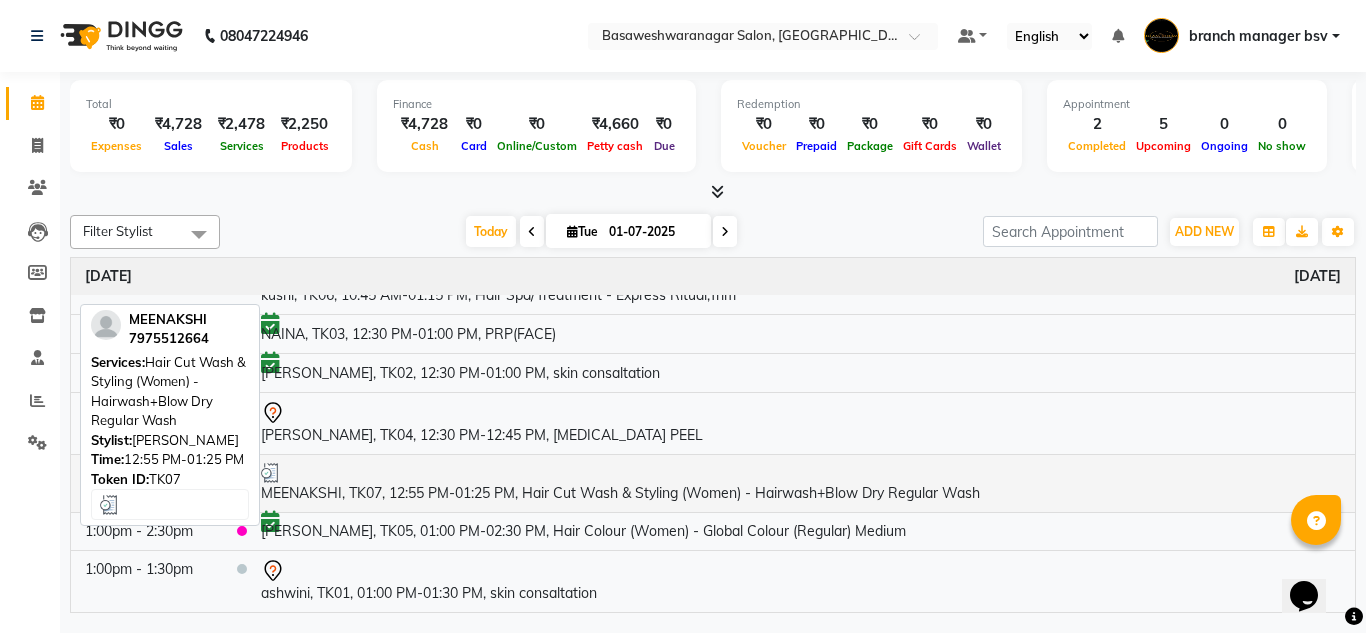 scroll, scrollTop: 0, scrollLeft: 0, axis: both 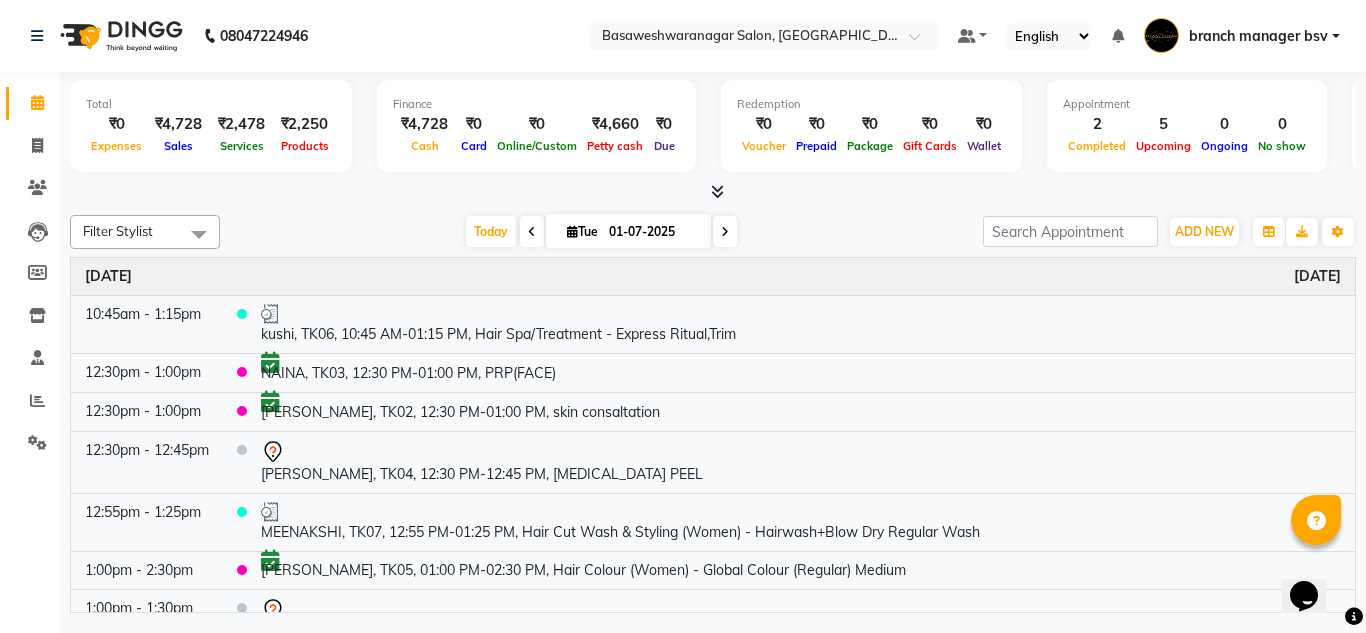 click on "01-07-2025" at bounding box center [653, 232] 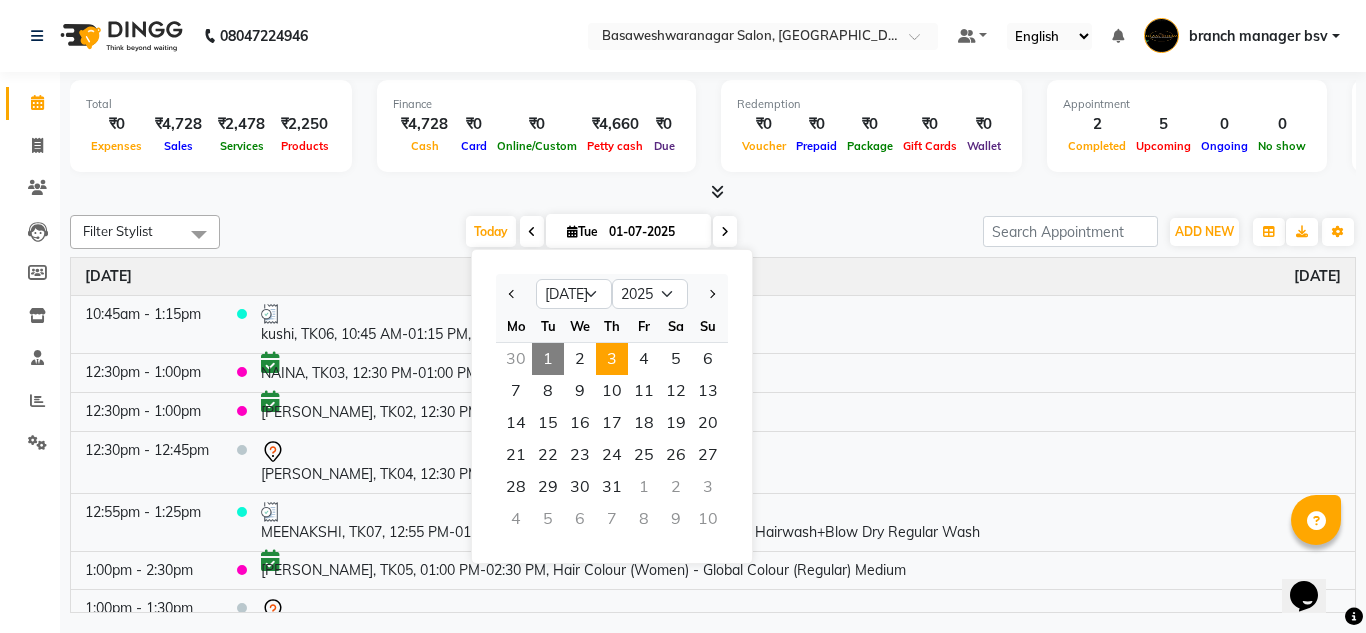 click on "3" at bounding box center [612, 359] 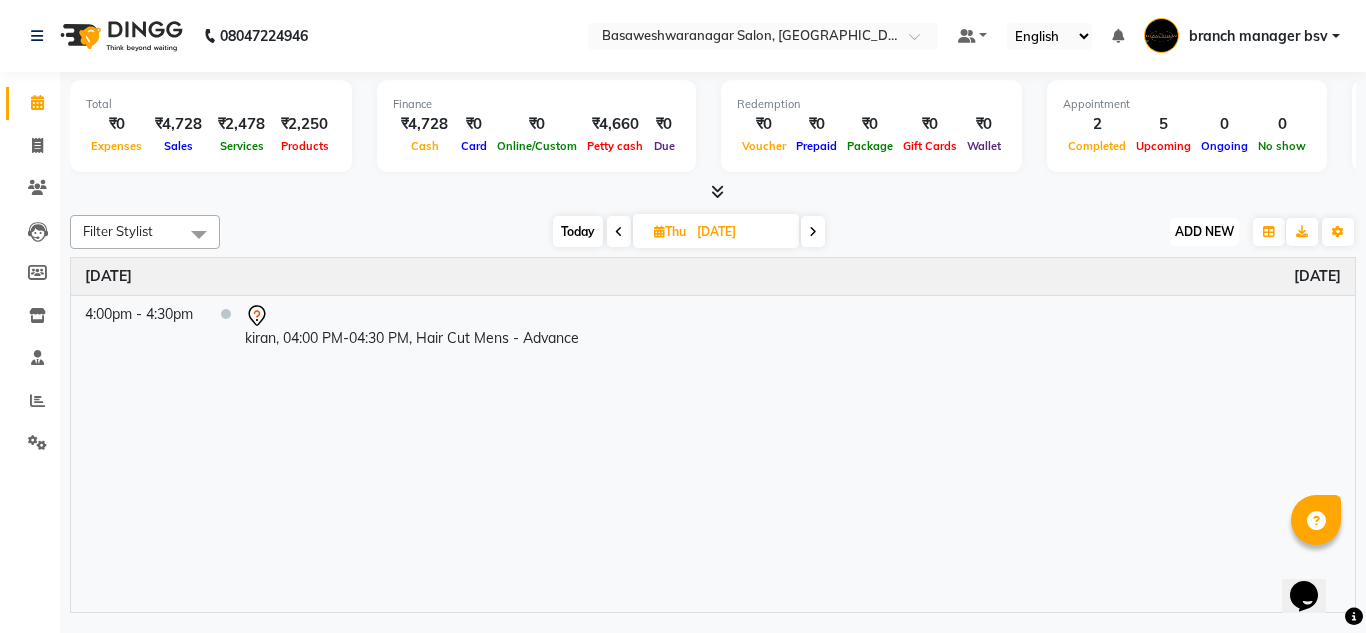click on "ADD NEW" at bounding box center [1204, 231] 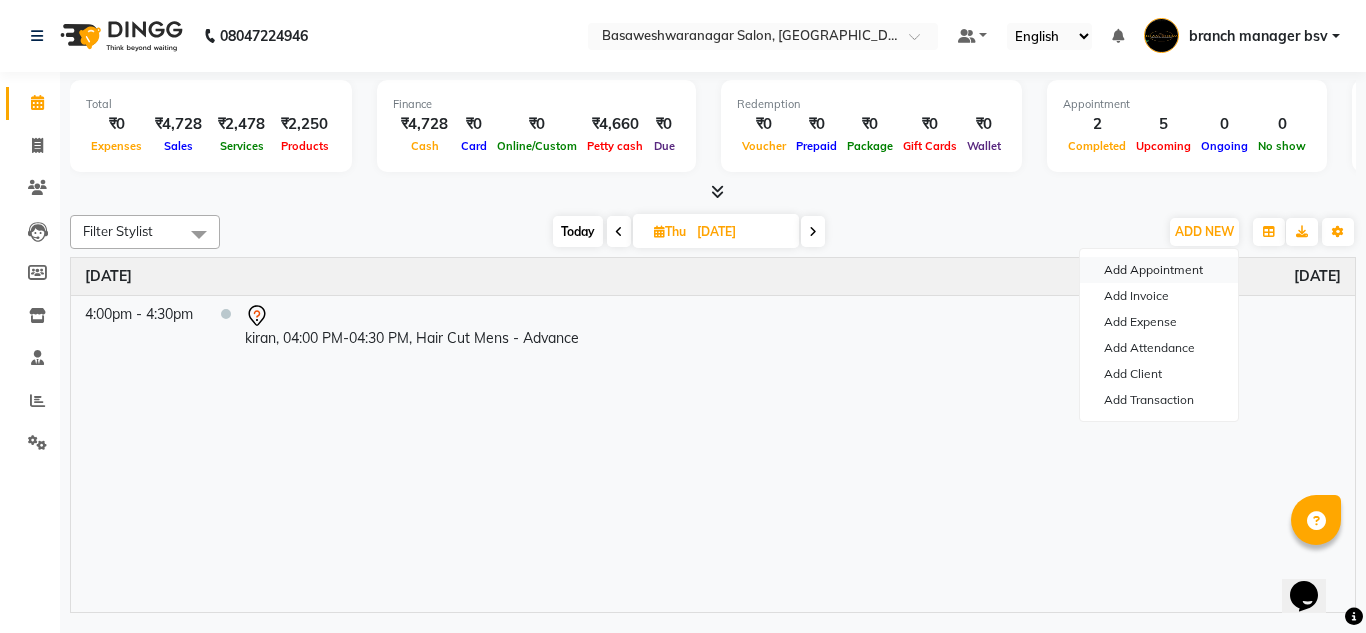click on "Add Appointment" at bounding box center [1159, 270] 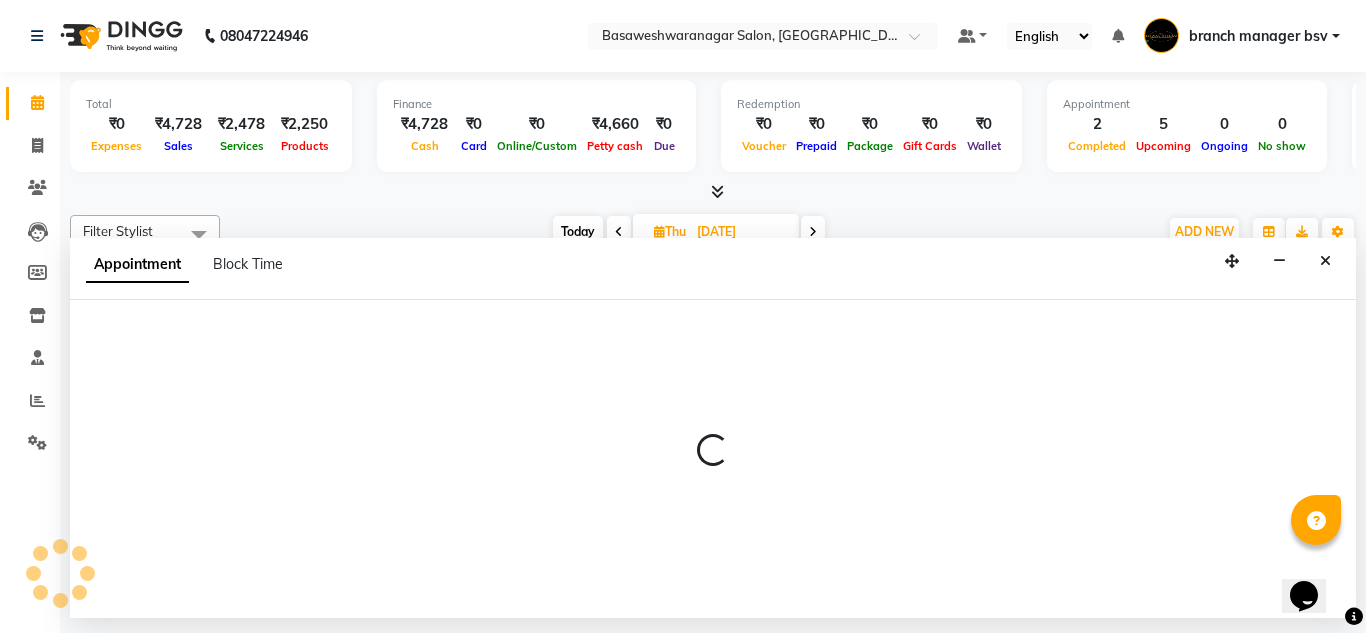 select on "540" 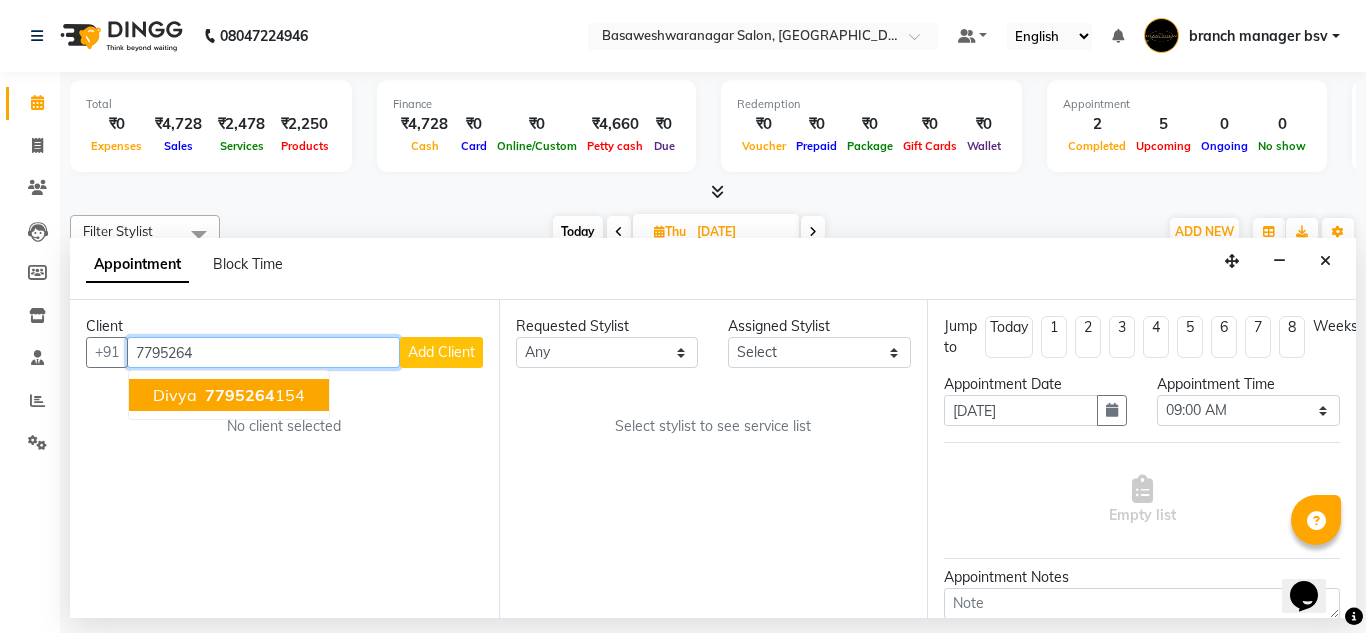 click on "7795264" at bounding box center (240, 395) 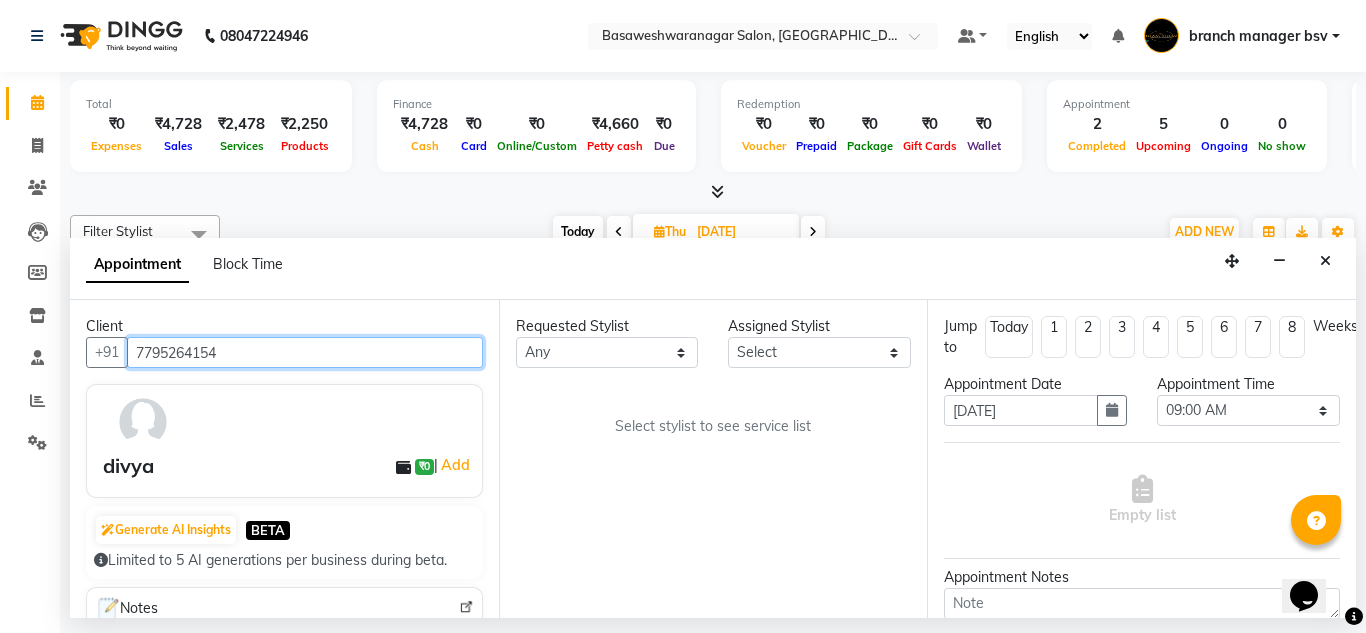 type on "7795264154" 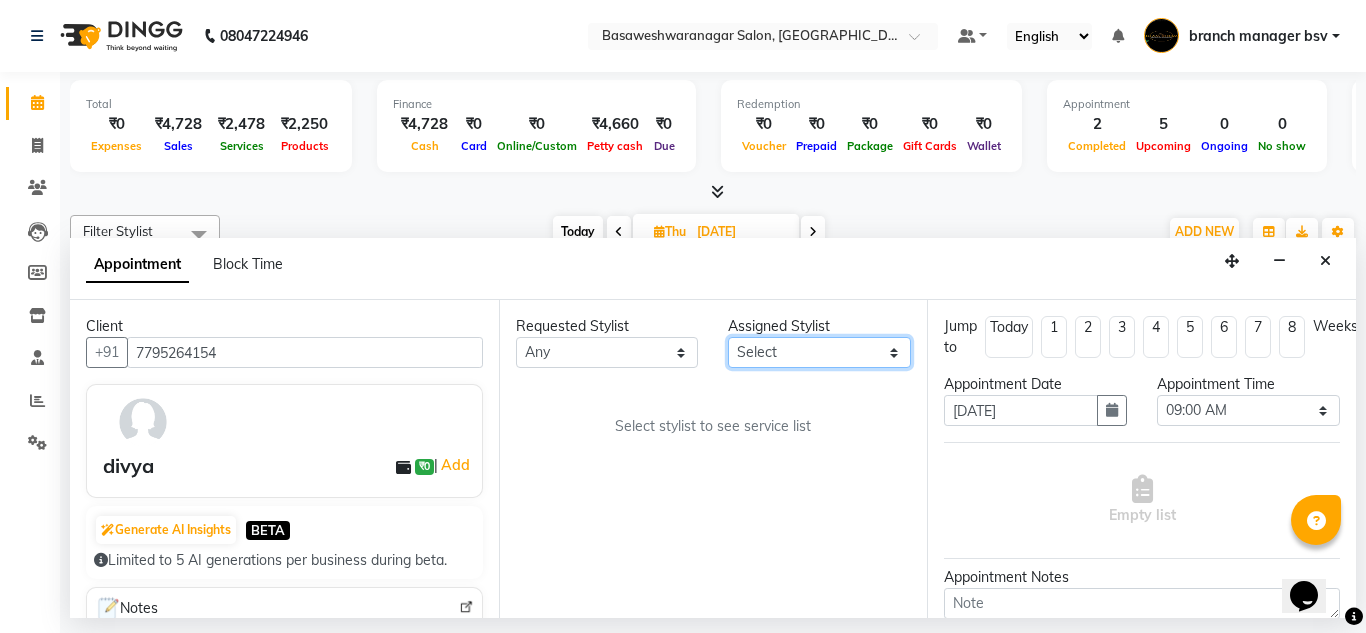 click on "Select ashwini branch manager bsv Dr.Jabin Dr mehzabin GURISH JASSI Jayshree Navya pooja accounts PRATIK RAJEESHA Rasna Sanskruthi shangnimwom SMIRTI SUMITH SUNITHA SUNNY Tanveer  TEZZ The Glam Room theja Trishna urmi" at bounding box center [819, 352] 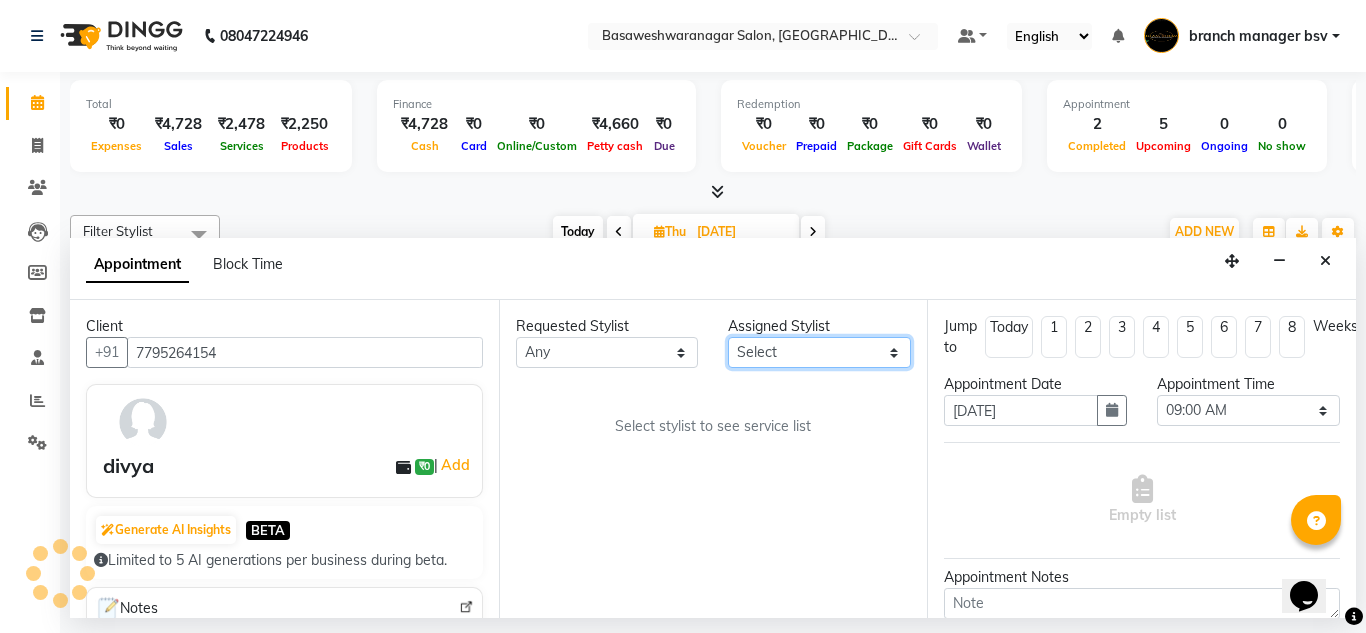 select on "47930" 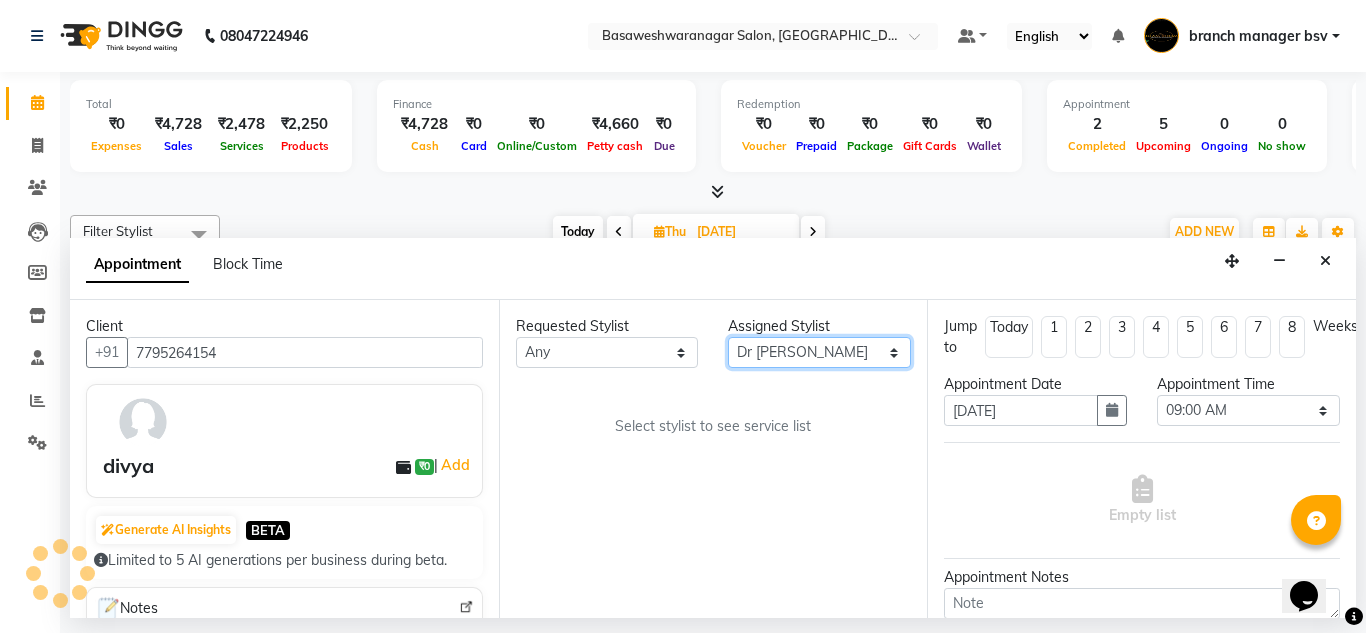 click on "Select ashwini branch manager bsv Dr.Jabin Dr mehzabin GURISH JASSI Jayshree Navya pooja accounts PRATIK RAJEESHA Rasna Sanskruthi shangnimwom SMIRTI SUMITH SUNITHA SUNNY Tanveer  TEZZ The Glam Room theja Trishna urmi" at bounding box center [819, 352] 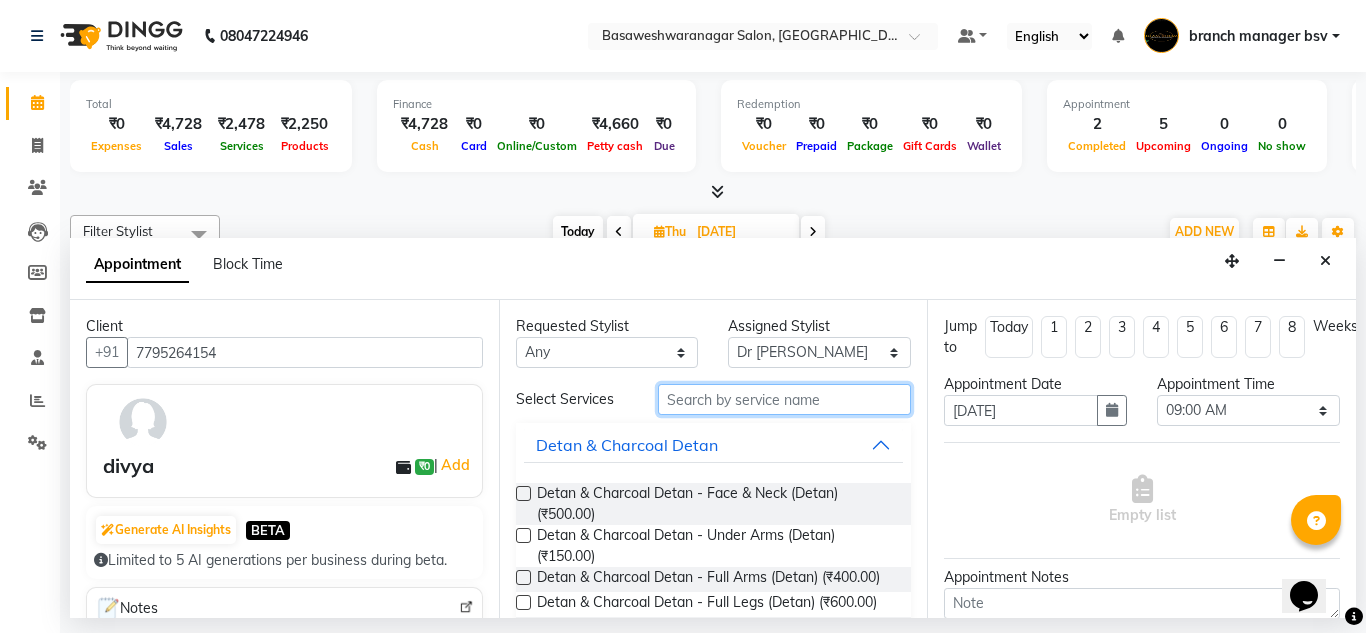click at bounding box center [785, 399] 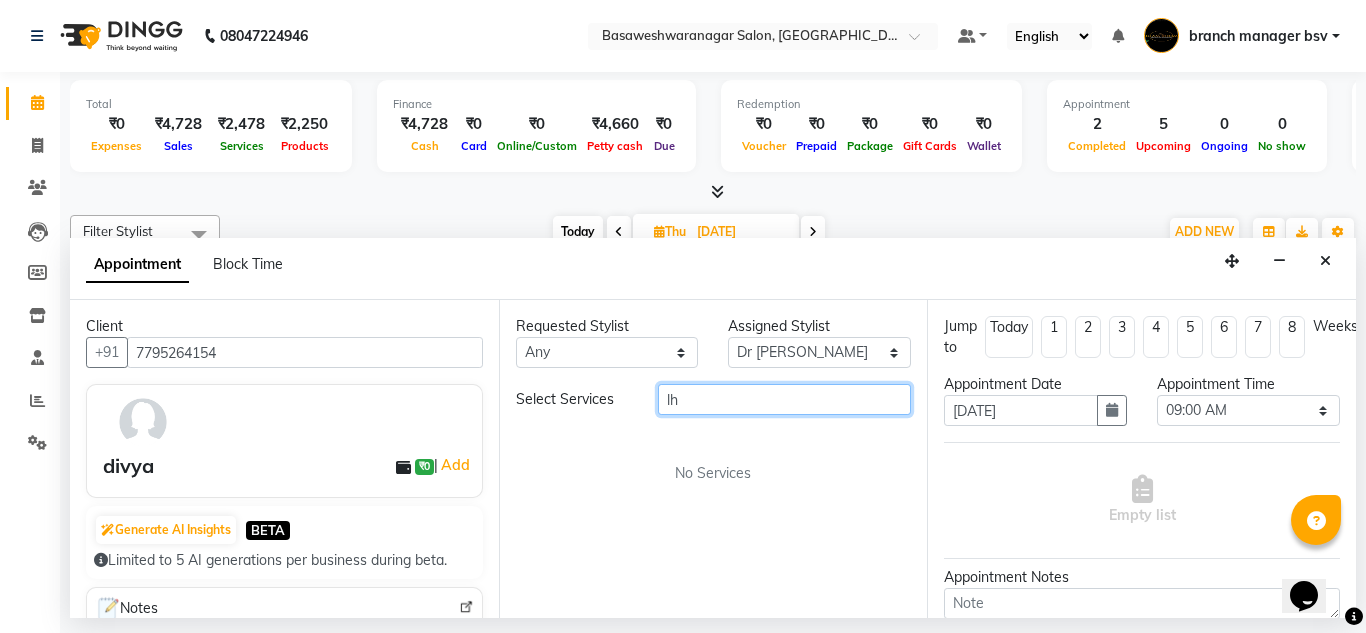 type on "l" 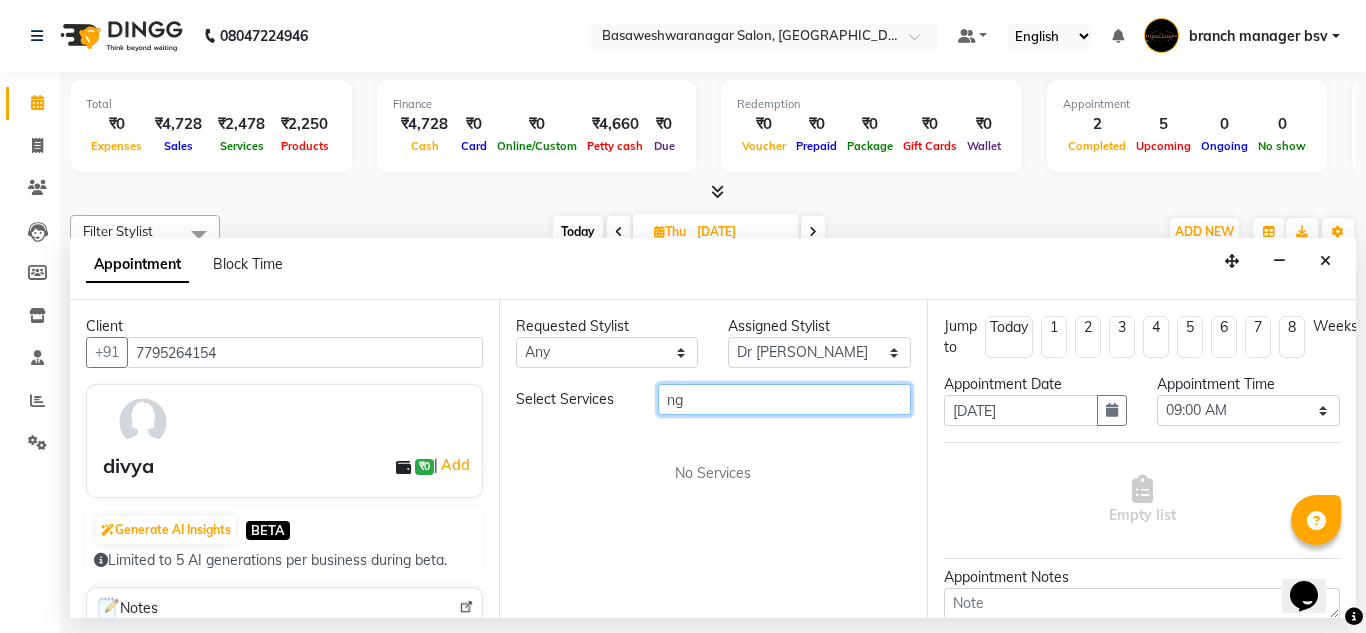 type on "n" 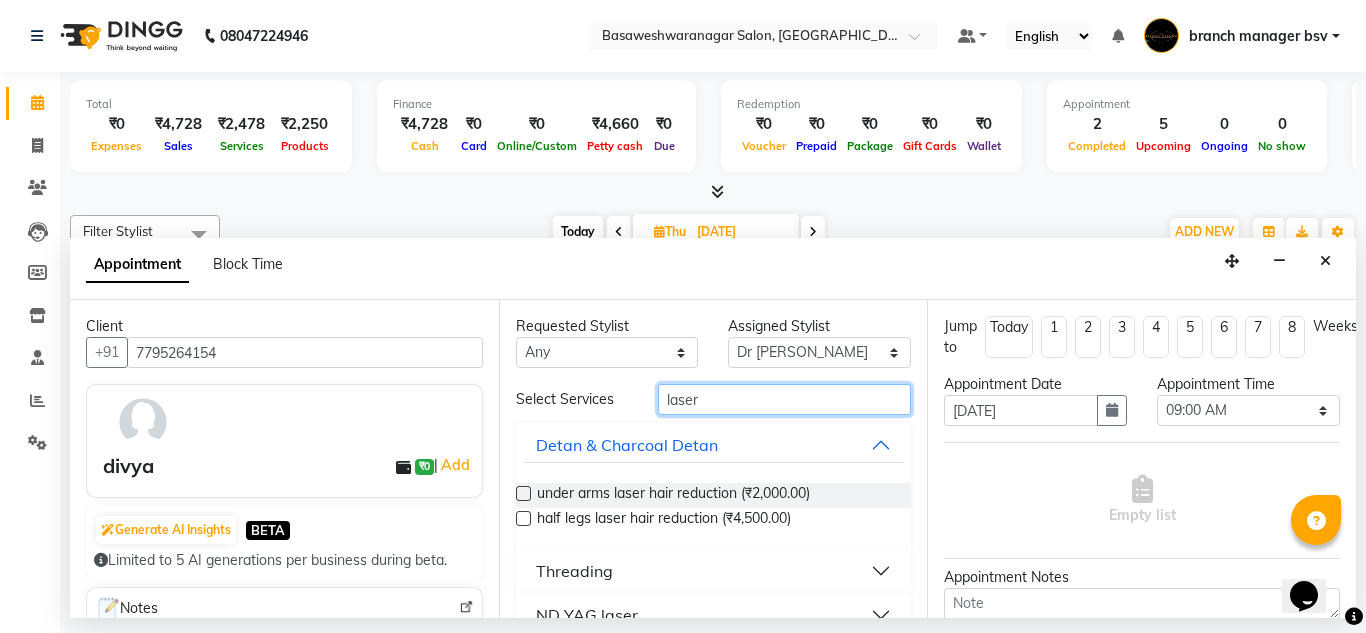 scroll, scrollTop: 35, scrollLeft: 0, axis: vertical 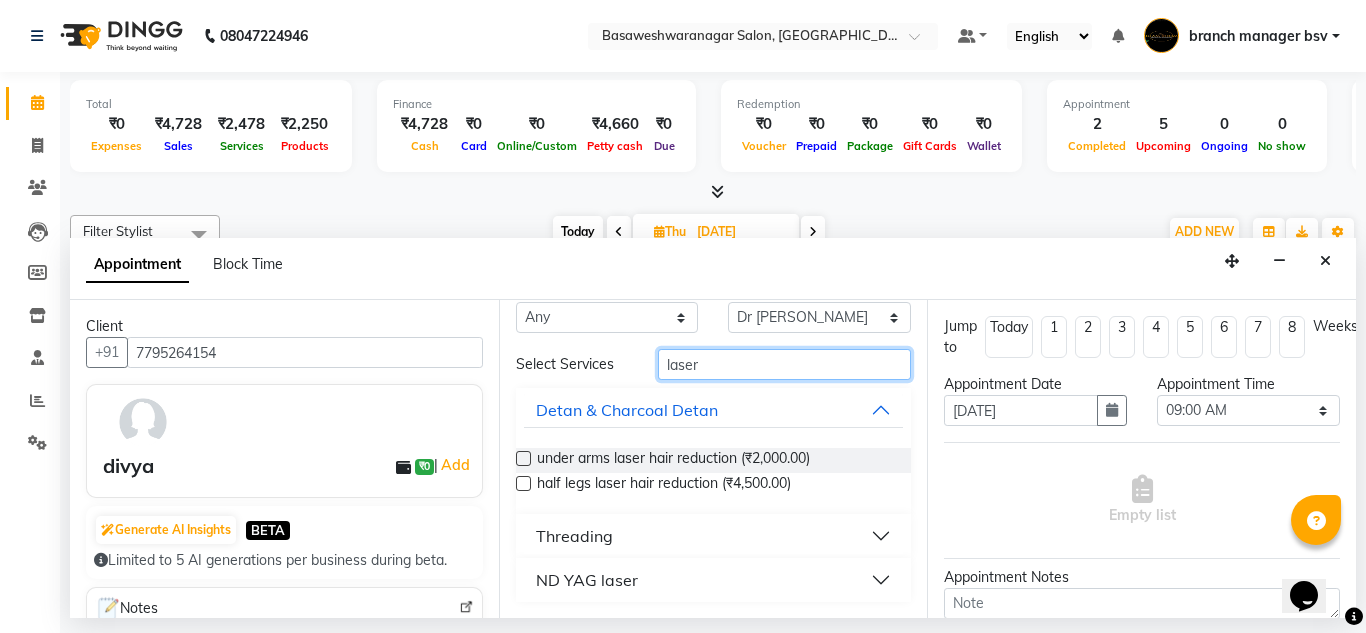 type on "laser" 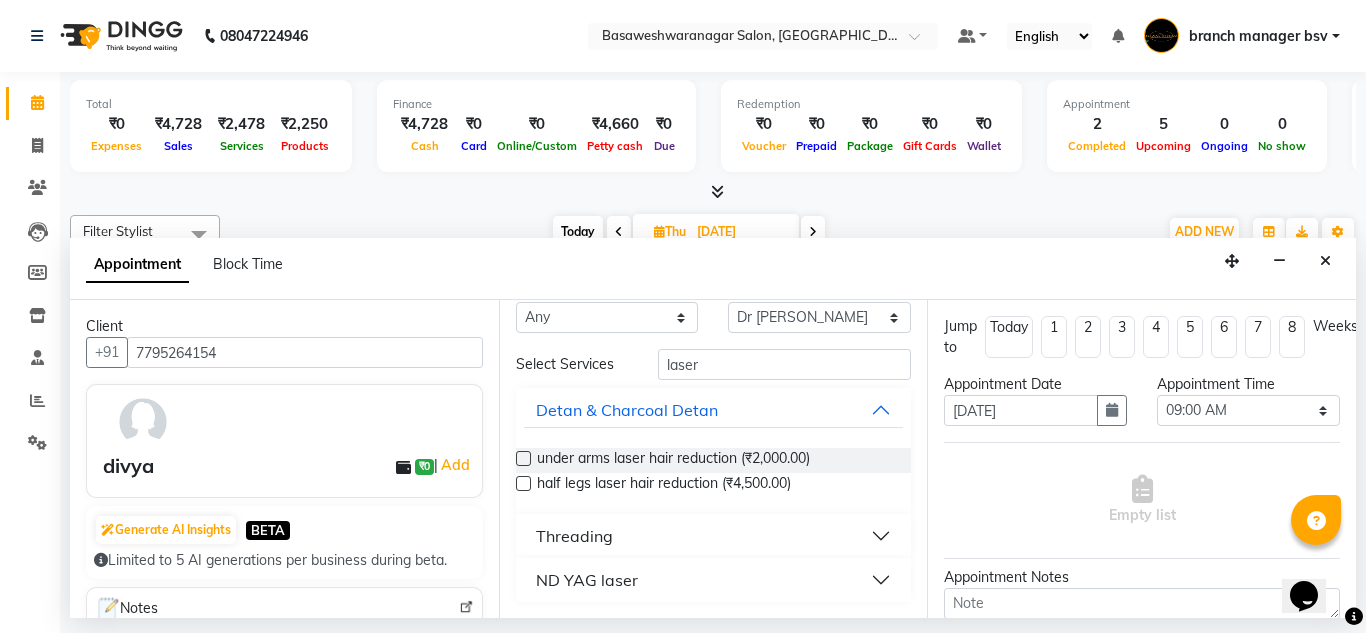 click on "ND YAG laser" at bounding box center (587, 580) 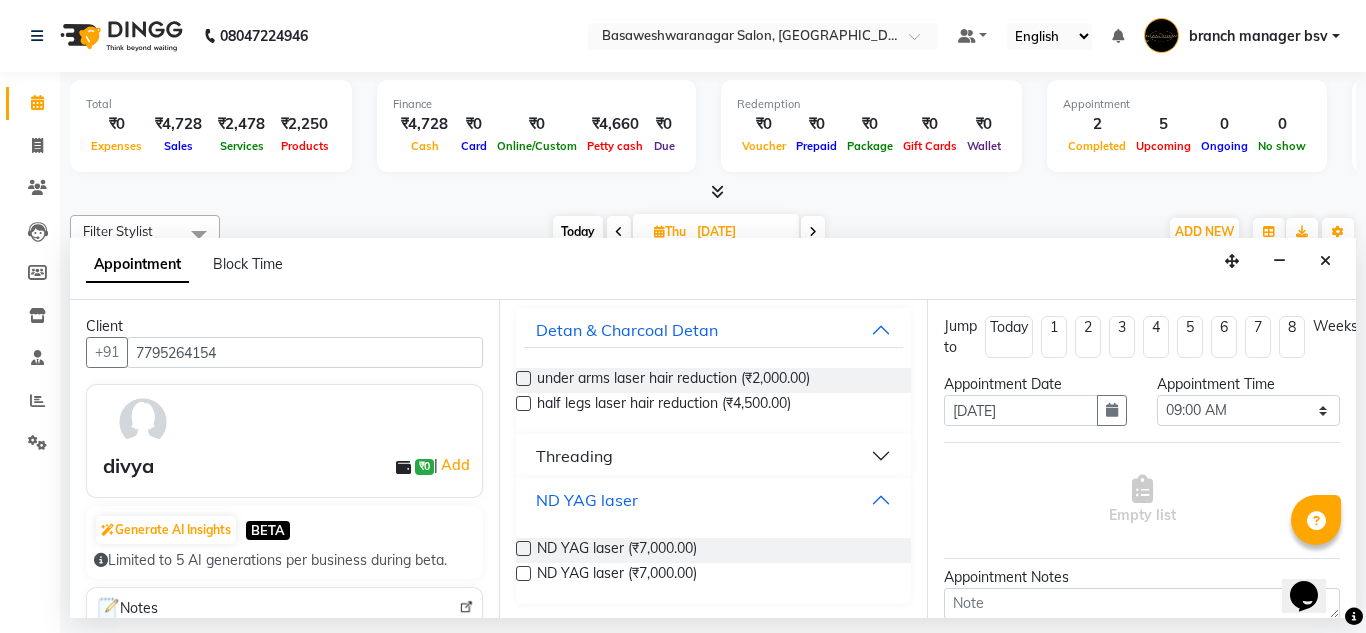 scroll, scrollTop: 117, scrollLeft: 0, axis: vertical 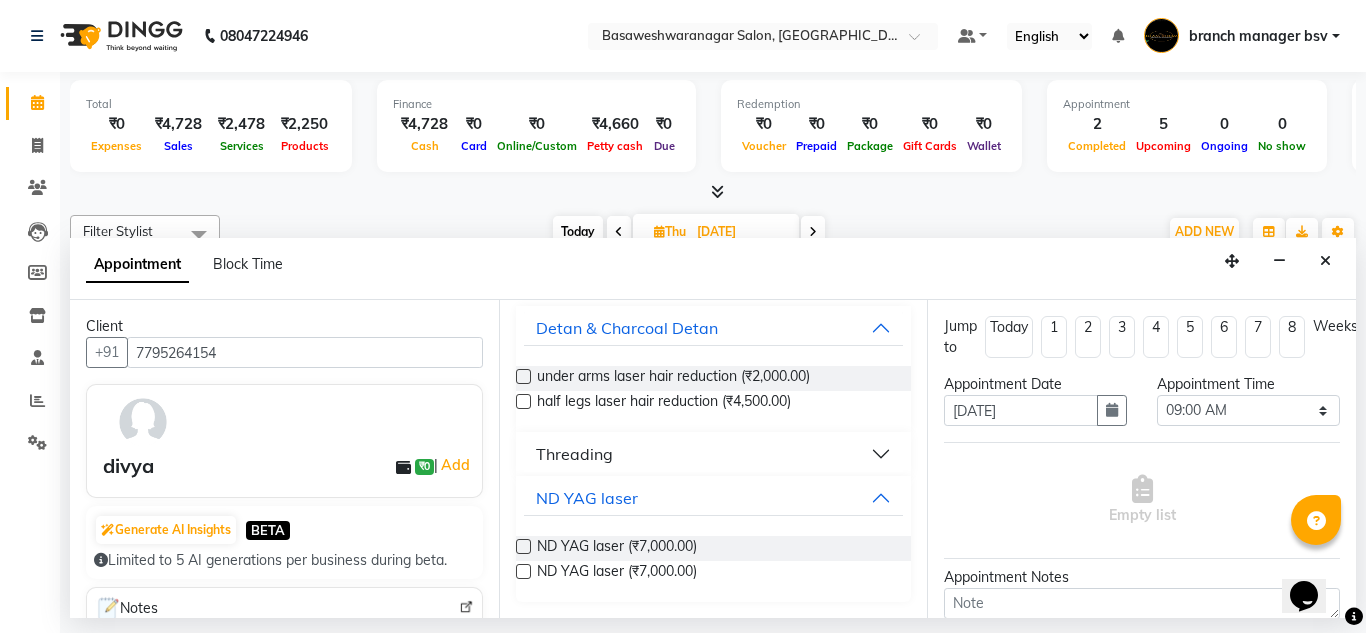 click at bounding box center (523, 546) 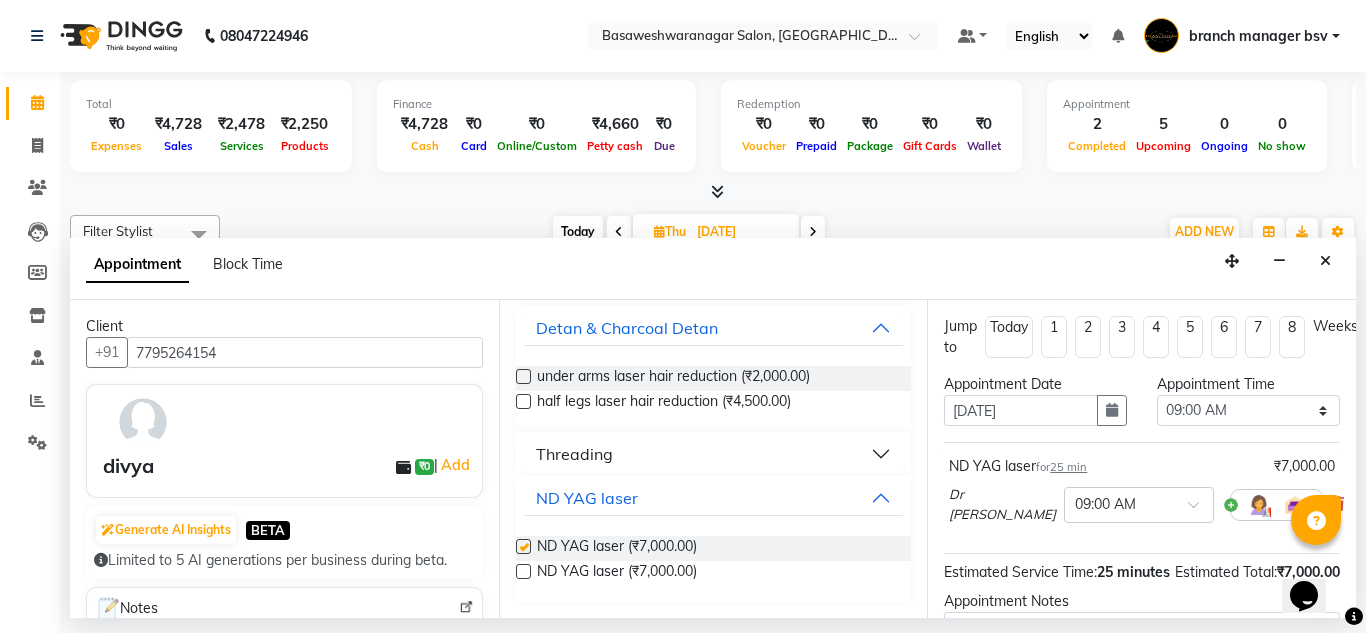 checkbox on "false" 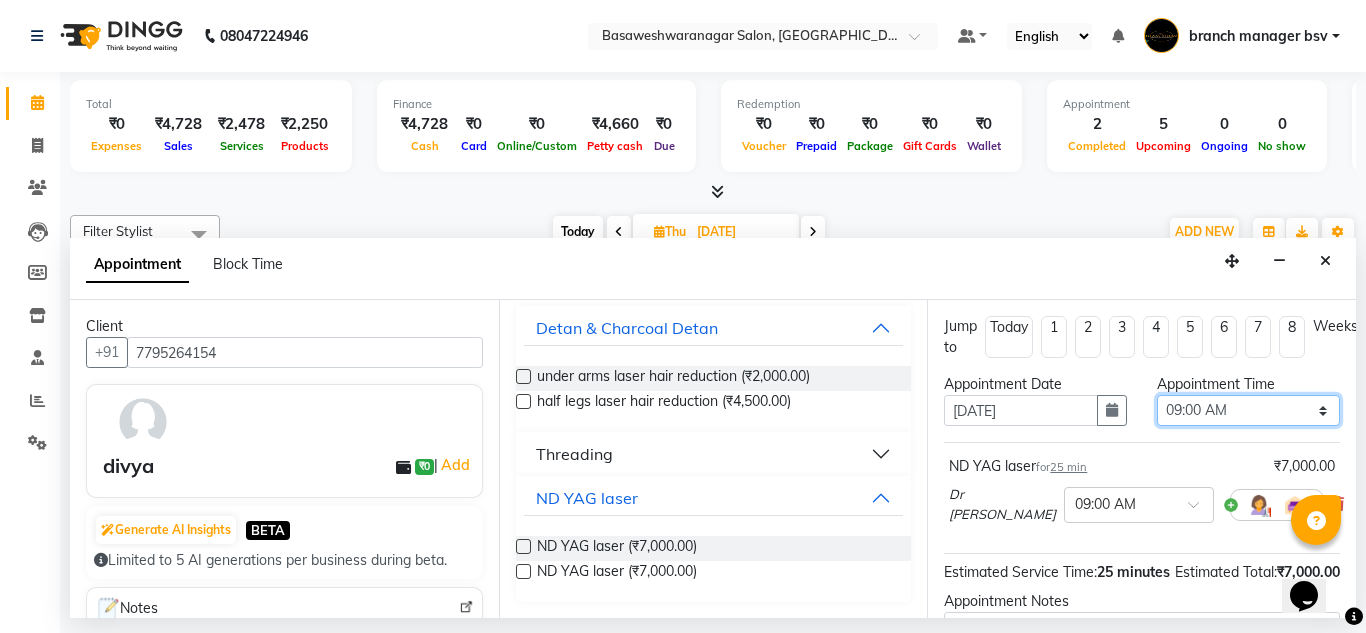 click on "Select 09:00 AM 09:15 AM 09:30 AM 09:45 AM 10:00 AM 10:15 AM 10:30 AM 10:45 AM 11:00 AM 11:15 AM 11:30 AM 11:45 AM 12:00 PM 12:15 PM 12:30 PM 12:45 PM 01:00 PM 01:15 PM 01:30 PM 01:45 PM 02:00 PM 02:15 PM 02:30 PM 02:45 PM 03:00 PM 03:15 PM 03:30 PM 03:45 PM 04:00 PM 04:15 PM 04:30 PM 04:45 PM 05:00 PM 05:15 PM 05:30 PM 05:45 PM 06:00 PM 06:15 PM 06:30 PM 06:45 PM 07:00 PM 07:15 PM 07:30 PM 07:45 PM 08:00 PM" at bounding box center [1248, 410] 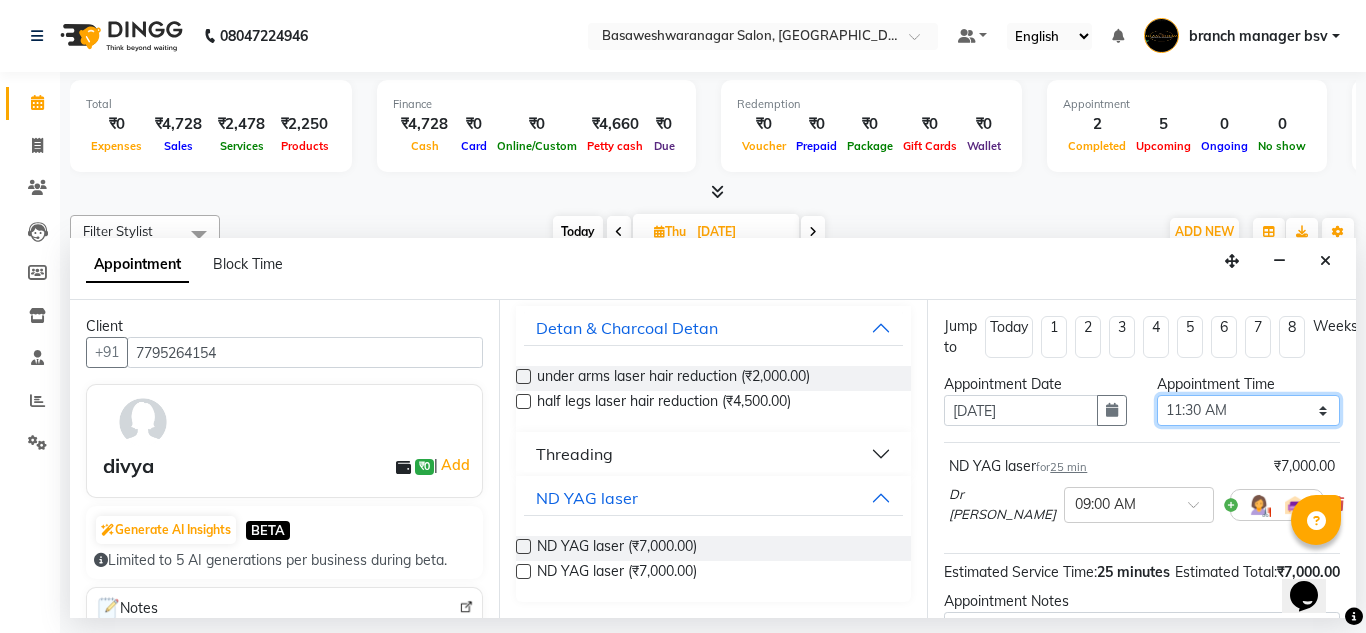 click on "Select 09:00 AM 09:15 AM 09:30 AM 09:45 AM 10:00 AM 10:15 AM 10:30 AM 10:45 AM 11:00 AM 11:15 AM 11:30 AM 11:45 AM 12:00 PM 12:15 PM 12:30 PM 12:45 PM 01:00 PM 01:15 PM 01:30 PM 01:45 PM 02:00 PM 02:15 PM 02:30 PM 02:45 PM 03:00 PM 03:15 PM 03:30 PM 03:45 PM 04:00 PM 04:15 PM 04:30 PM 04:45 PM 05:00 PM 05:15 PM 05:30 PM 05:45 PM 06:00 PM 06:15 PM 06:30 PM 06:45 PM 07:00 PM 07:15 PM 07:30 PM 07:45 PM 08:00 PM" at bounding box center [1248, 410] 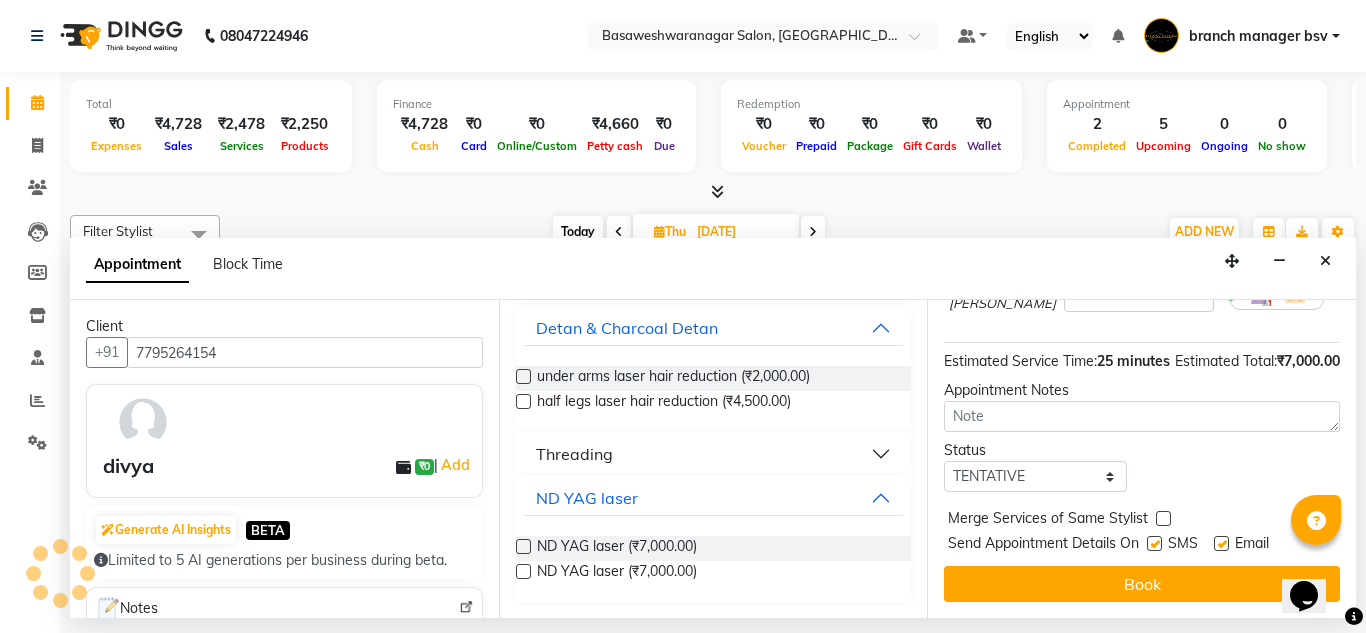 scroll, scrollTop: 0, scrollLeft: 21, axis: horizontal 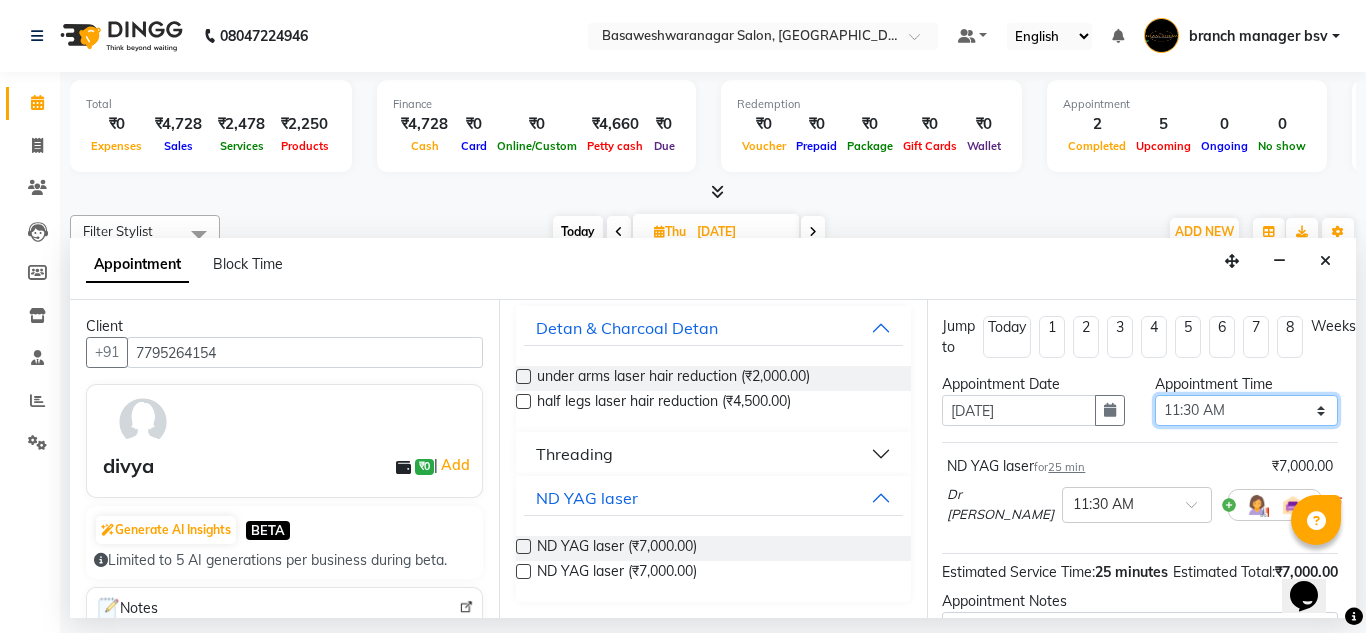 click on "Select 09:00 AM 09:15 AM 09:30 AM 09:45 AM 10:00 AM 10:15 AM 10:30 AM 10:45 AM 11:00 AM 11:15 AM 11:30 AM 11:45 AM 12:00 PM 12:15 PM 12:30 PM 12:45 PM 01:00 PM 01:15 PM 01:30 PM 01:45 PM 02:00 PM 02:15 PM 02:30 PM 02:45 PM 03:00 PM 03:15 PM 03:30 PM 03:45 PM 04:00 PM 04:15 PM 04:30 PM 04:45 PM 05:00 PM 05:15 PM 05:30 PM 05:45 PM 06:00 PM 06:15 PM 06:30 PM 06:45 PM 07:00 PM 07:15 PM 07:30 PM 07:45 PM 08:00 PM" at bounding box center [1246, 410] 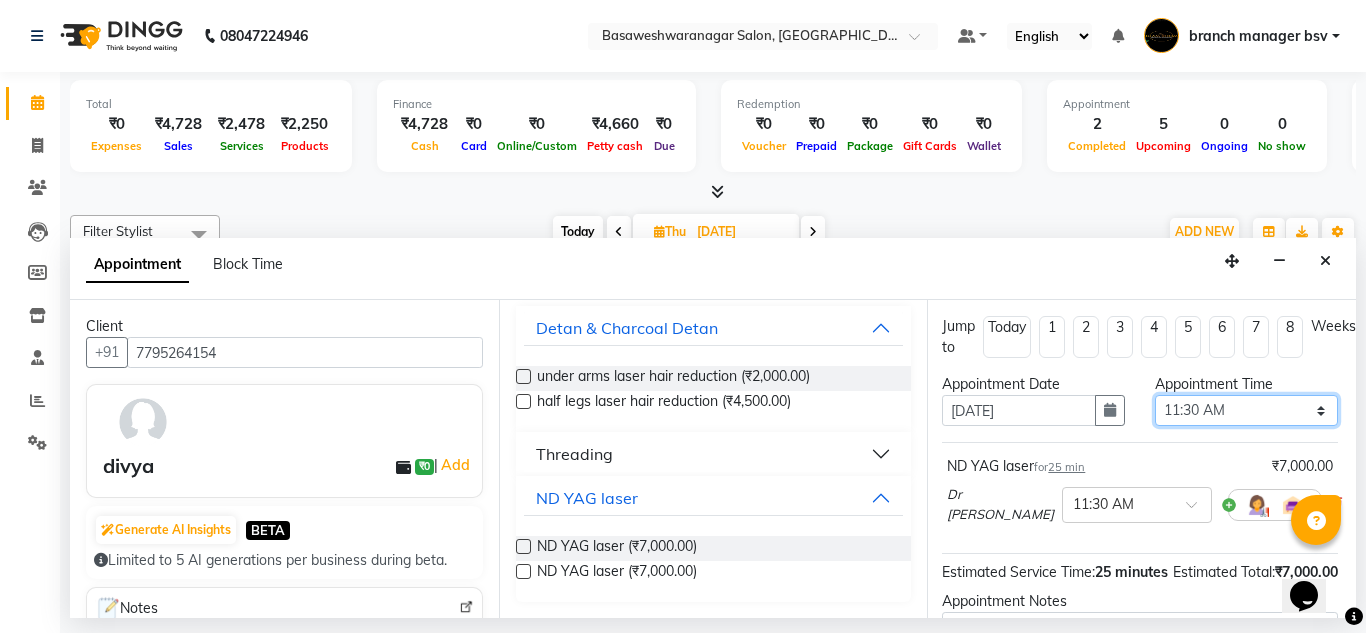 select on "900" 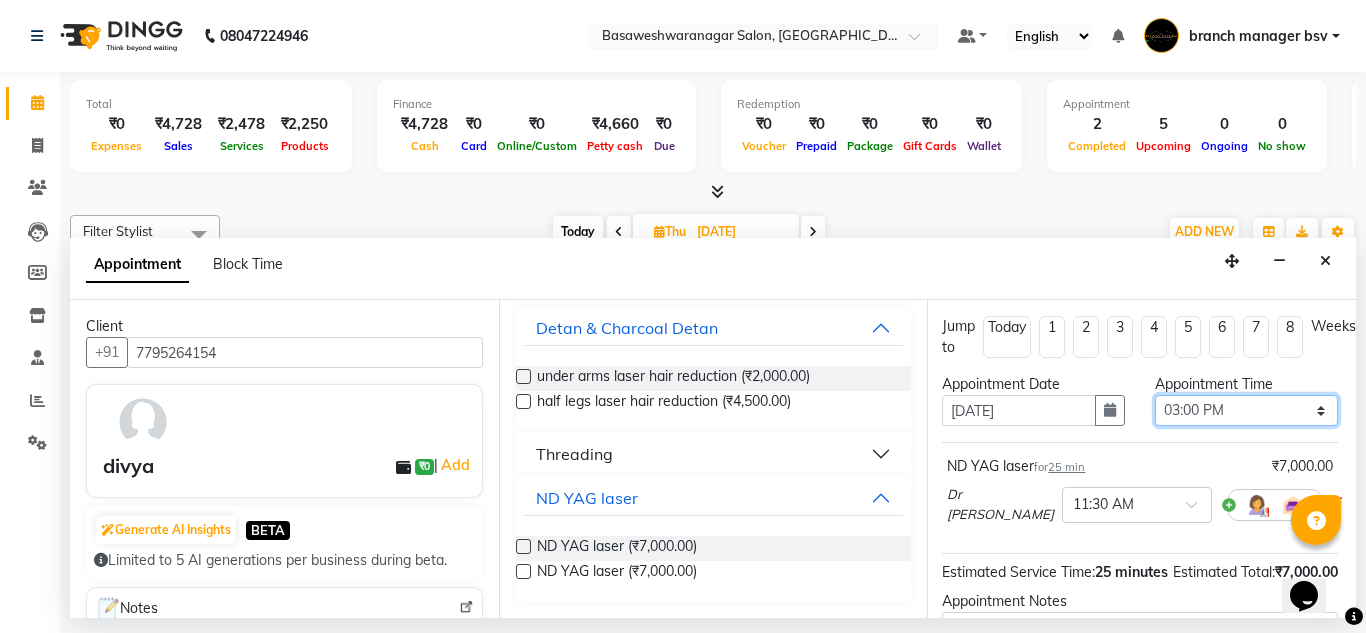 click on "Select 09:00 AM 09:15 AM 09:30 AM 09:45 AM 10:00 AM 10:15 AM 10:30 AM 10:45 AM 11:00 AM 11:15 AM 11:30 AM 11:45 AM 12:00 PM 12:15 PM 12:30 PM 12:45 PM 01:00 PM 01:15 PM 01:30 PM 01:45 PM 02:00 PM 02:15 PM 02:30 PM 02:45 PM 03:00 PM 03:15 PM 03:30 PM 03:45 PM 04:00 PM 04:15 PM 04:30 PM 04:45 PM 05:00 PM 05:15 PM 05:30 PM 05:45 PM 06:00 PM 06:15 PM 06:30 PM 06:45 PM 07:00 PM 07:15 PM 07:30 PM 07:45 PM 08:00 PM" at bounding box center [1246, 410] 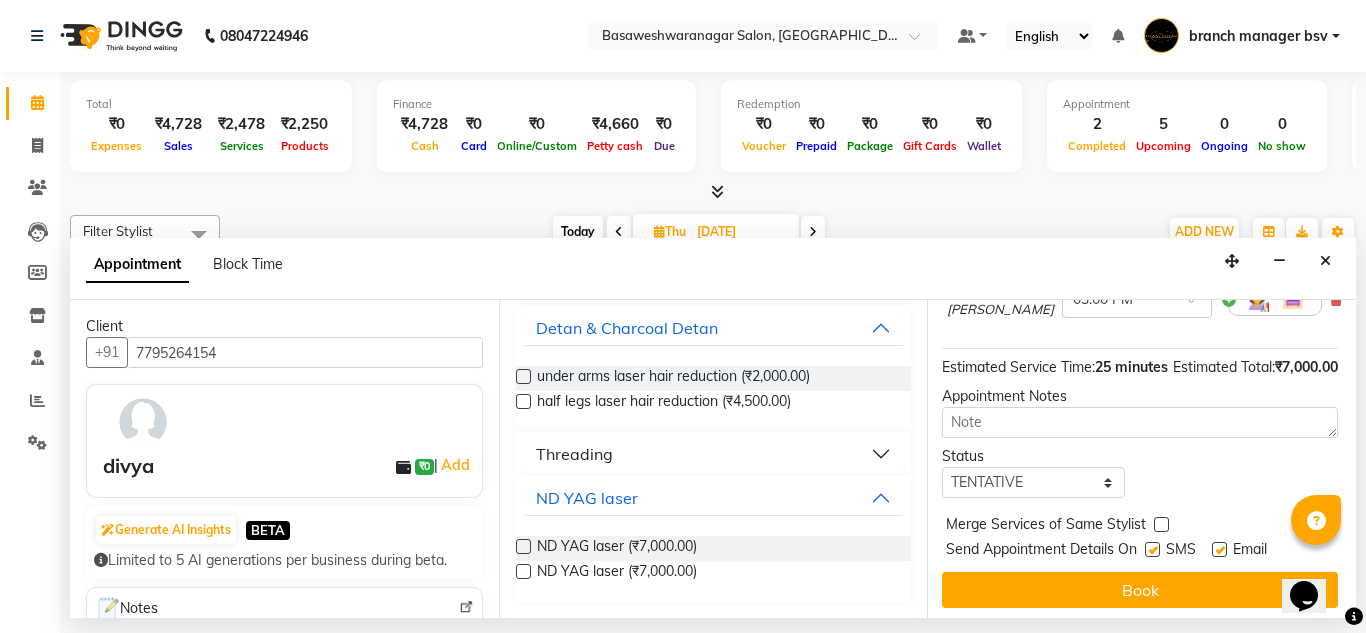 scroll, scrollTop: 244, scrollLeft: 21, axis: both 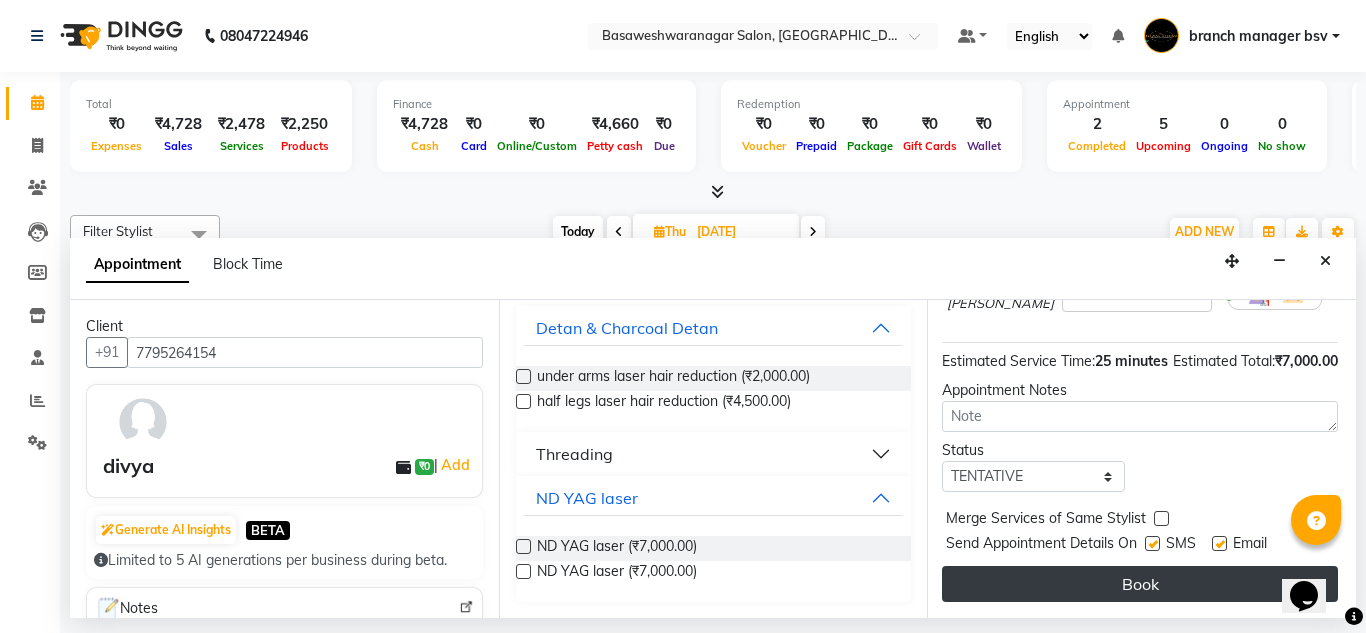 click on "Book" at bounding box center [1140, 584] 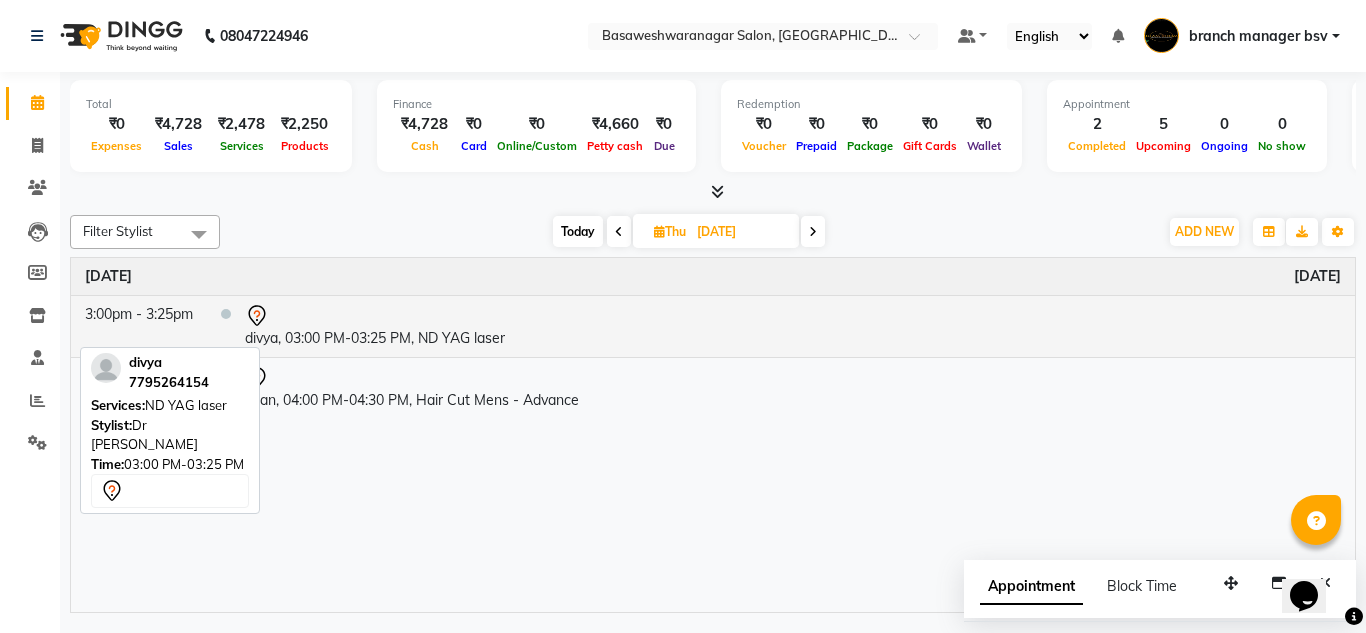 click on "divya, 03:00 PM-03:25 PM, ND YAG laser" at bounding box center (793, 326) 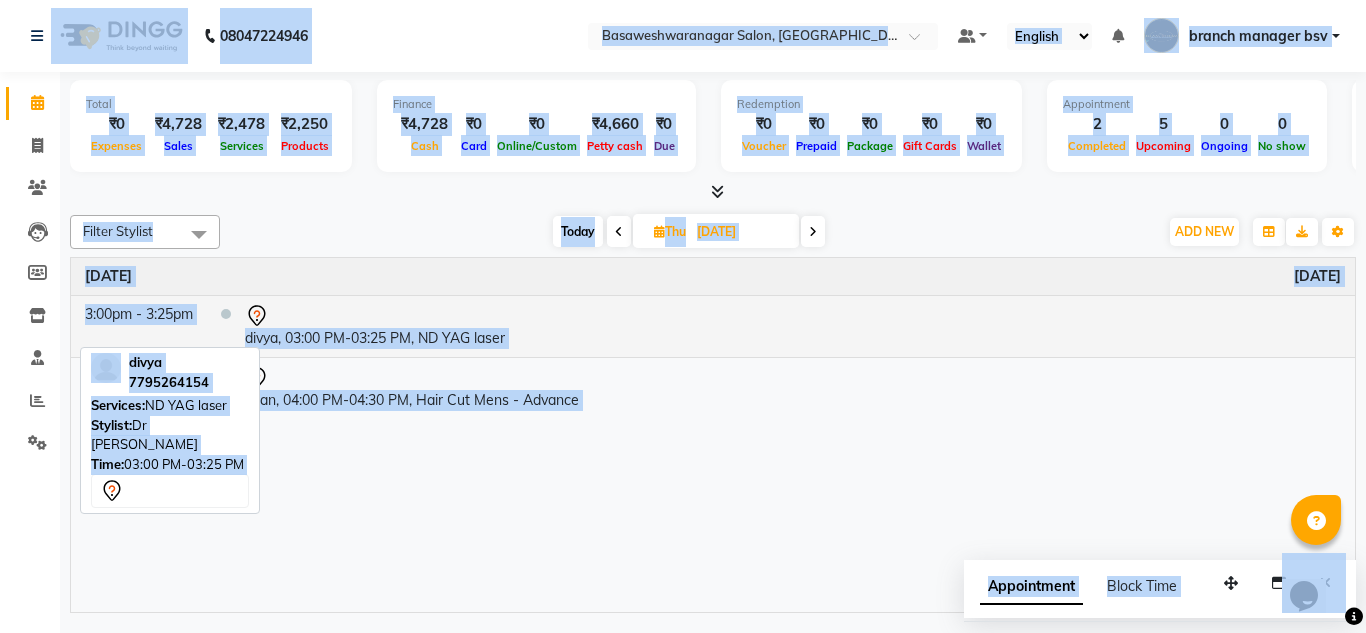 select on "7" 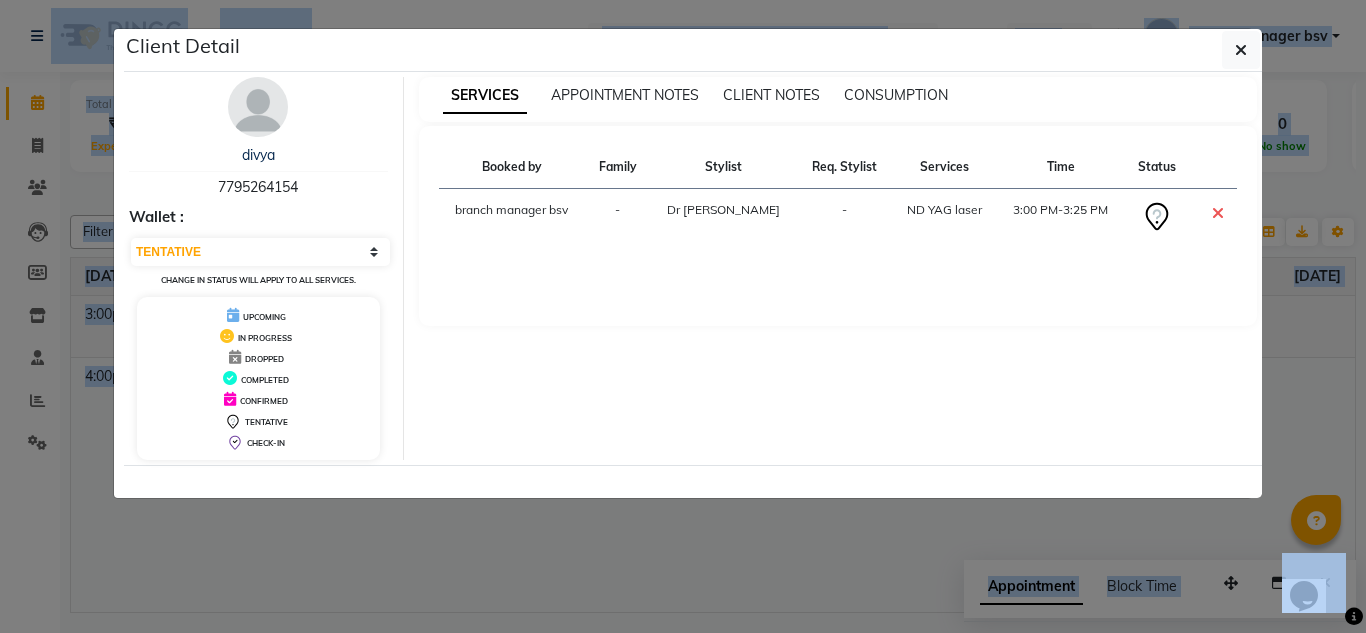 click on "divya    7795264154 Wallet : Select CONFIRMED TENTATIVE Change in status will apply to all services. UPCOMING IN PROGRESS DROPPED COMPLETED CONFIRMED TENTATIVE CHECK-IN" at bounding box center (259, 268) 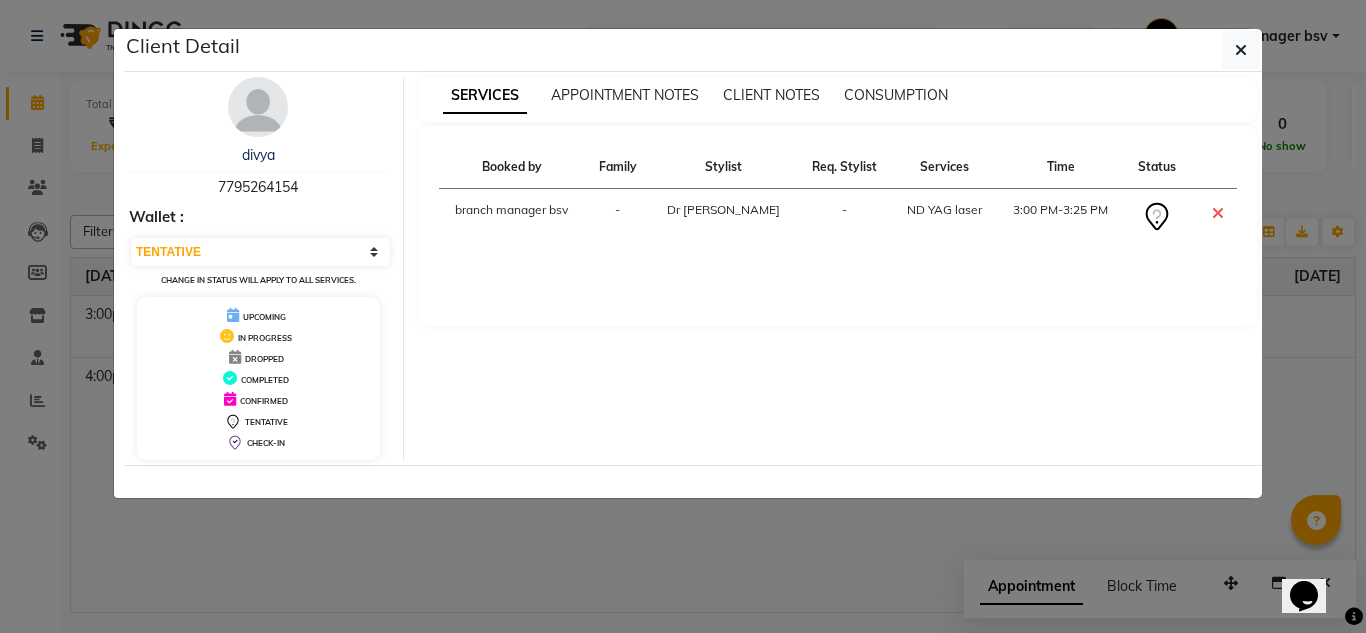 click on "Client Detail  divya    7795264154 Wallet : Select CONFIRMED TENTATIVE Change in status will apply to all services. UPCOMING IN PROGRESS DROPPED COMPLETED CONFIRMED TENTATIVE CHECK-IN SERVICES APPOINTMENT NOTES CLIENT NOTES CONSUMPTION Booked by Family Stylist Req. Stylist Services Time Status  branch manager bsv  - Dr mehzabin -  ND YAG laser    3:00 PM-3:25 PM" 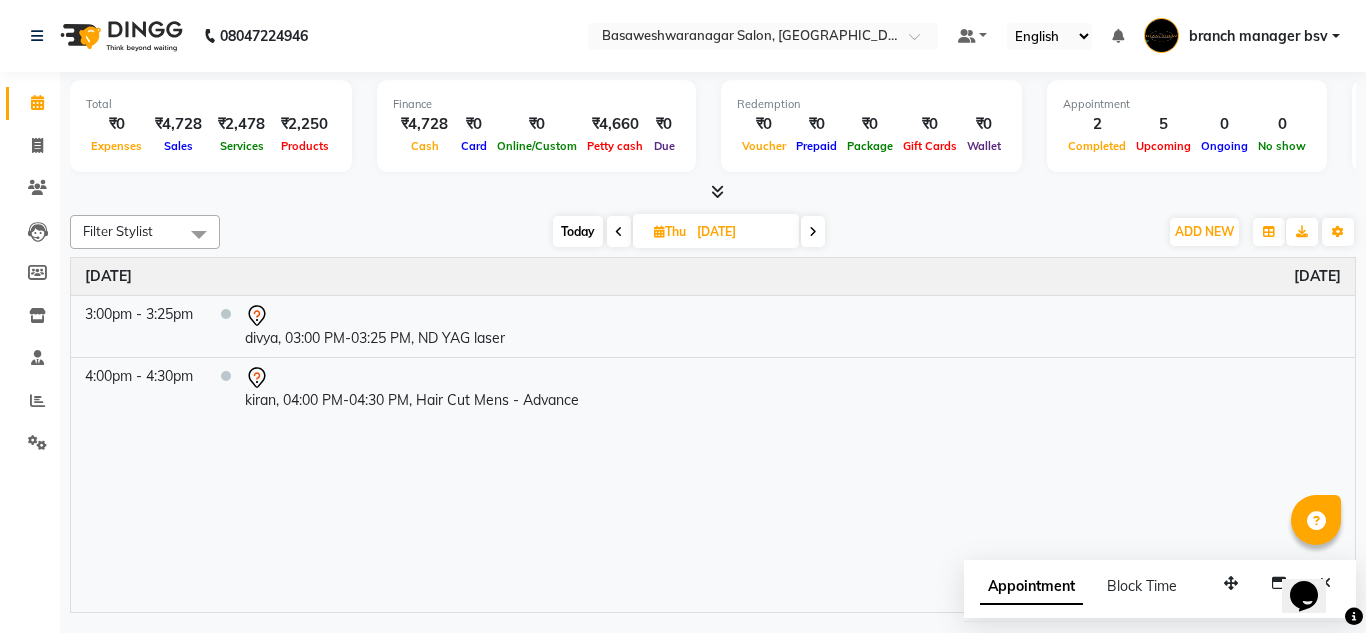 click at bounding box center [619, 231] 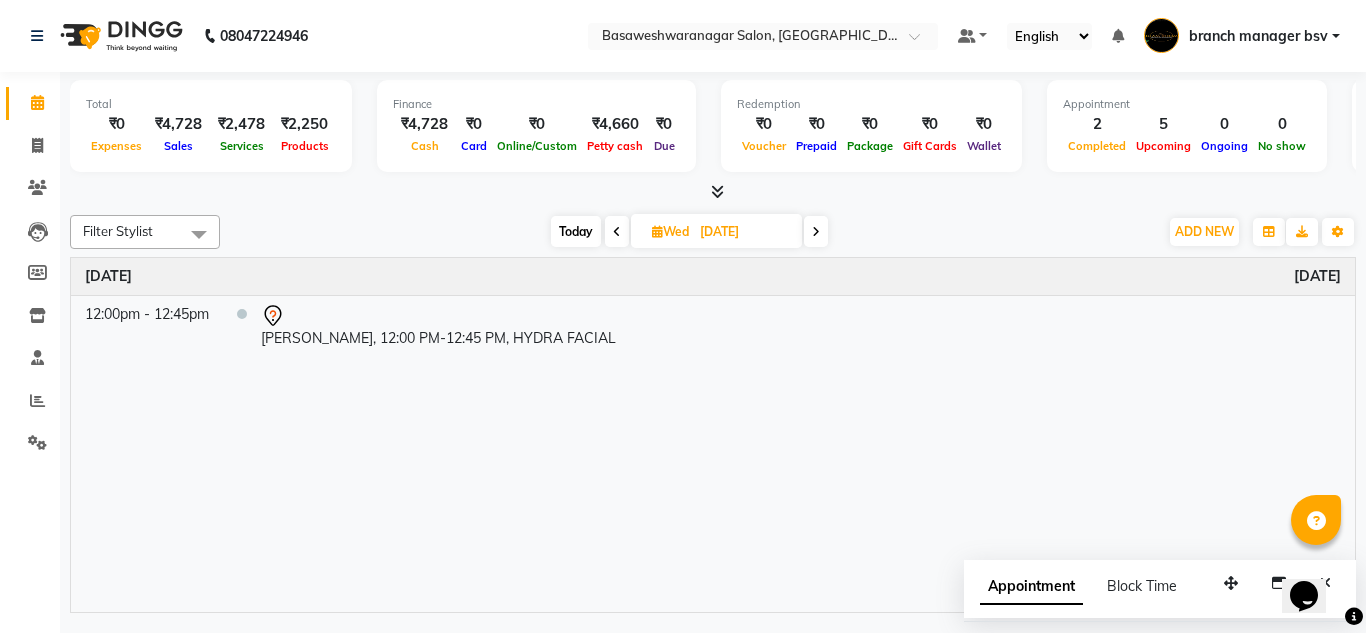 click at bounding box center [617, 232] 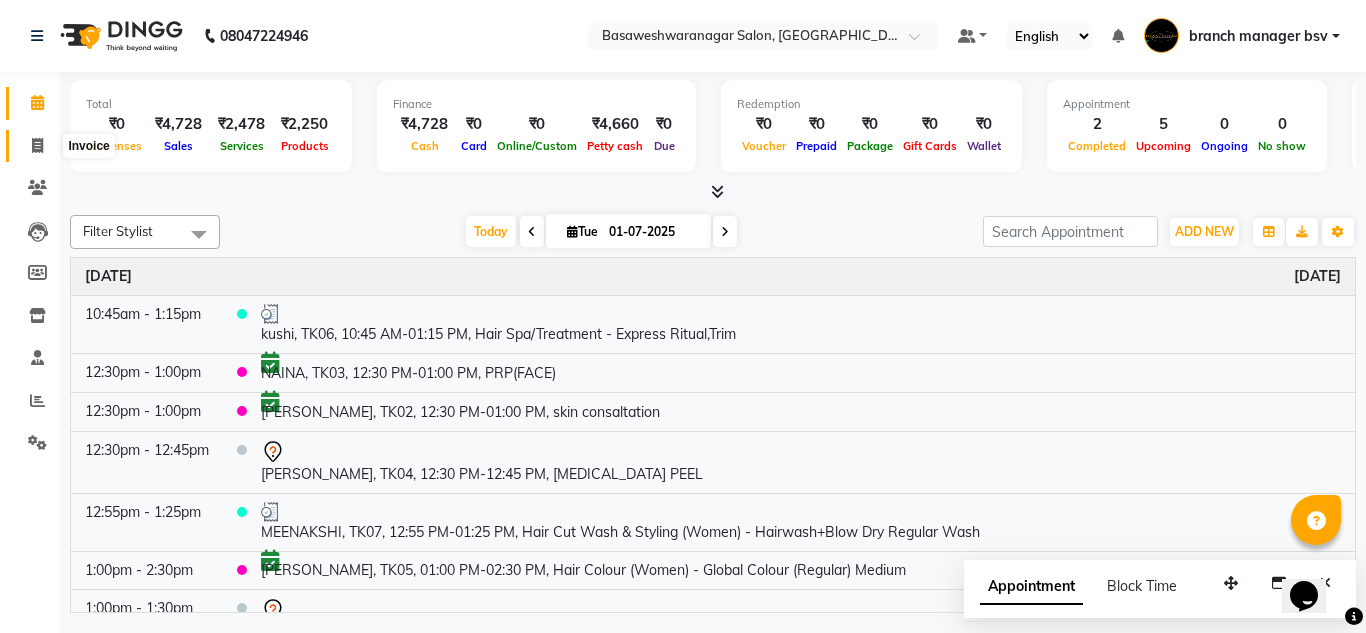 click 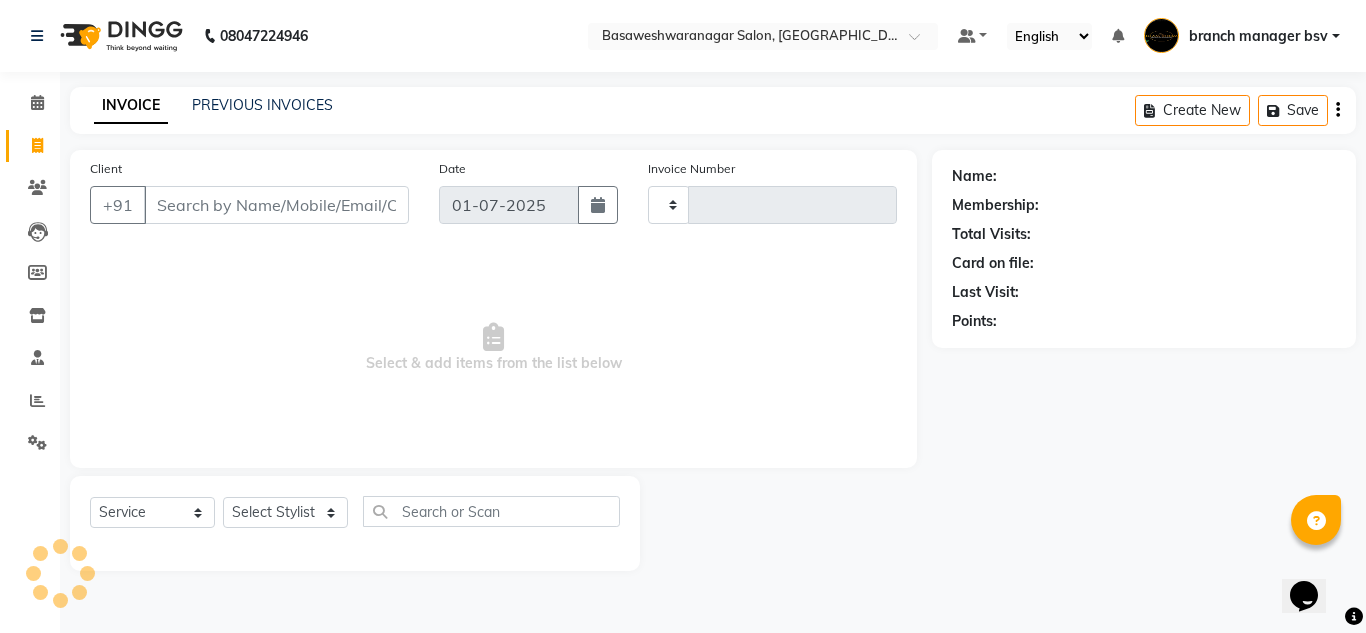 type on "0609" 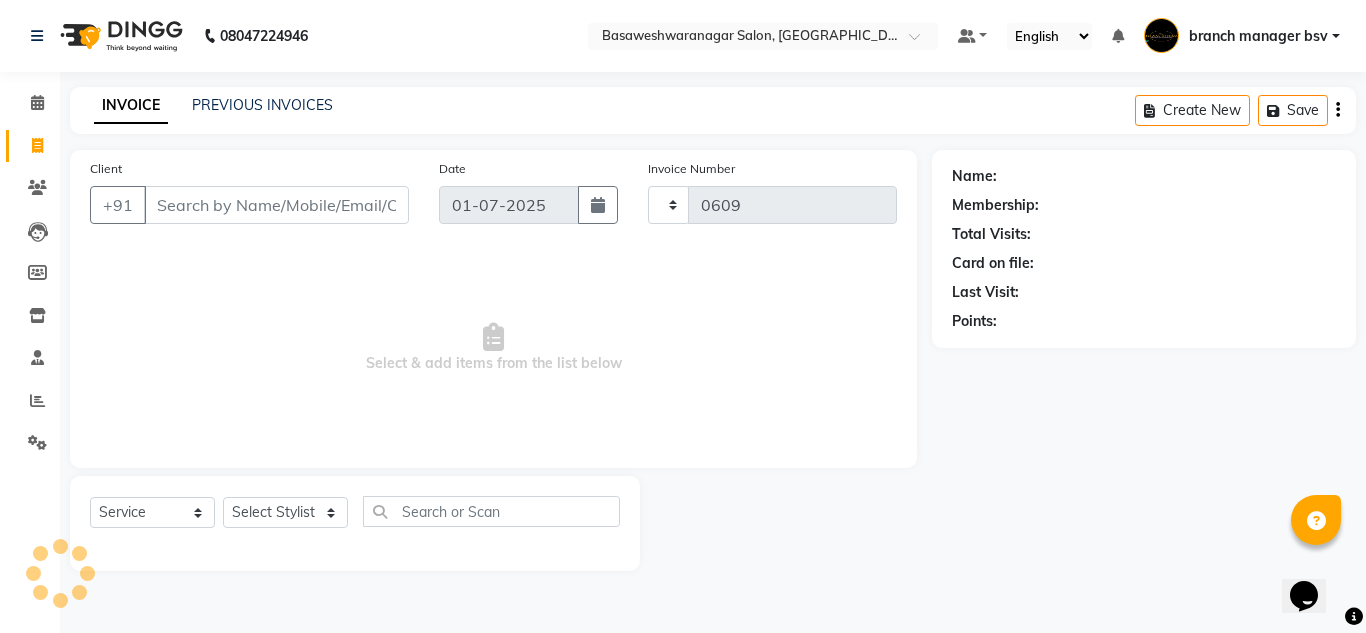 select on "842" 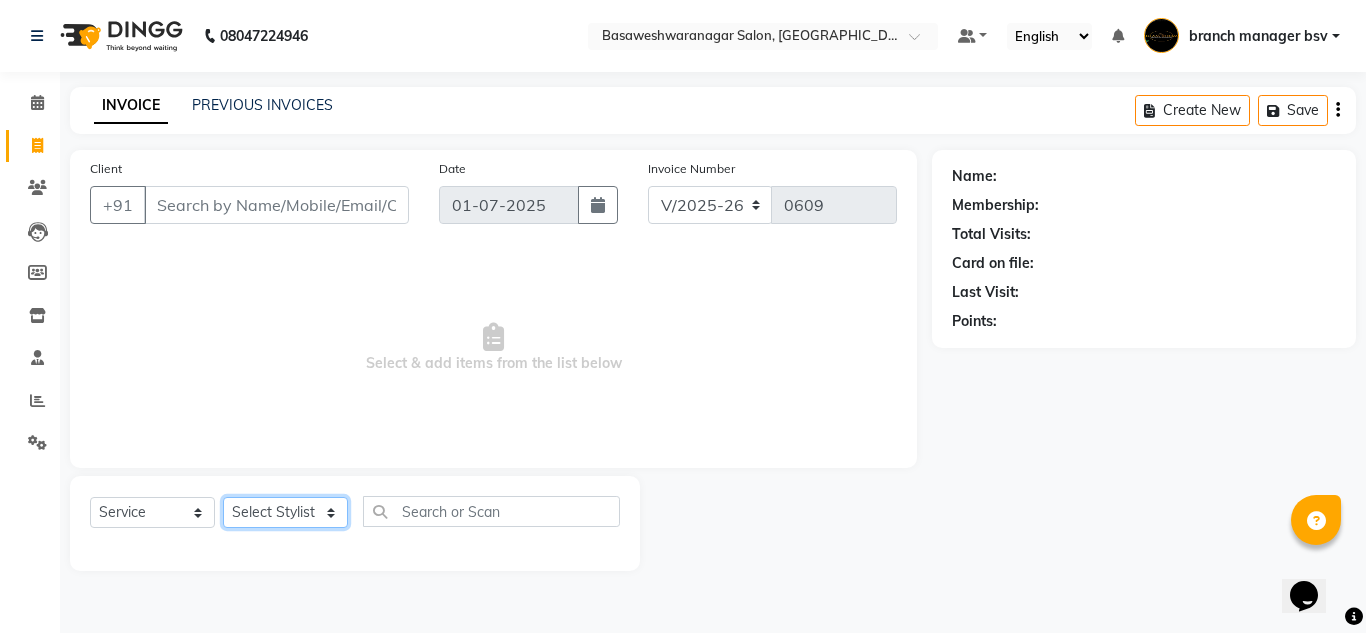 click on "Select Stylist ashwini branch manager bsv Dr.Jabin Dr mehzabin GURISH JASSI Jayshree Navya pooja accounts PRATIK RAJEESHA Rasna Sanskruthi shangnimwom SMIRTI SUMITH SUNITHA SUNNY Tanveer  TEZZ The Glam Room theja Trishna urmi" 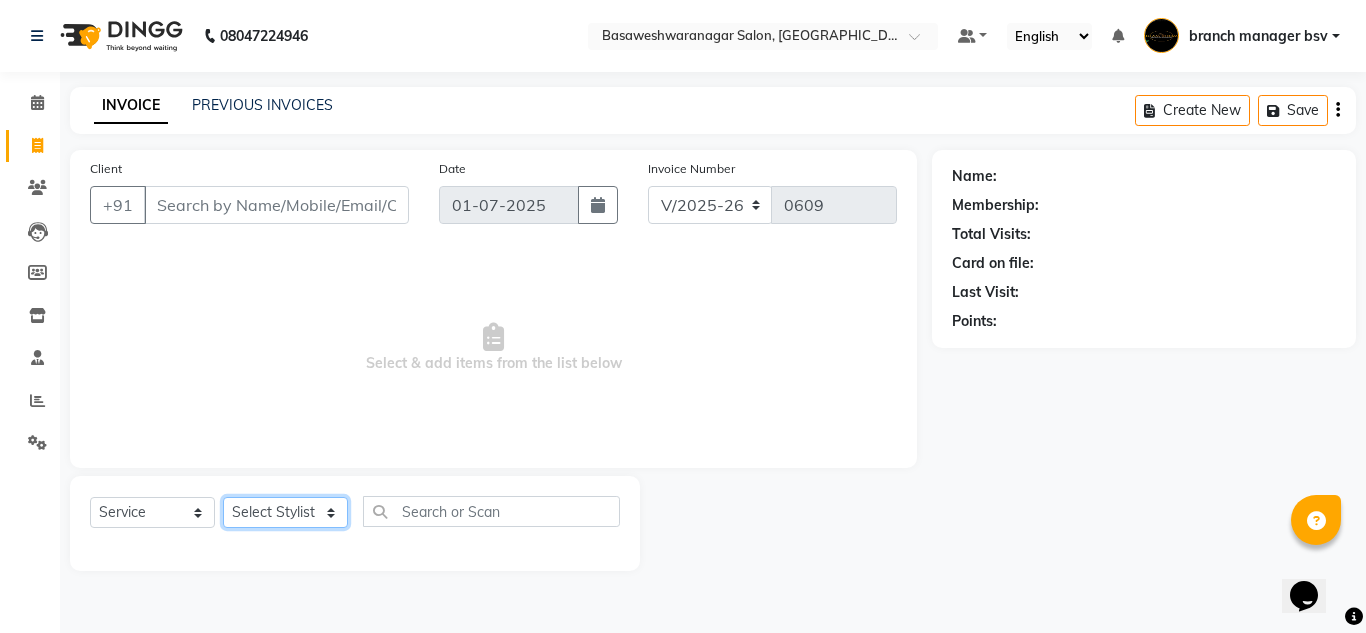 select on "13737" 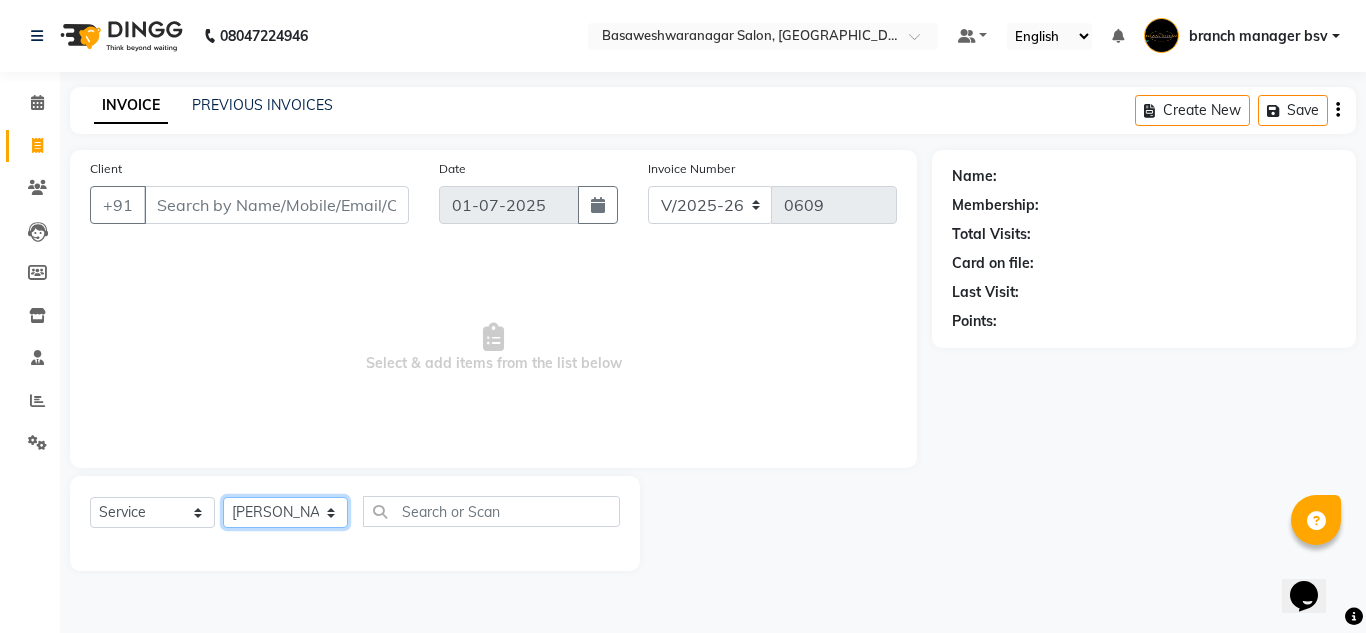 click on "Select Stylist ashwini branch manager bsv Dr.Jabin Dr mehzabin GURISH JASSI Jayshree Navya pooja accounts PRATIK RAJEESHA Rasna Sanskruthi shangnimwom SMIRTI SUMITH SUNITHA SUNNY Tanveer  TEZZ The Glam Room theja Trishna urmi" 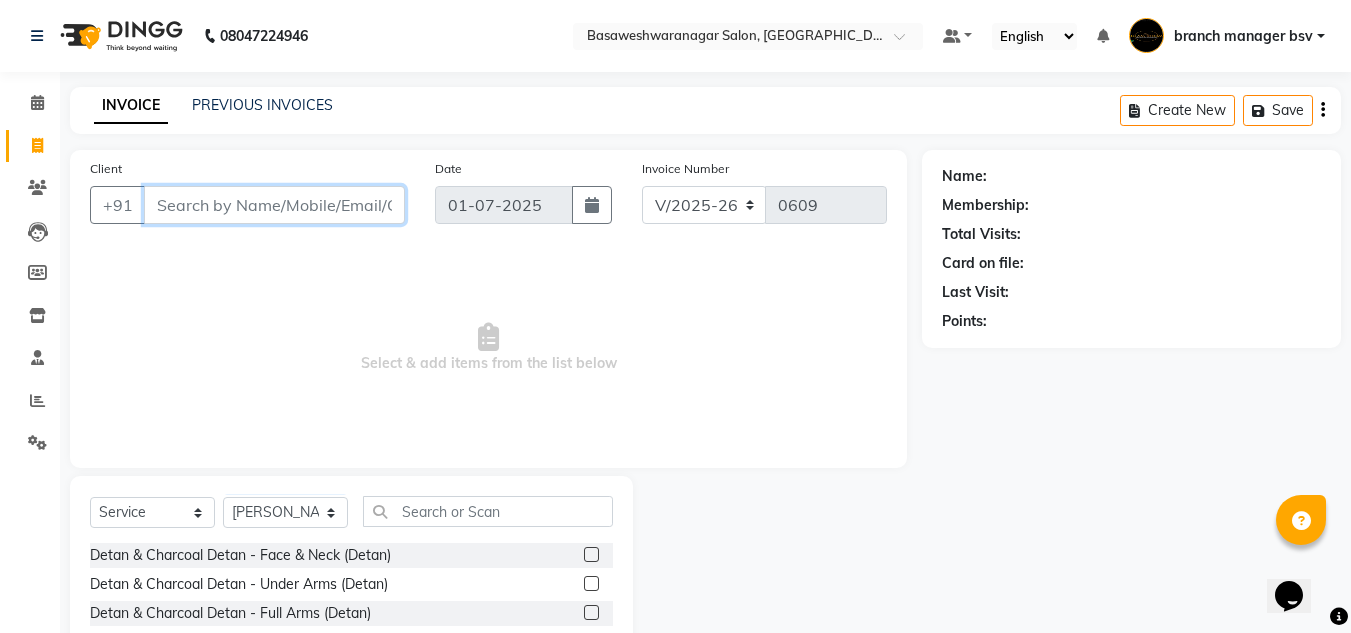 click on "Client" at bounding box center [274, 205] 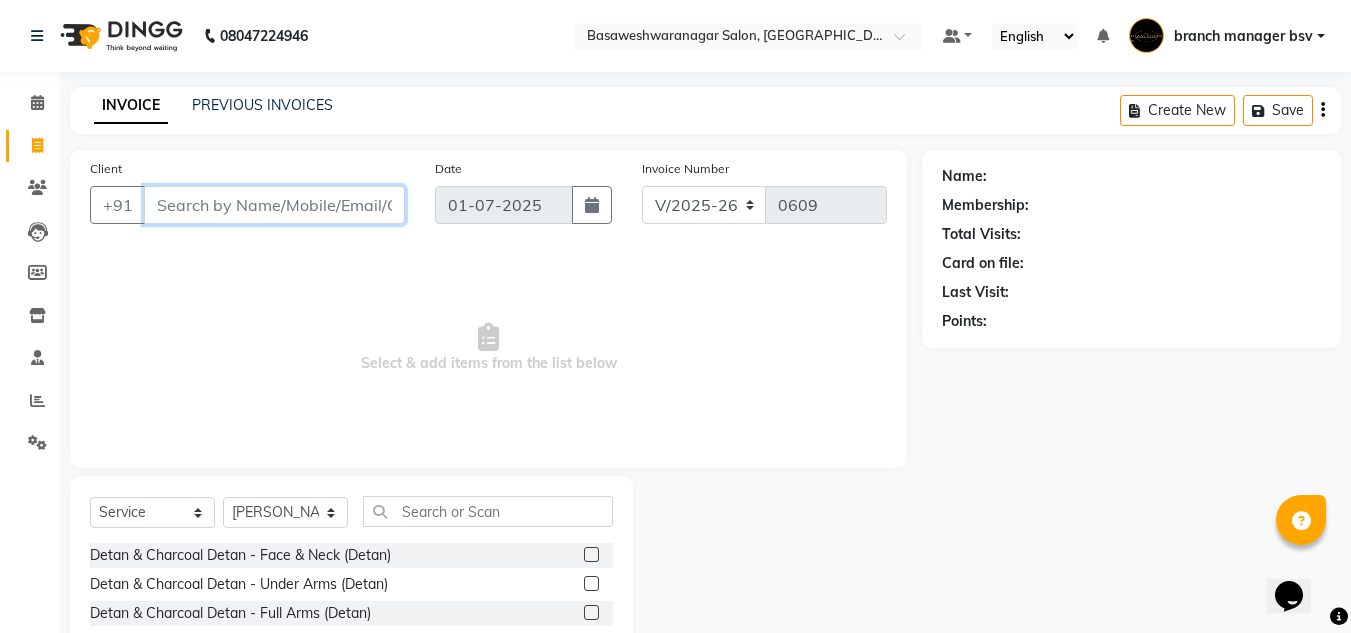 type on "9" 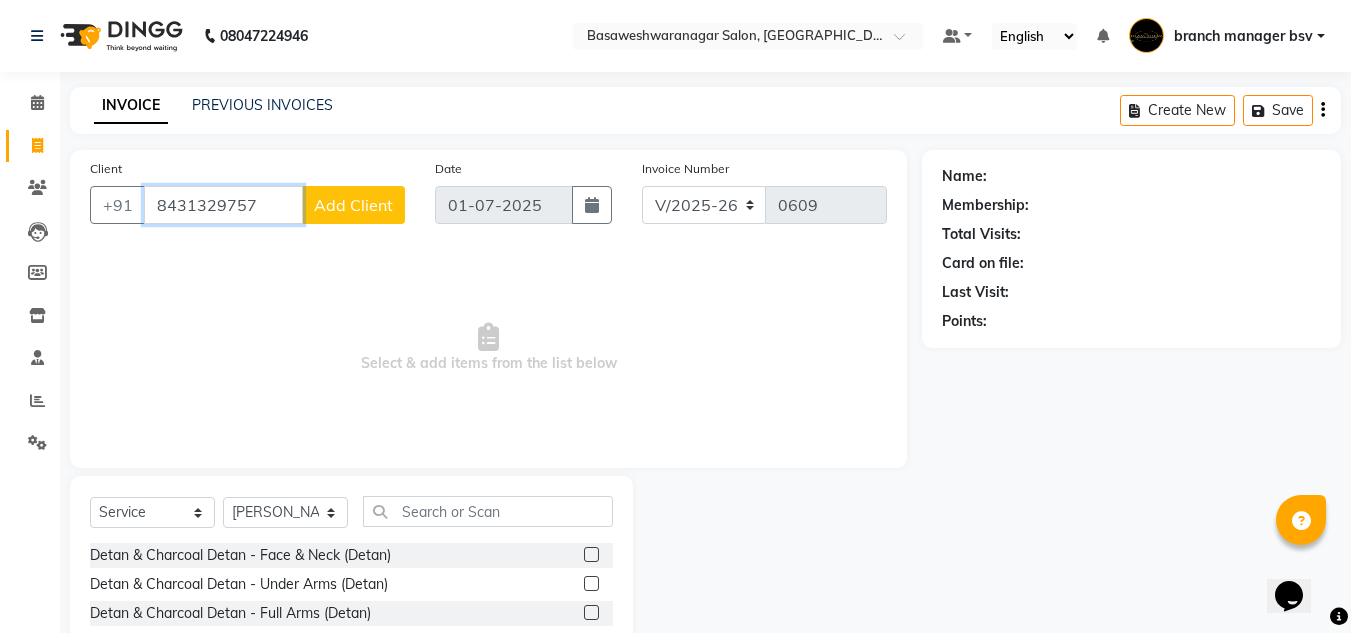 type on "8431329757" 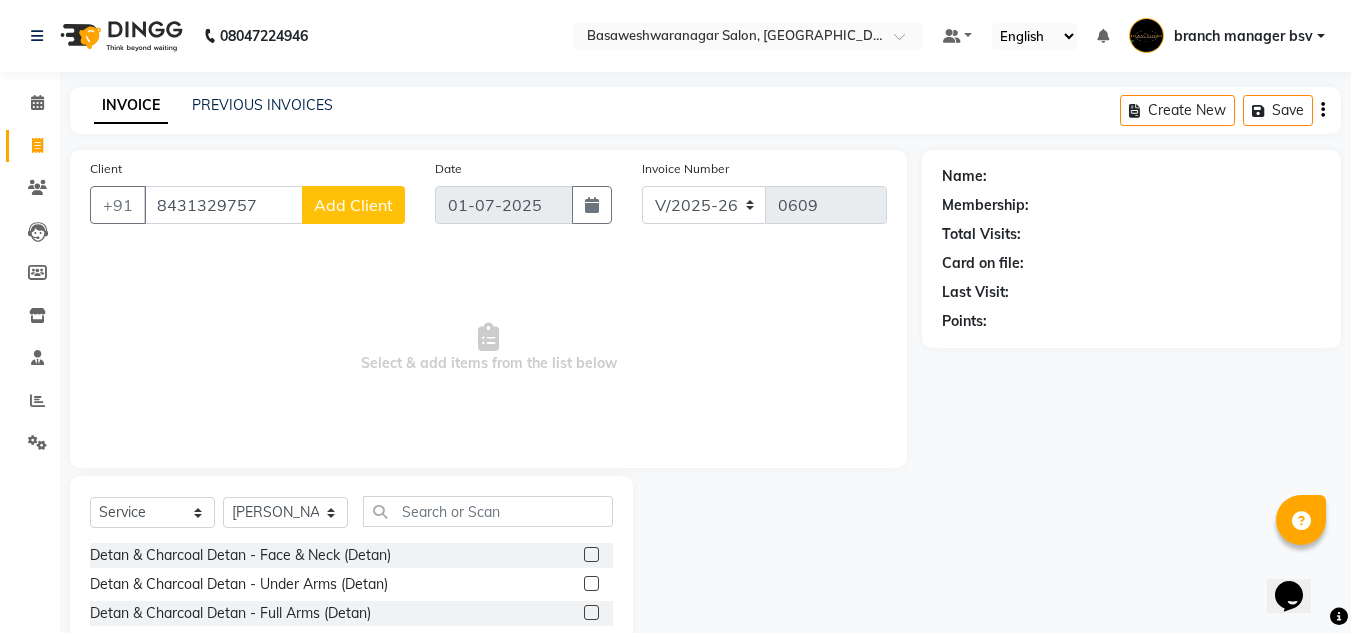 click on "Add Client" 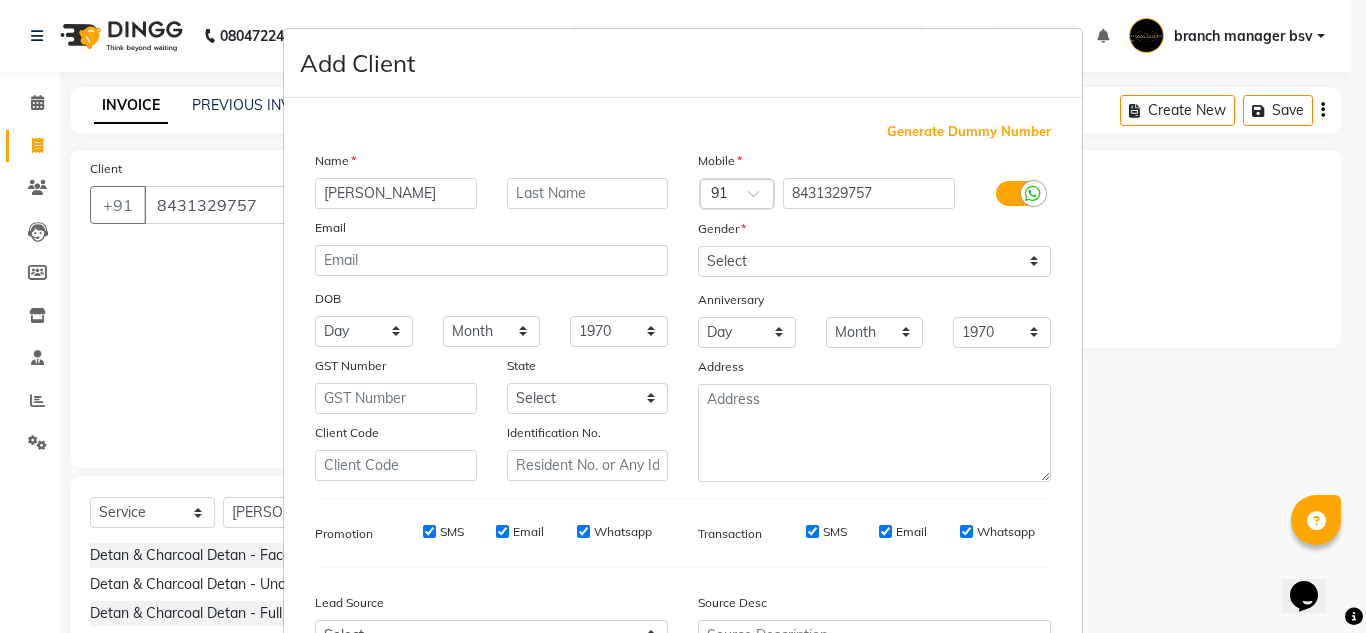 type on "Varsha" 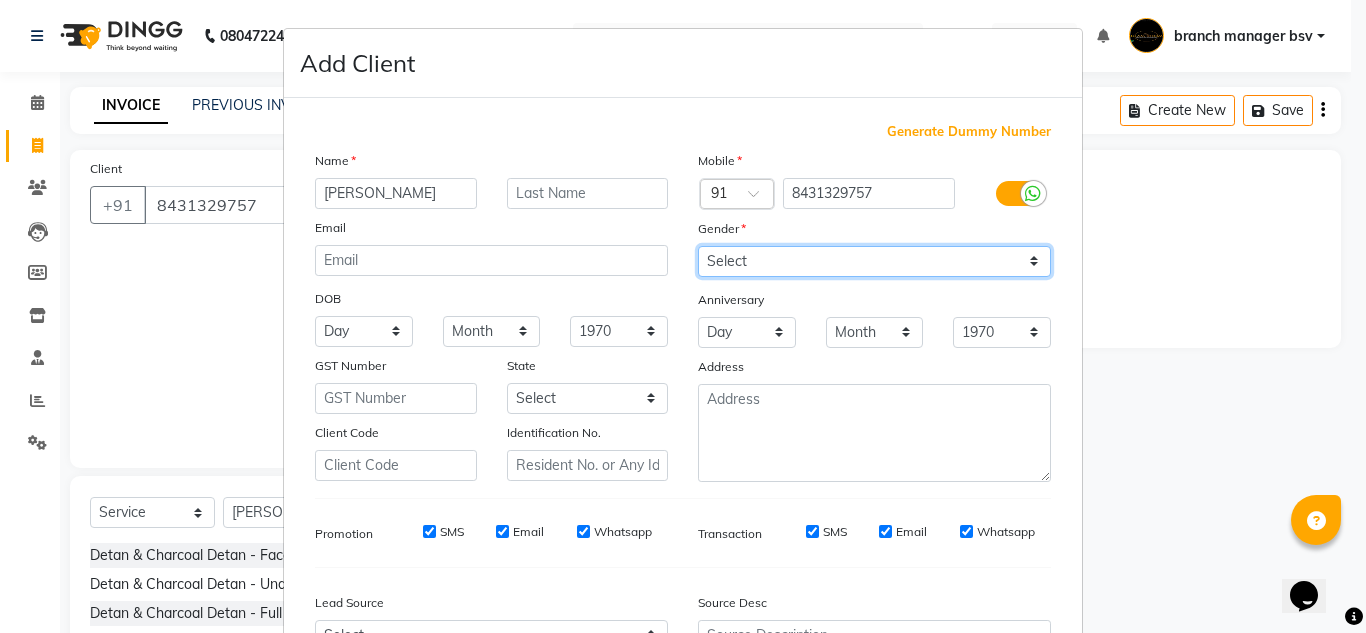 click on "Select Male Female Other Prefer Not To Say" at bounding box center [874, 261] 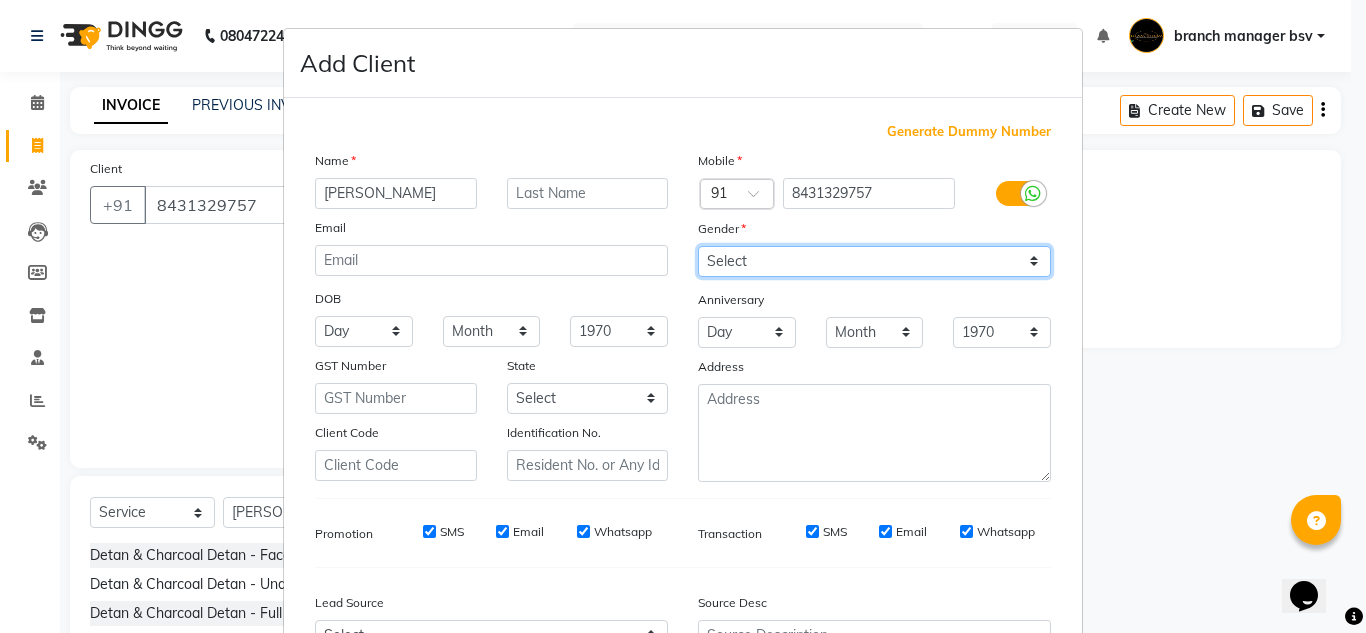 select on "female" 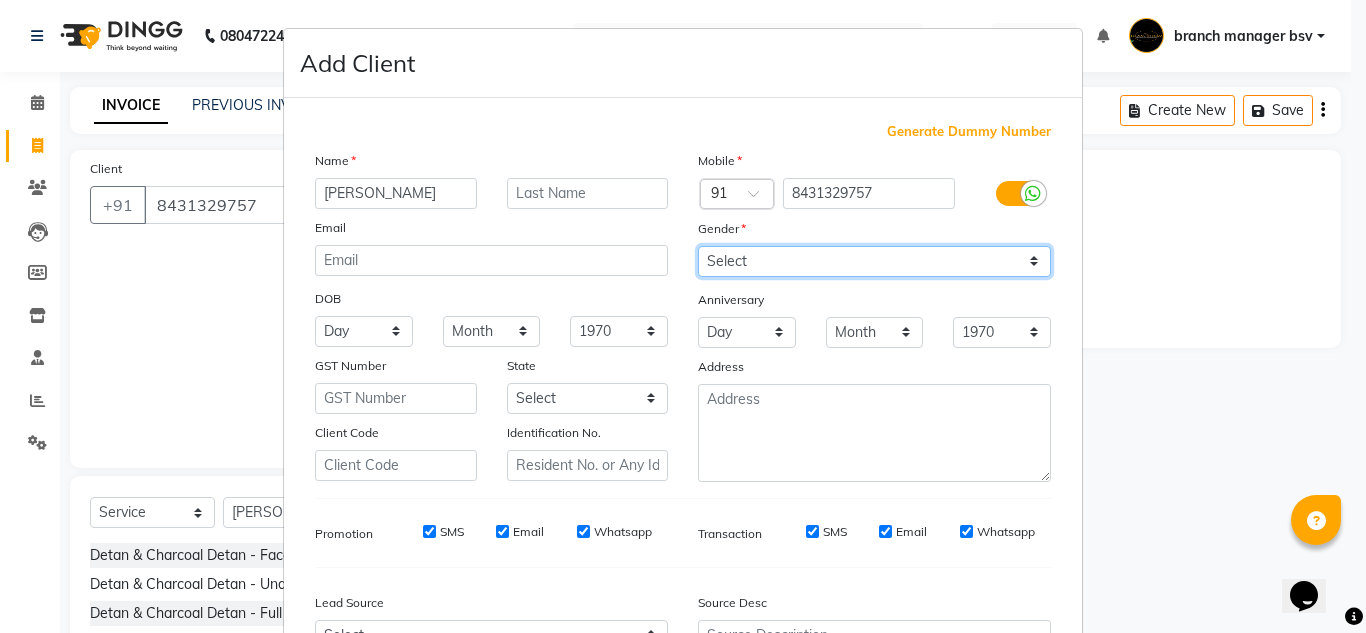 click on "Select Male Female Other Prefer Not To Say" at bounding box center [874, 261] 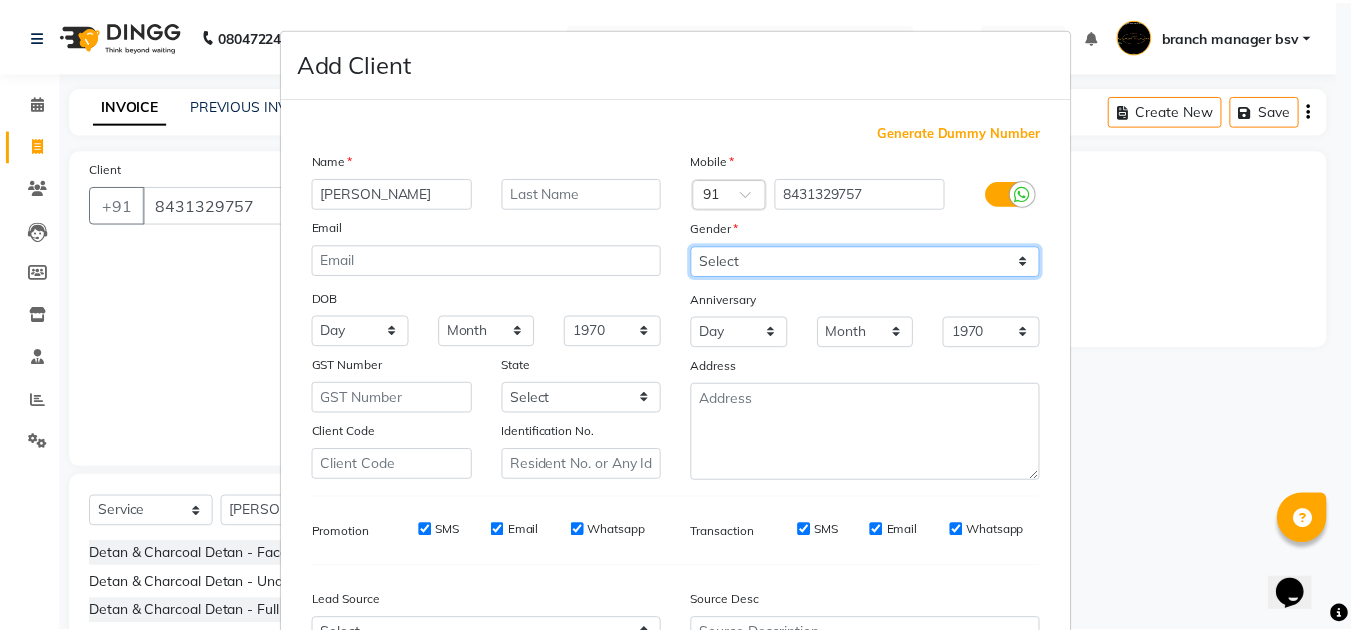 scroll, scrollTop: 216, scrollLeft: 0, axis: vertical 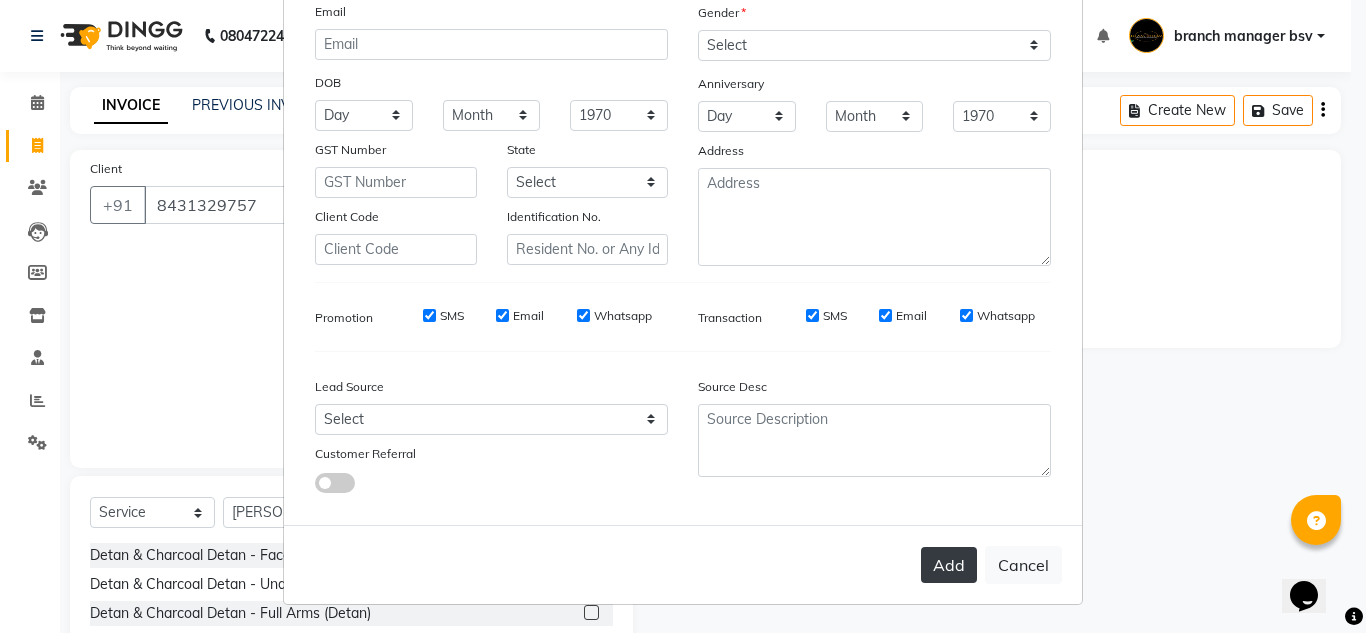 click on "Add" at bounding box center (949, 565) 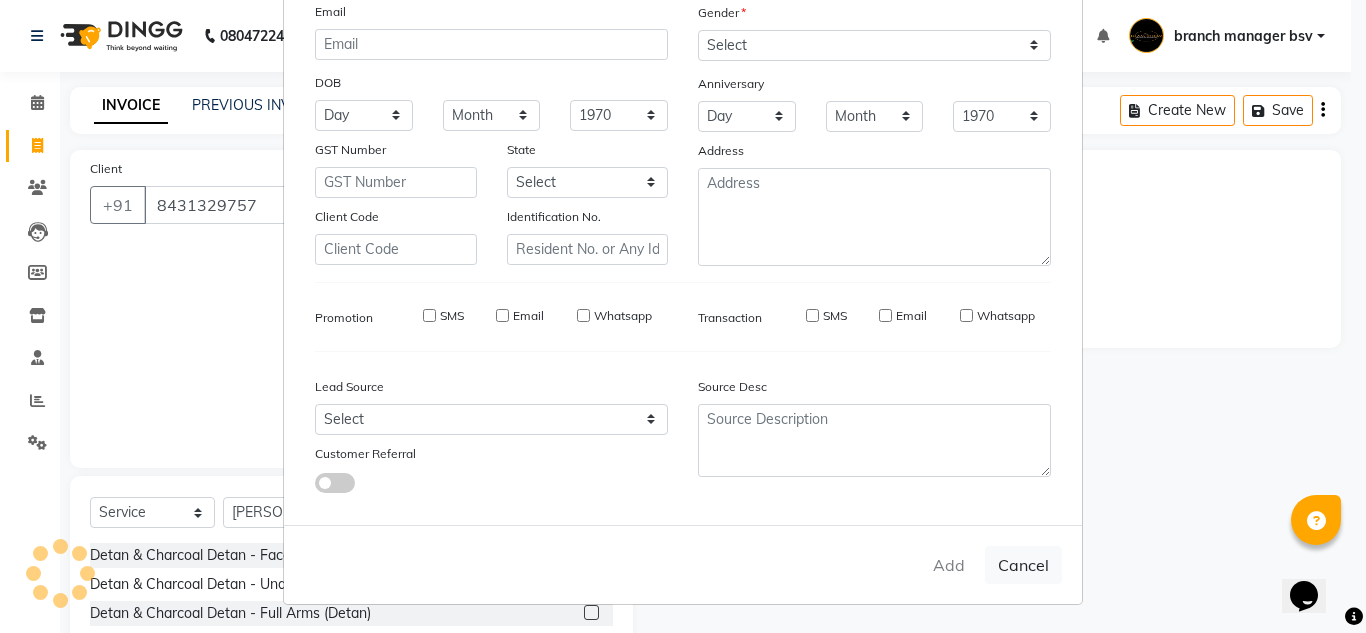 type 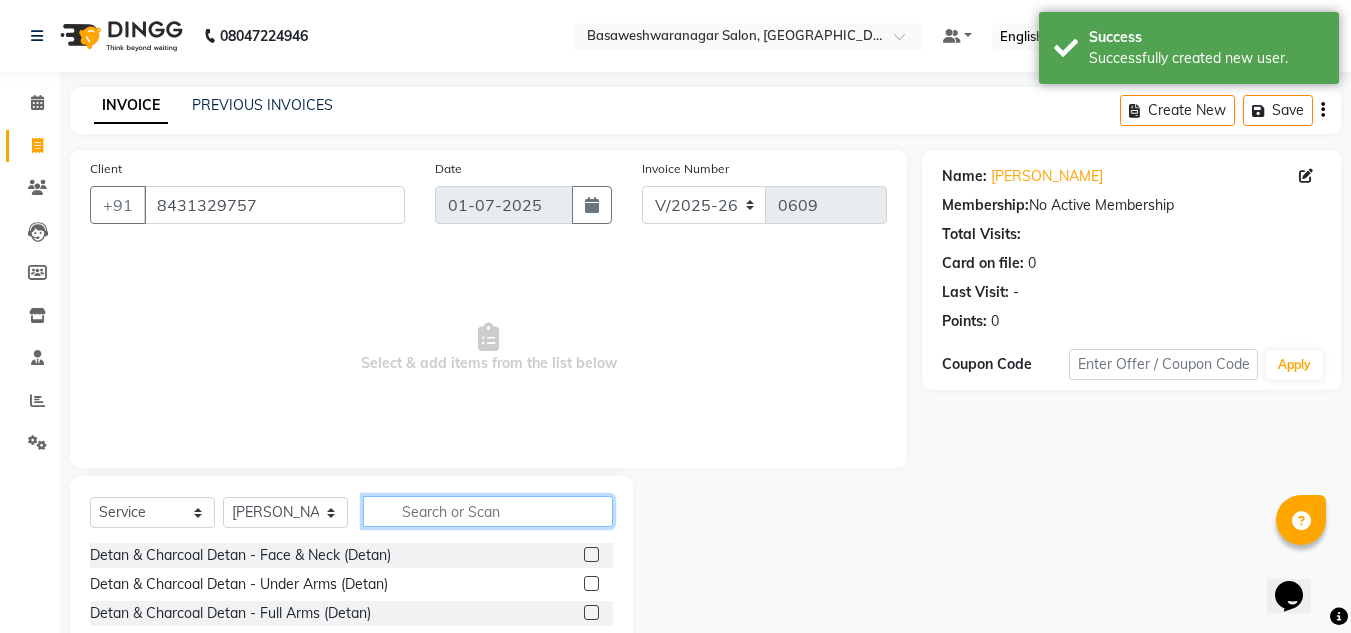 click 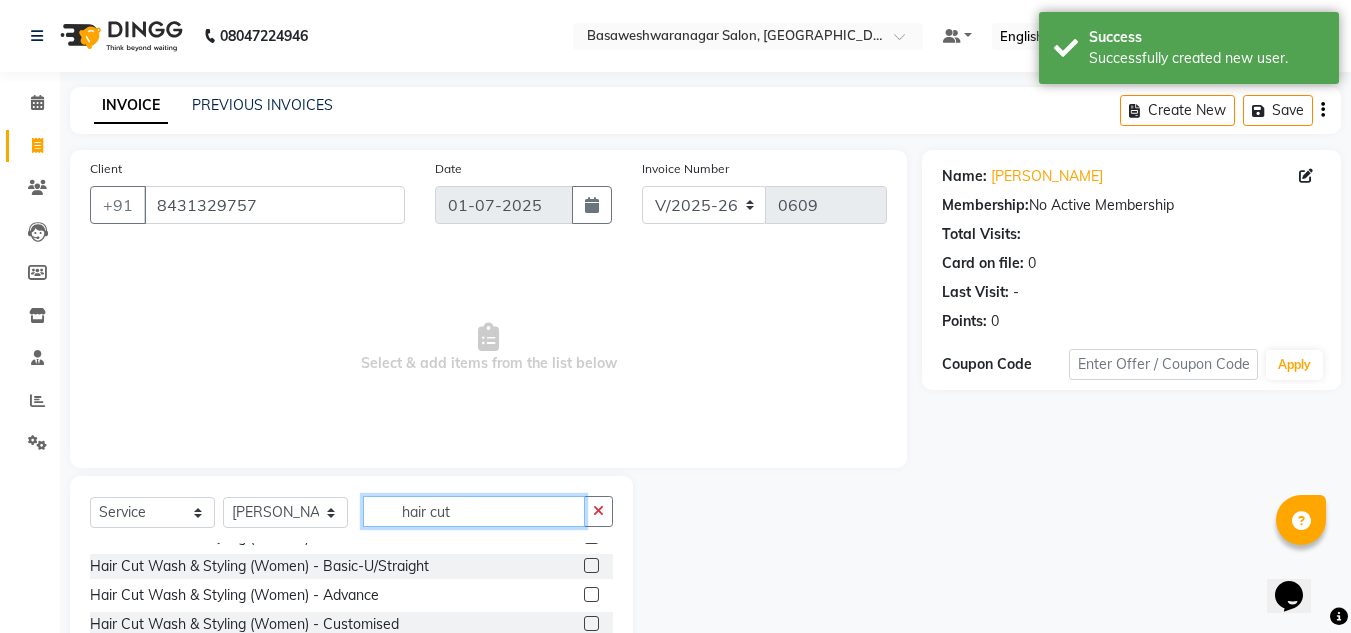 scroll, scrollTop: 51, scrollLeft: 0, axis: vertical 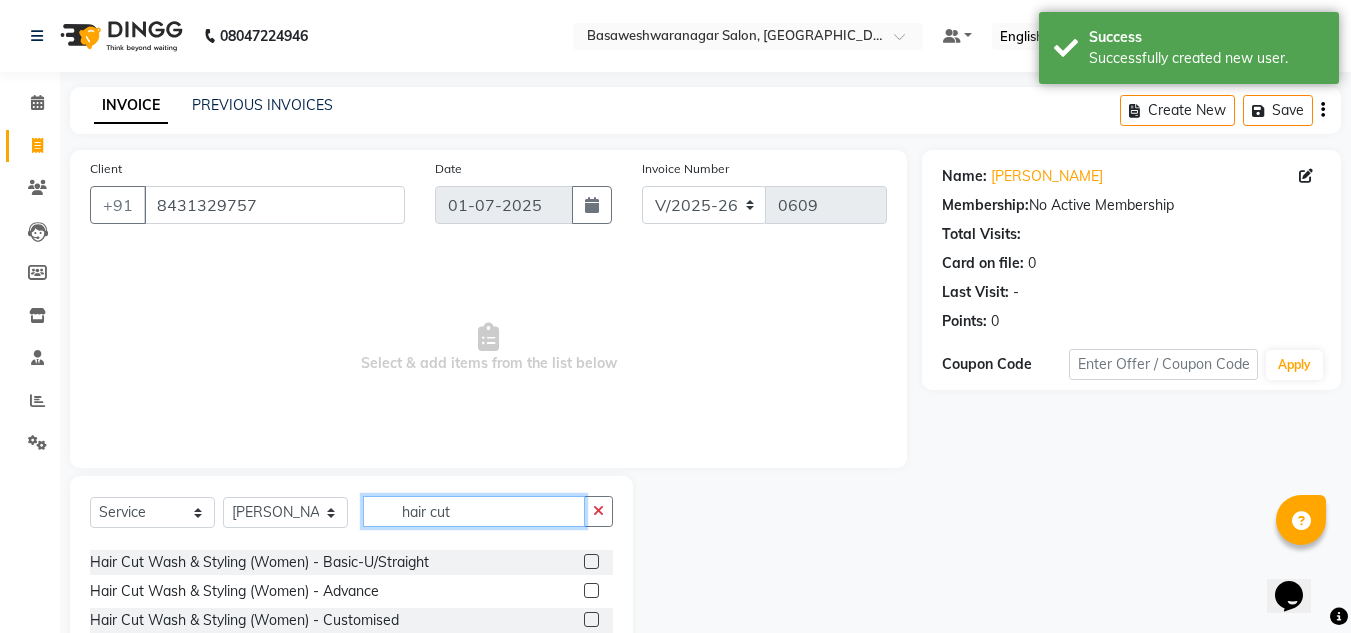 type on "hair cut" 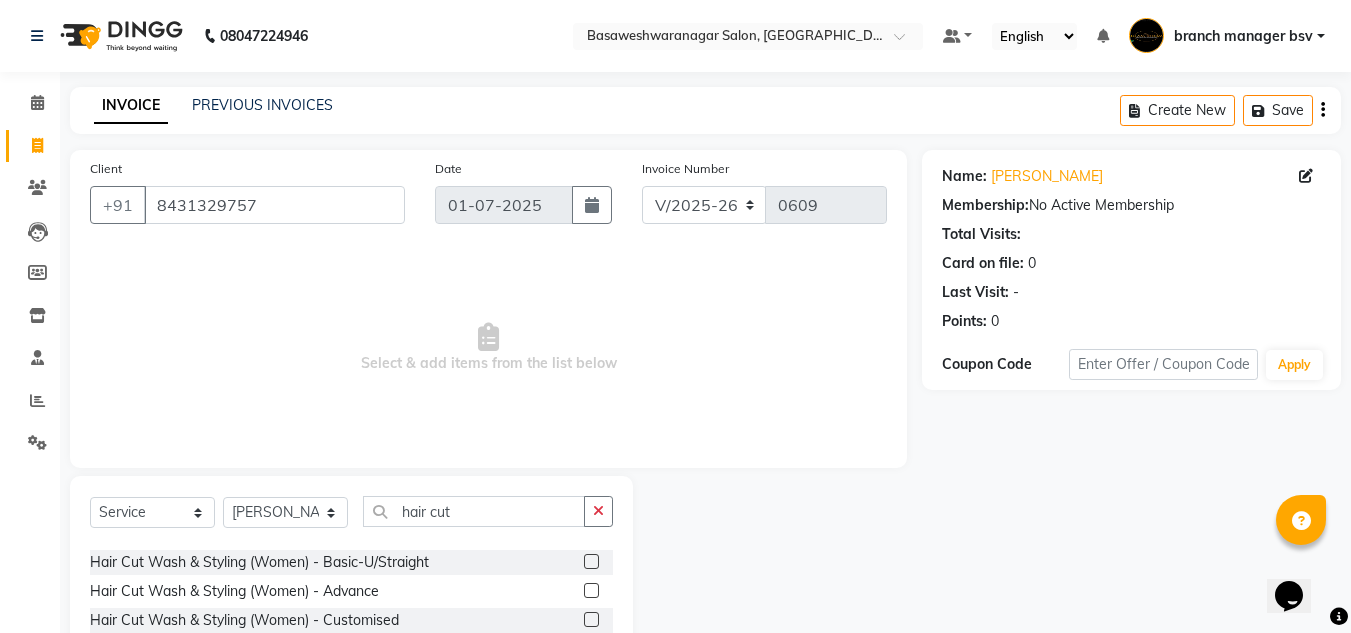 click 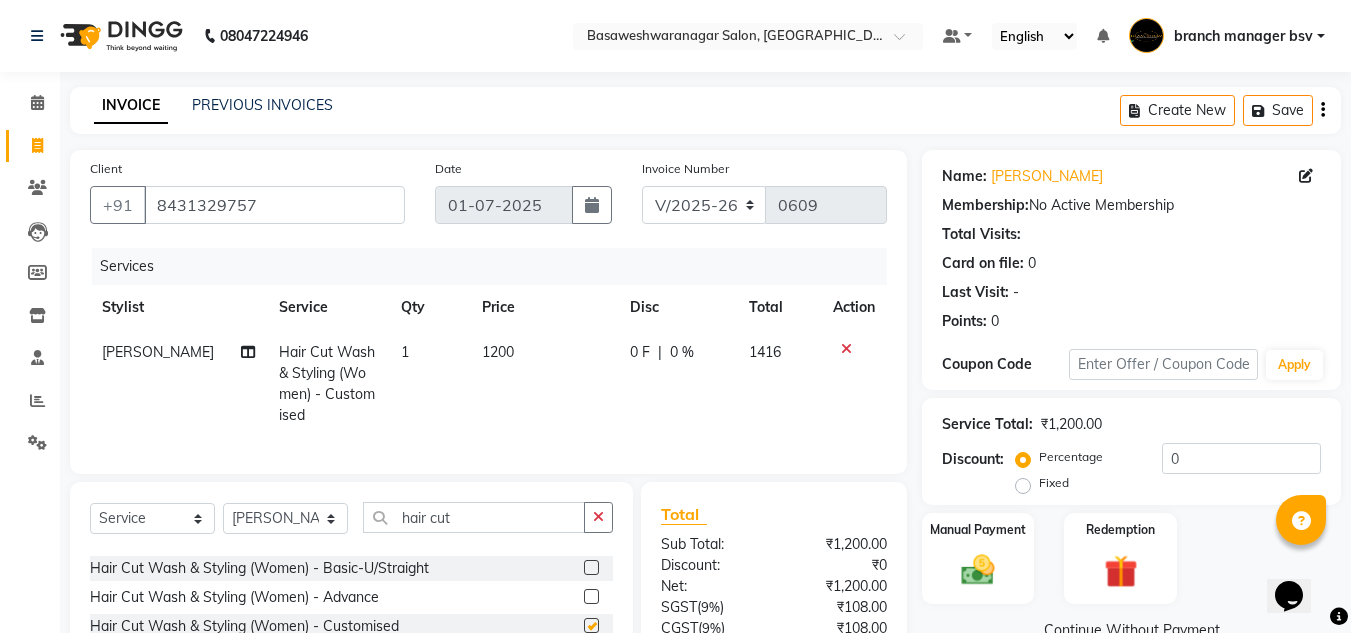 checkbox on "false" 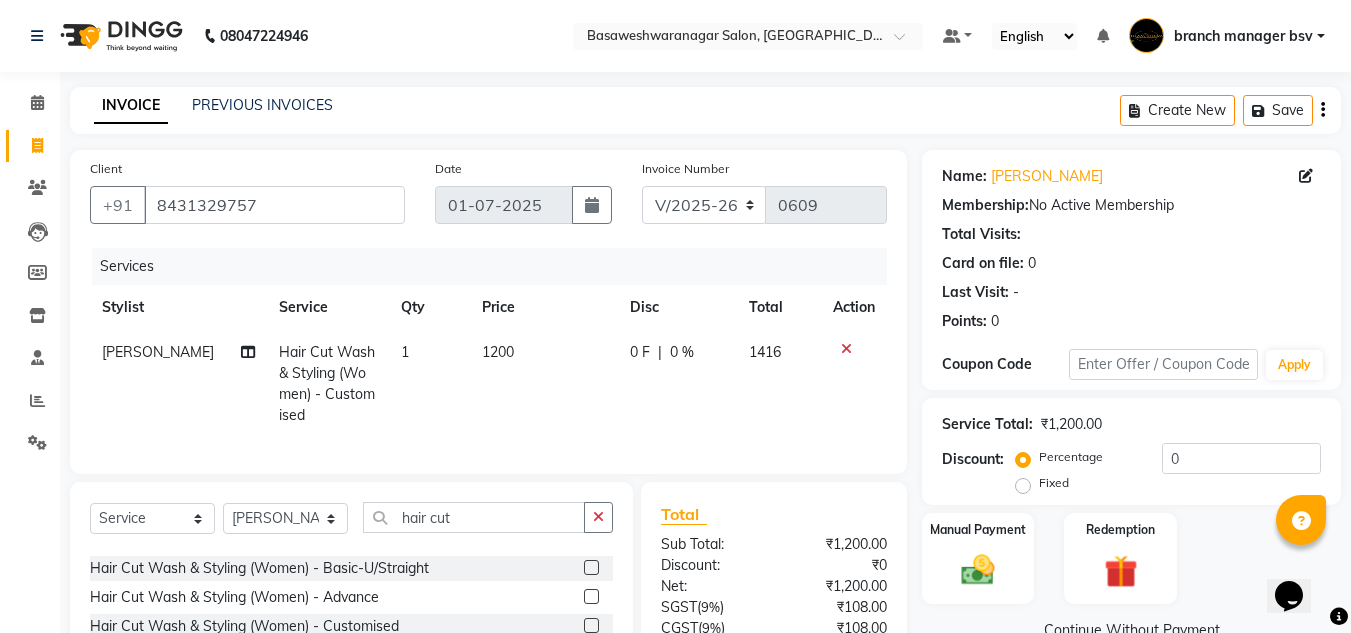 click on "1200" 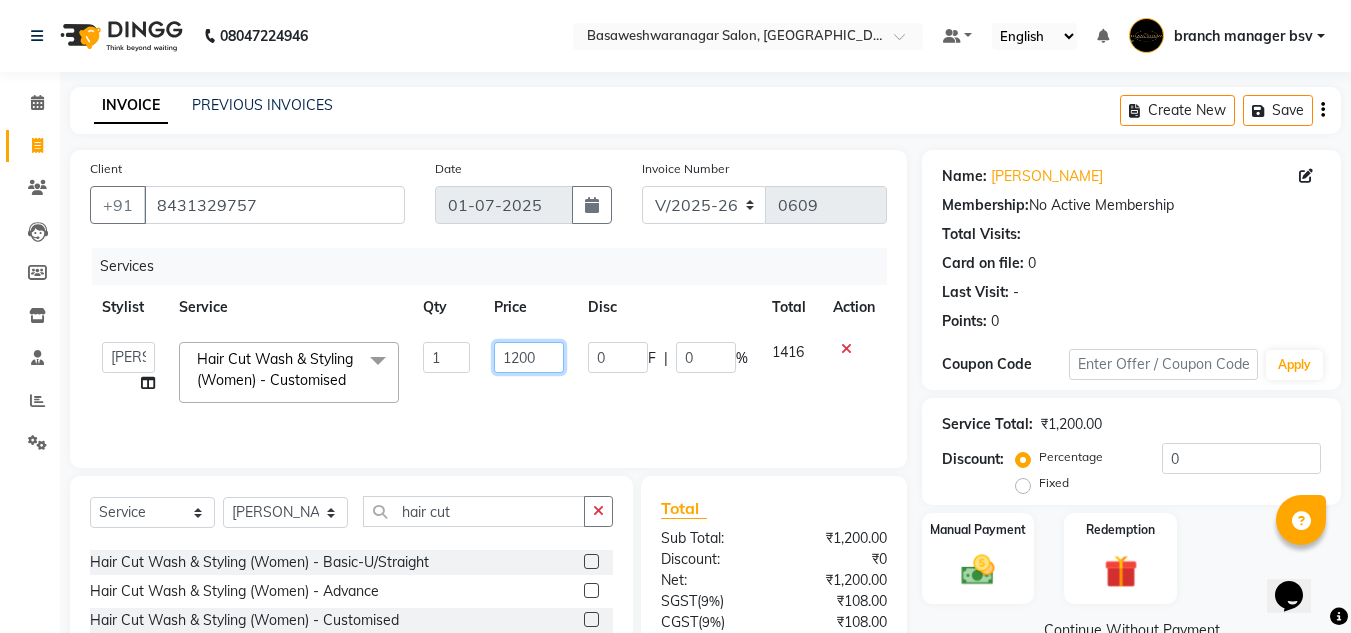 click on "1200" 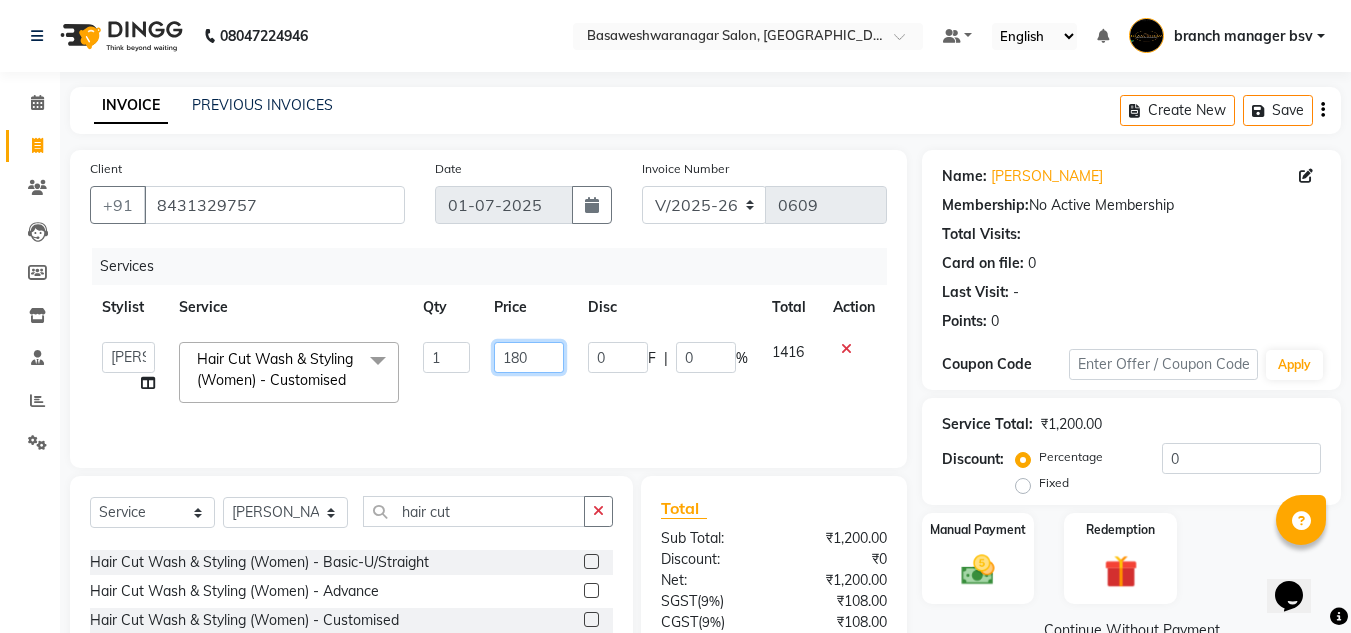 type on "1800" 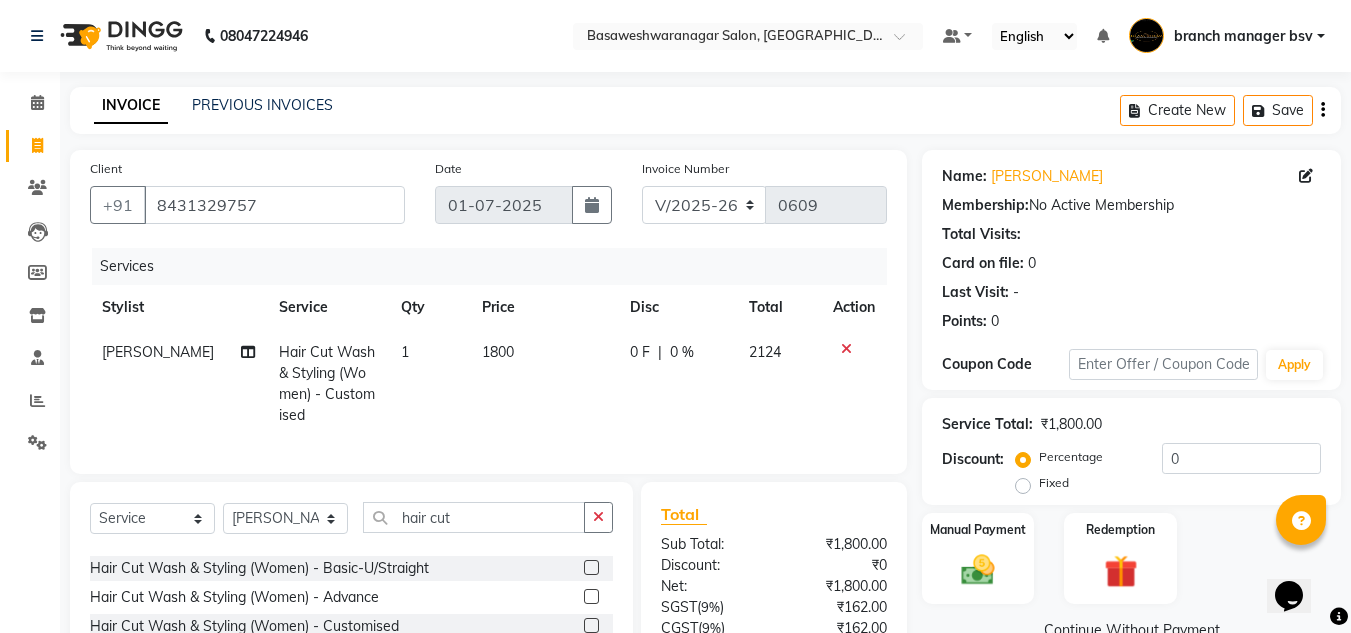 click on "Name: Varsha  Membership:  No Active Membership  Total Visits:   Card on file:  0 Last Visit:   - Points:   0  Coupon Code Apply Service Total:  ₹1,800.00  Discount:  Percentage   Fixed  0 Manual Payment Redemption  Continue Without Payment" 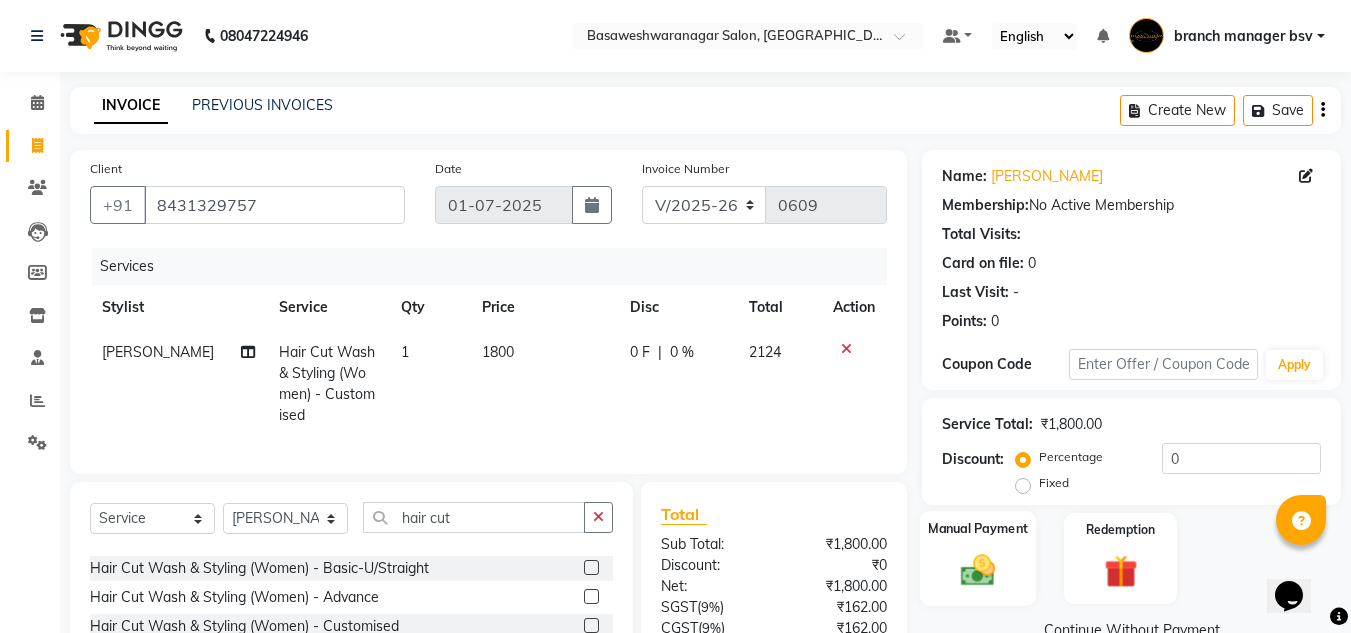 click on "Manual Payment" 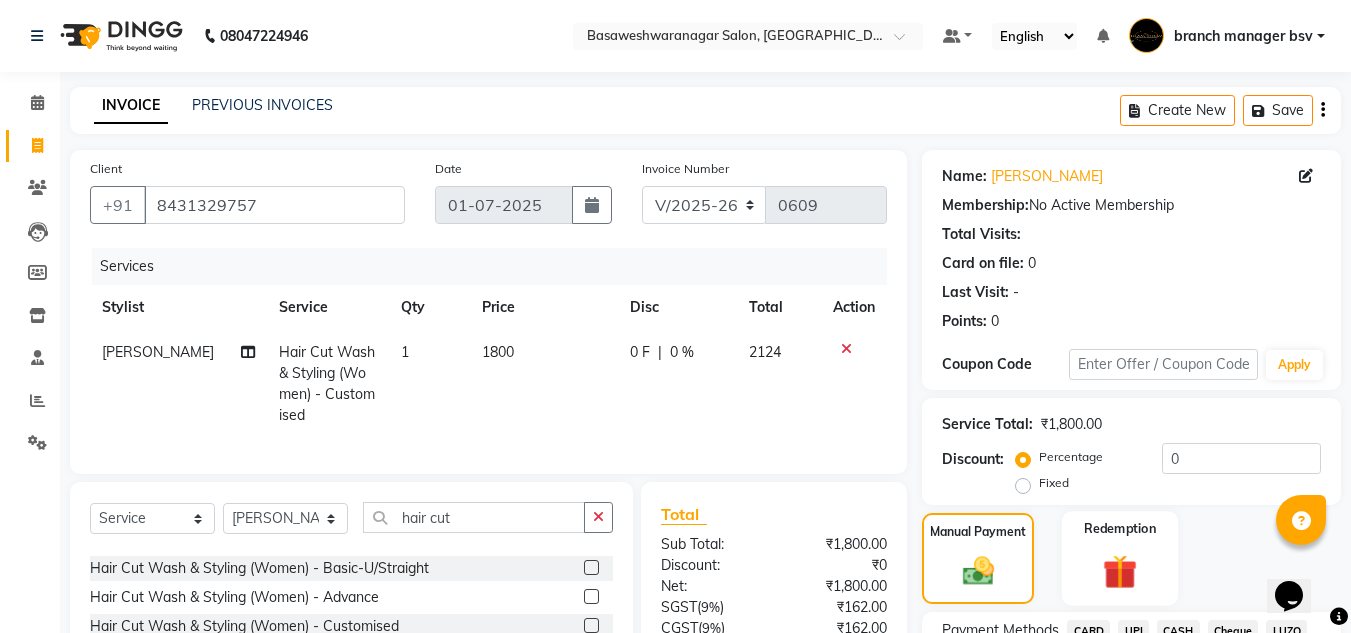scroll, scrollTop: 189, scrollLeft: 0, axis: vertical 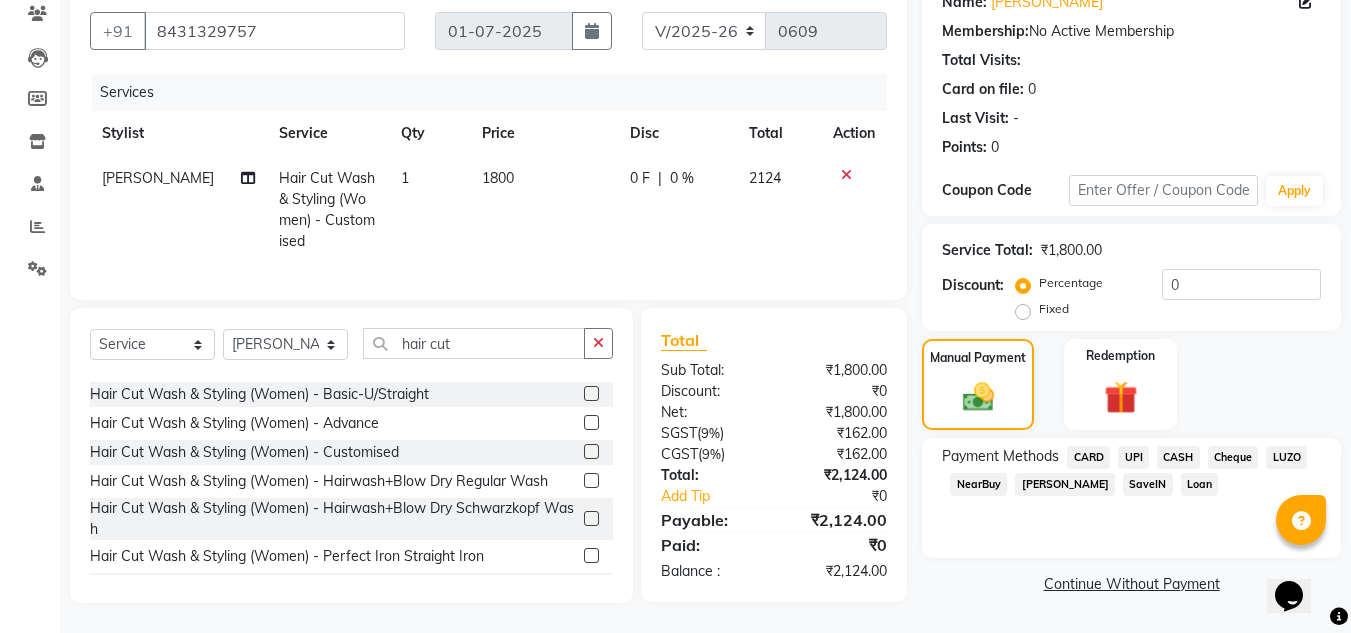 click on "UPI" 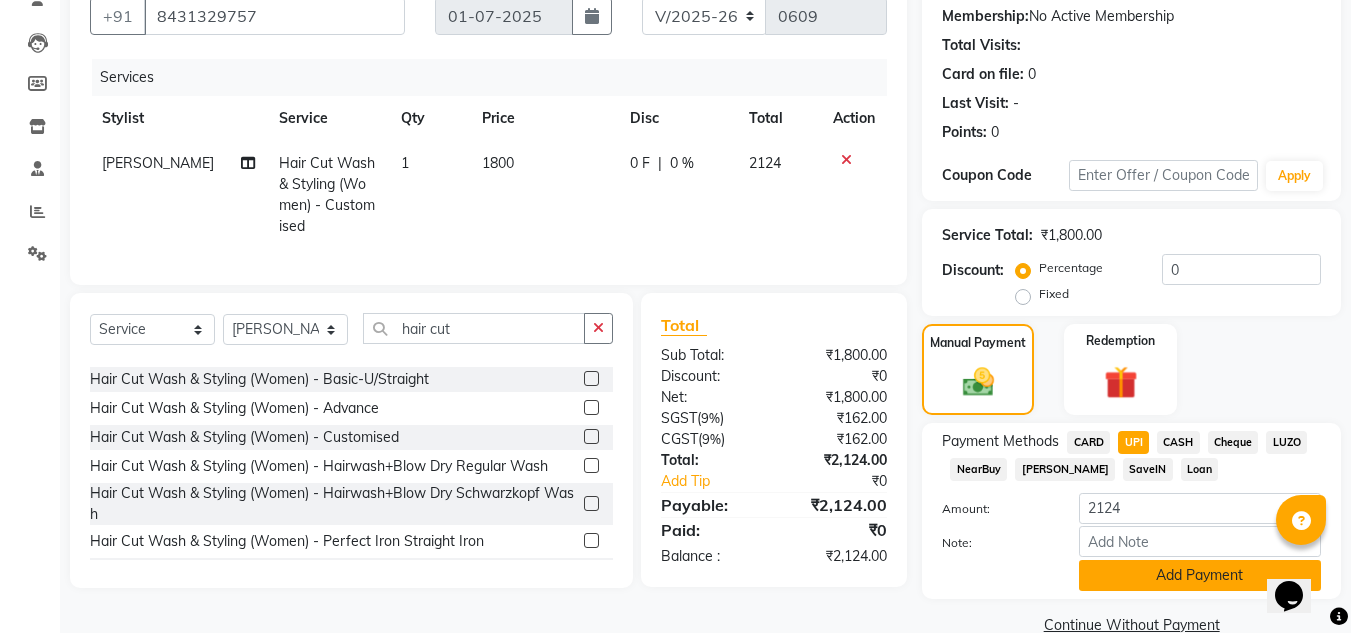 click on "Add Payment" 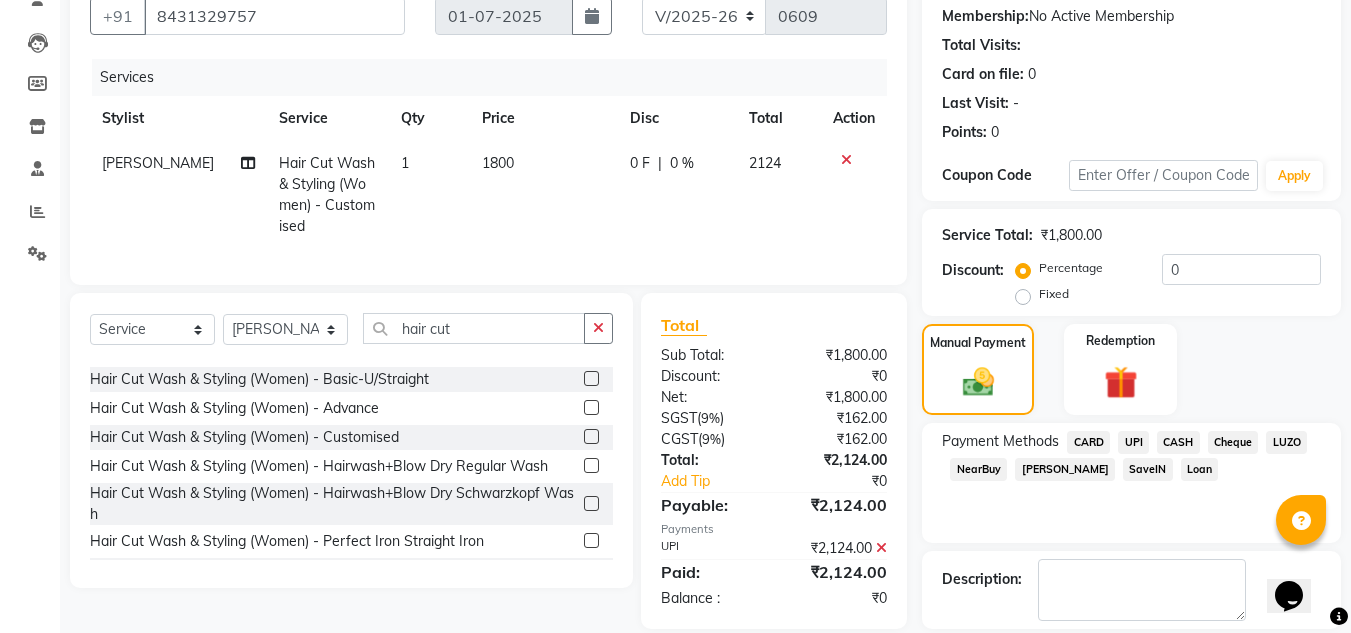 scroll, scrollTop: 283, scrollLeft: 0, axis: vertical 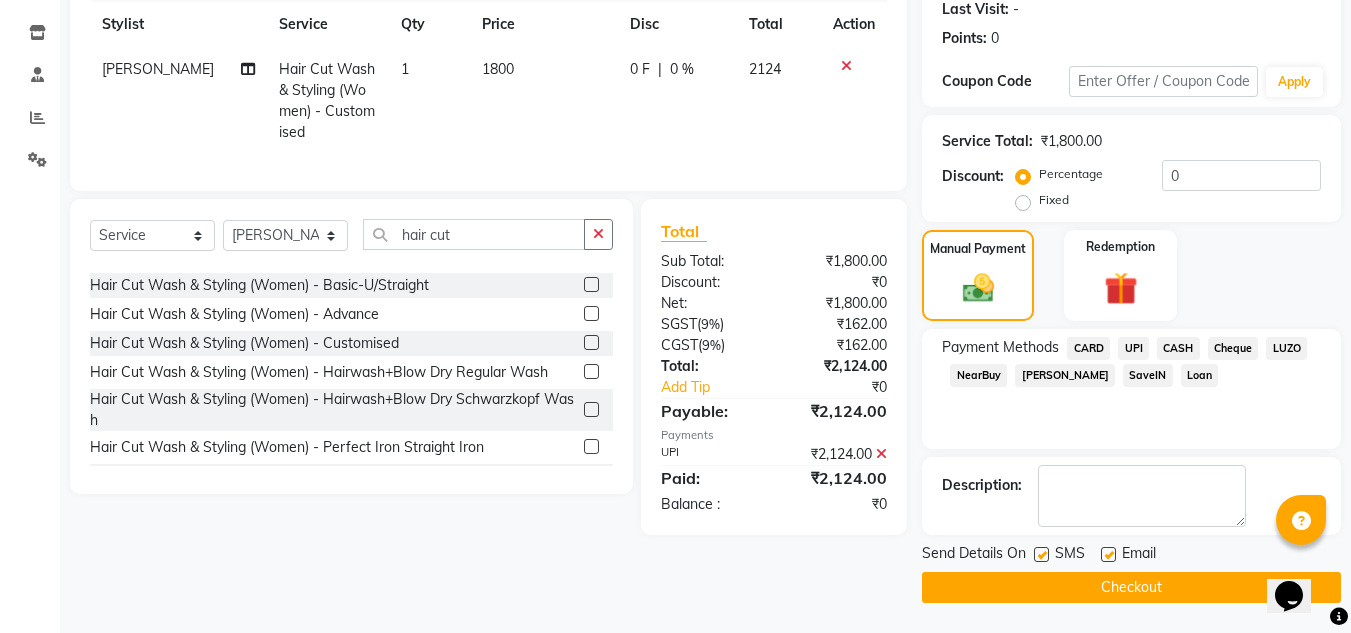 click on "Checkout" 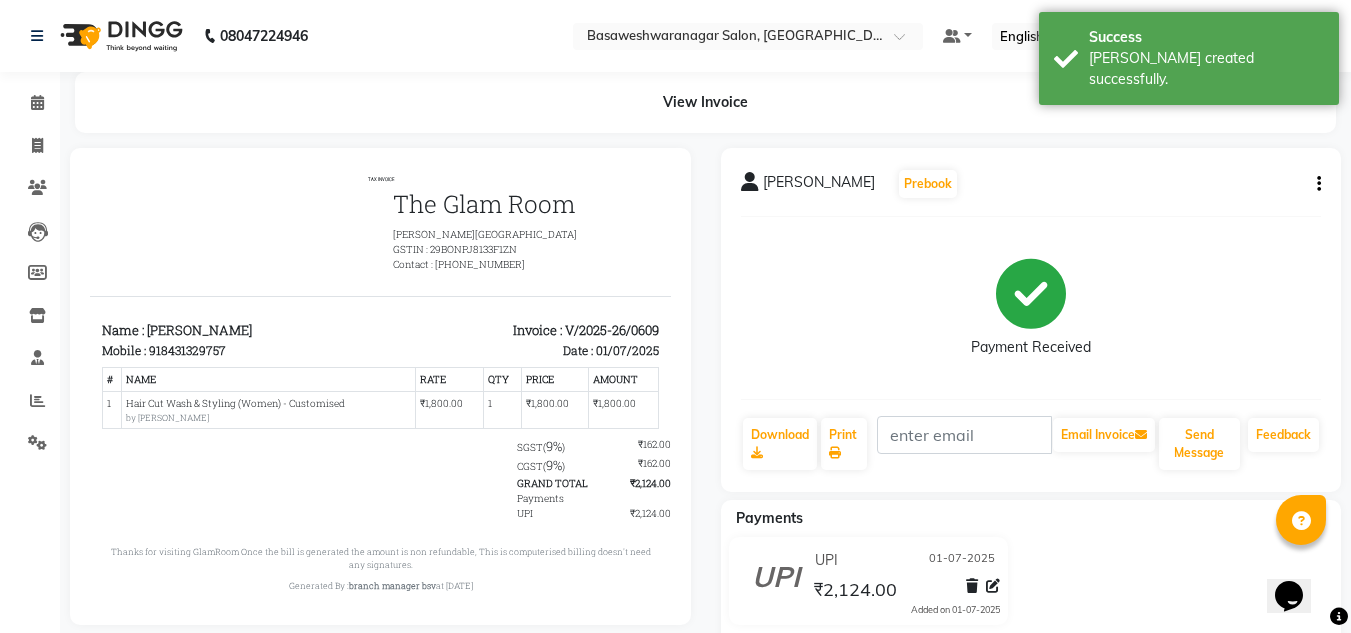 scroll, scrollTop: 0, scrollLeft: 0, axis: both 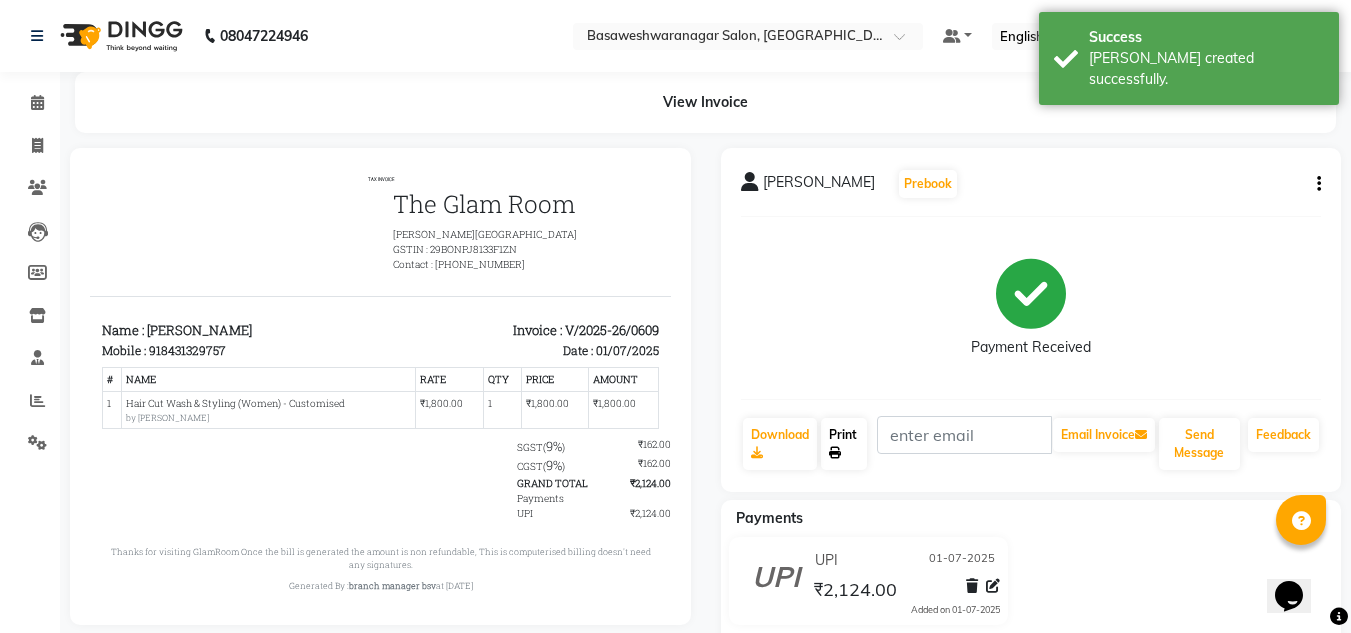 click on "Print" 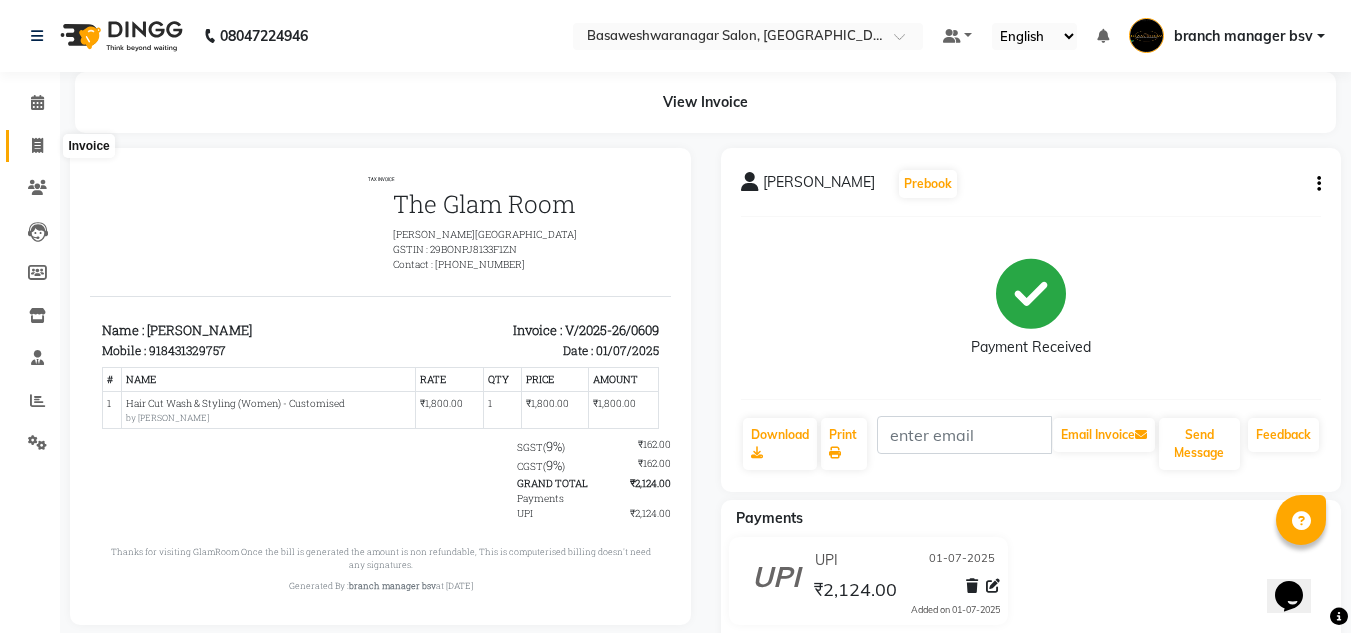 click 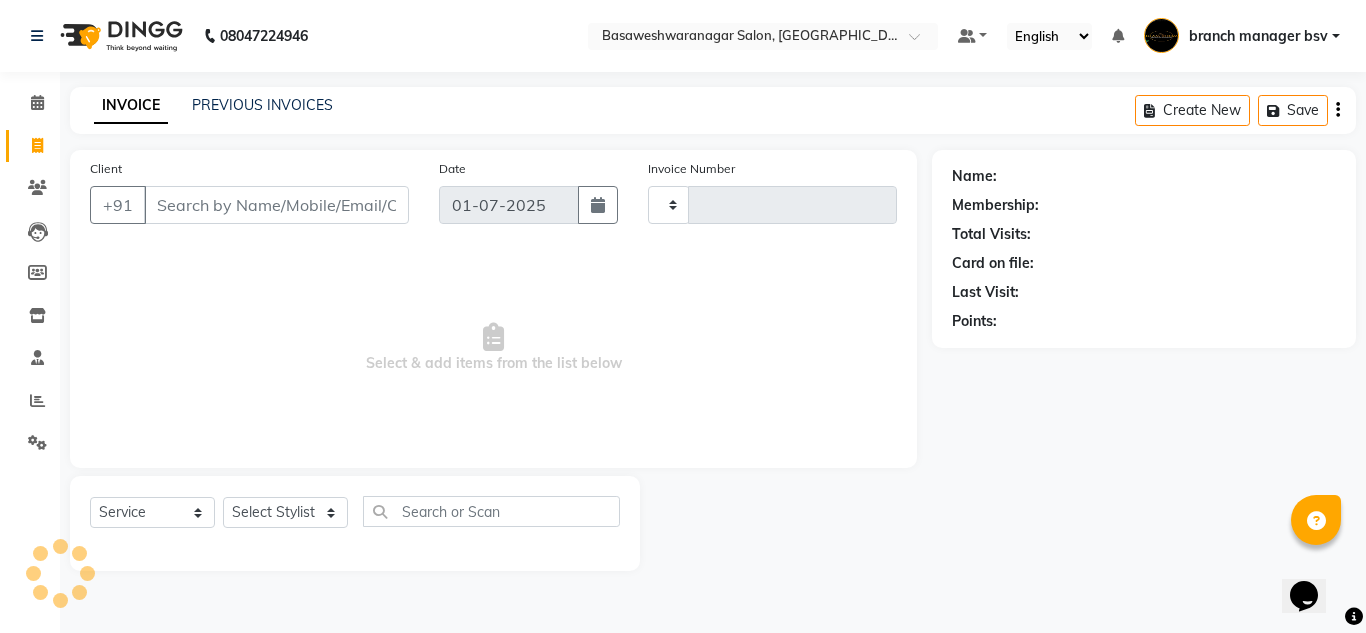 type on "0610" 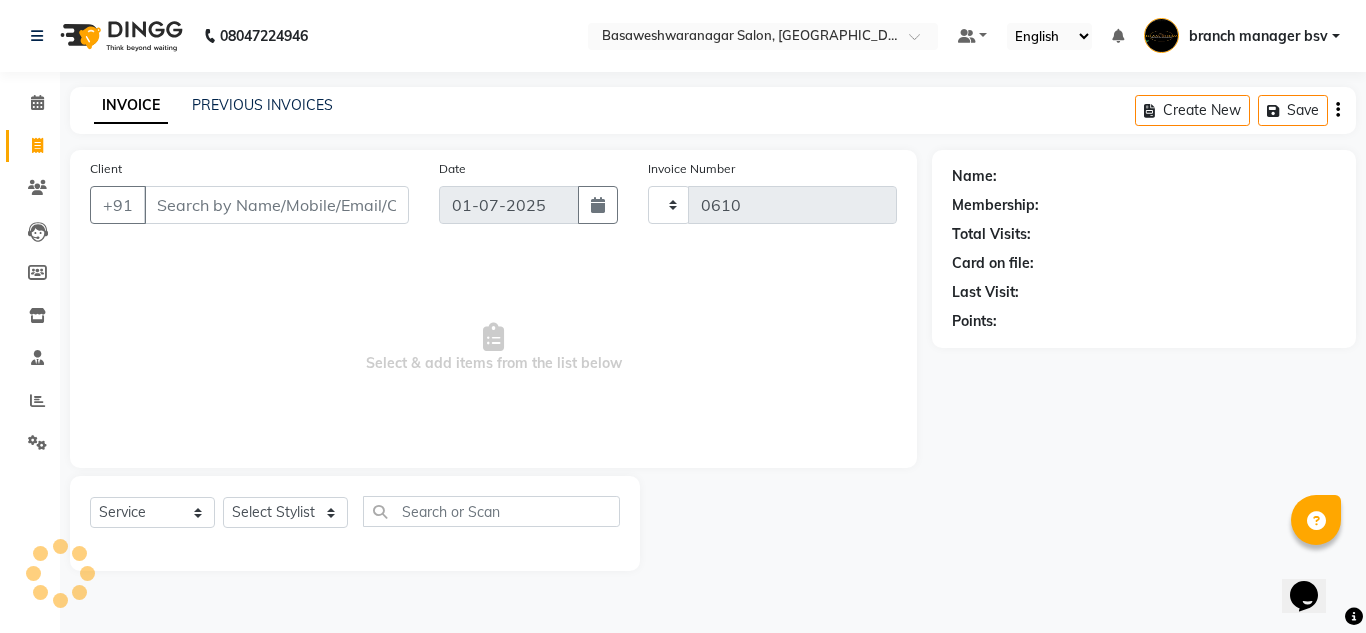 select on "842" 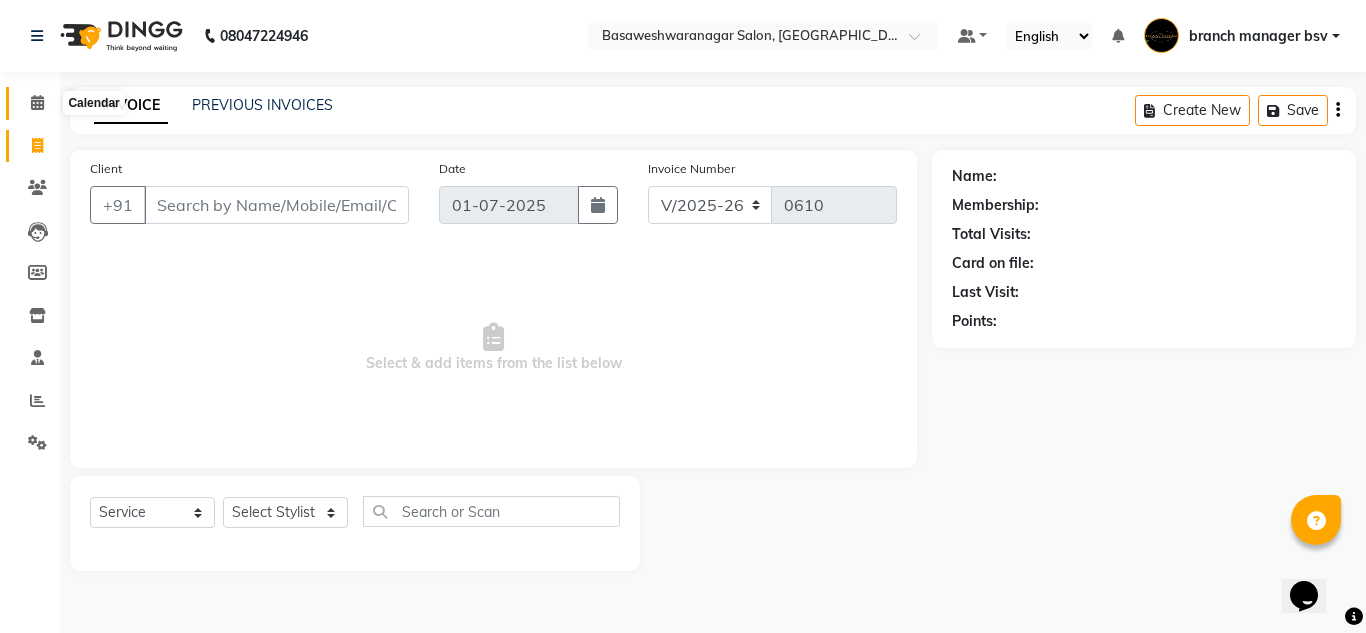 click 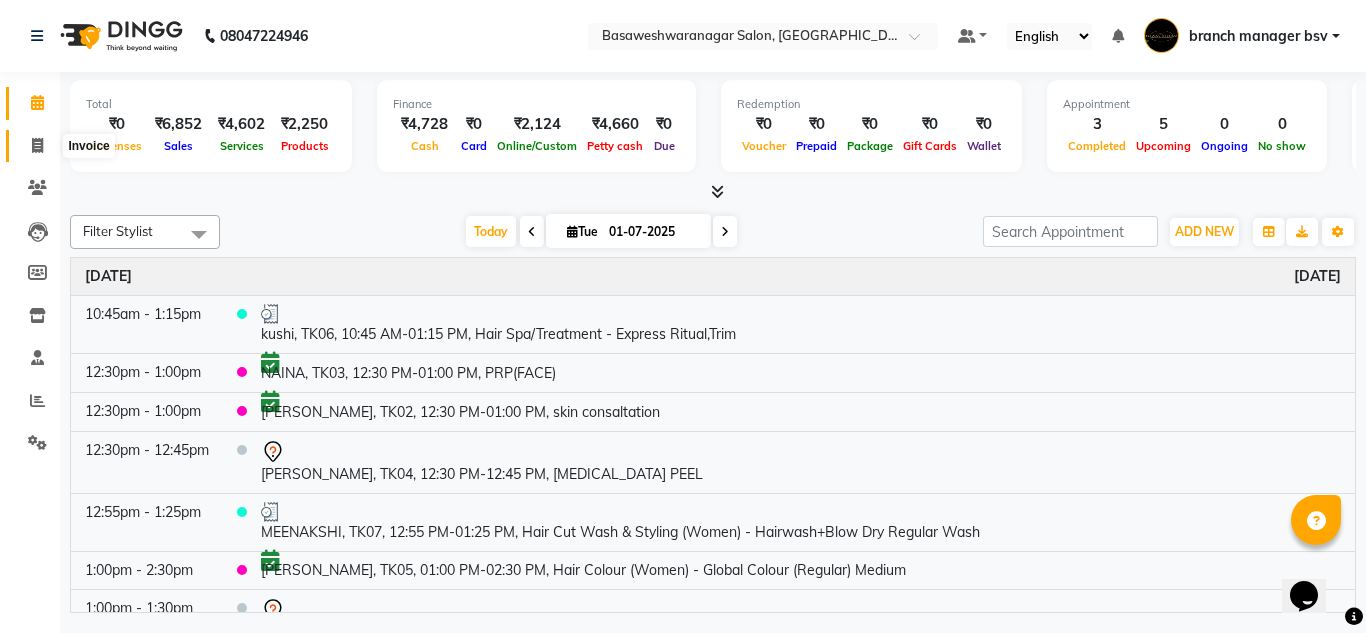 click 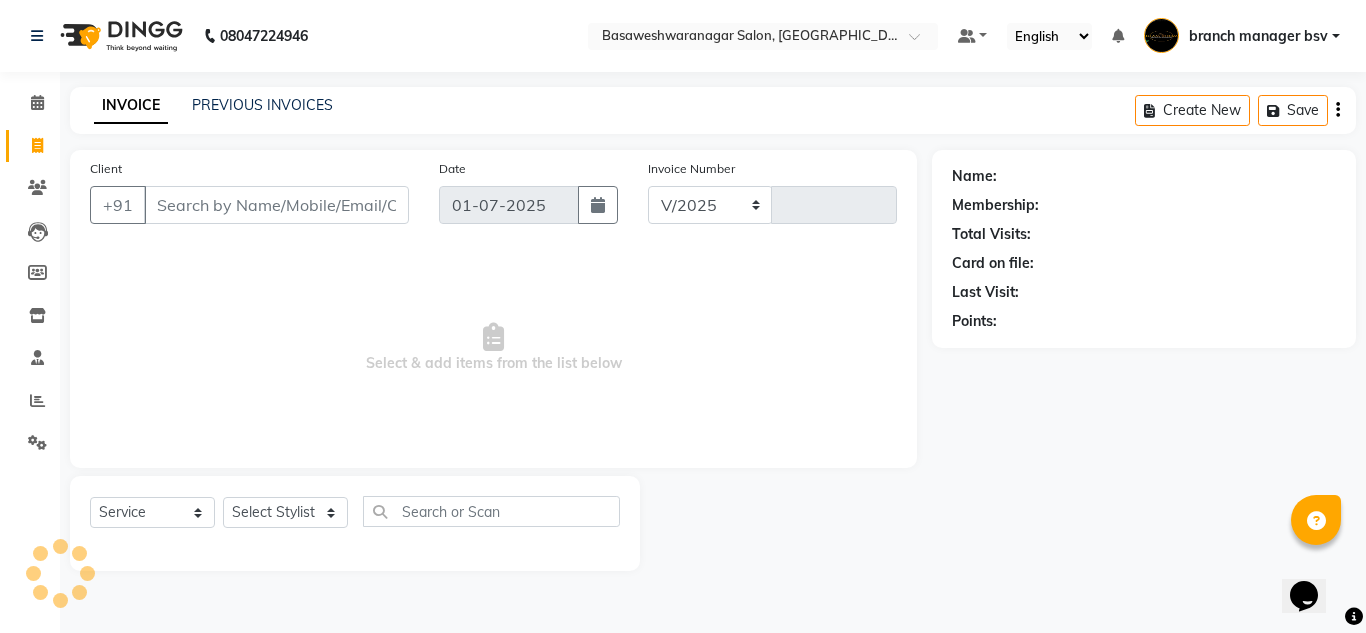 select on "842" 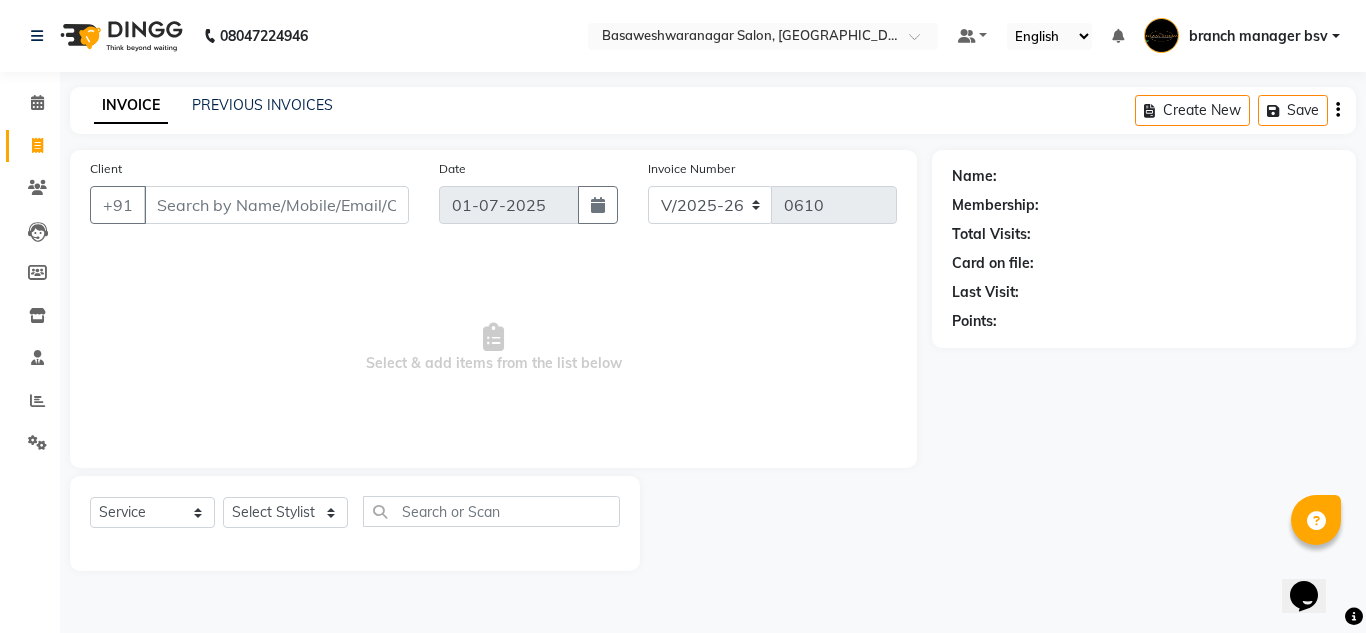click on "Client" at bounding box center [276, 205] 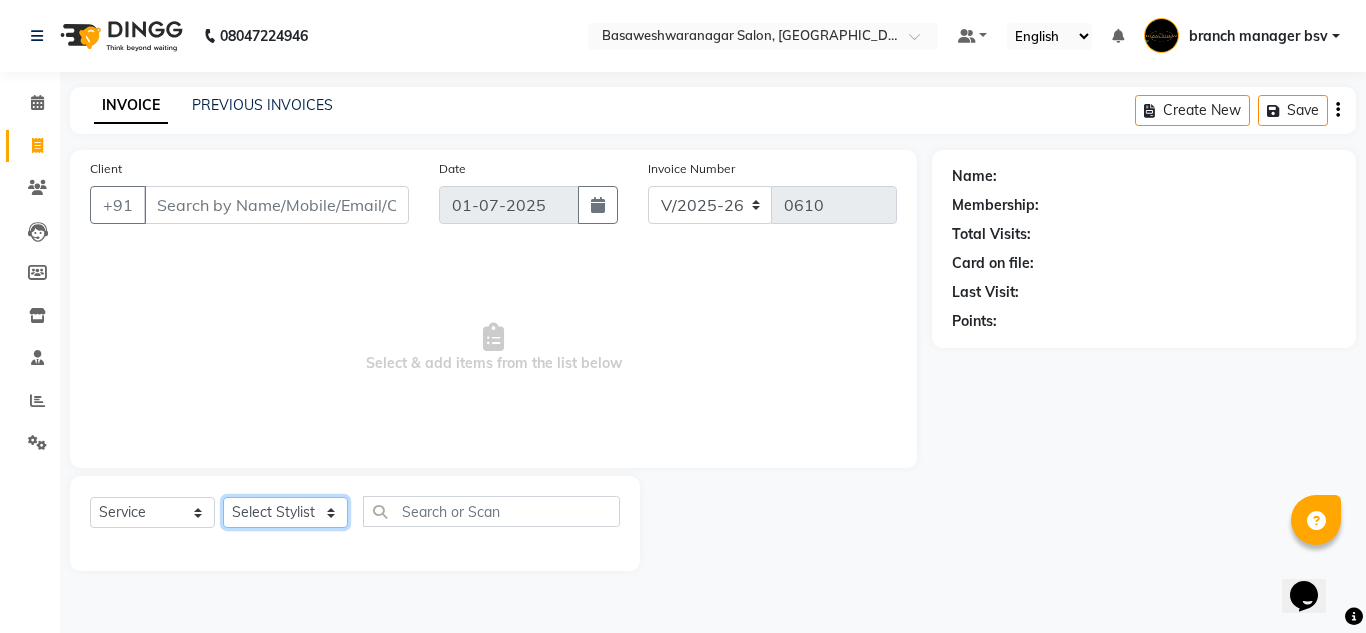 click on "Select Stylist ashwini branch manager bsv Dr.Jabin Dr mehzabin GURISH JASSI Jayshree Navya pooja accounts PRATIK RAJEESHA Rasna Sanskruthi shangnimwom SMIRTI SUMITH SUNITHA SUNNY Tanveer  TEZZ The Glam Room theja Trishna urmi" 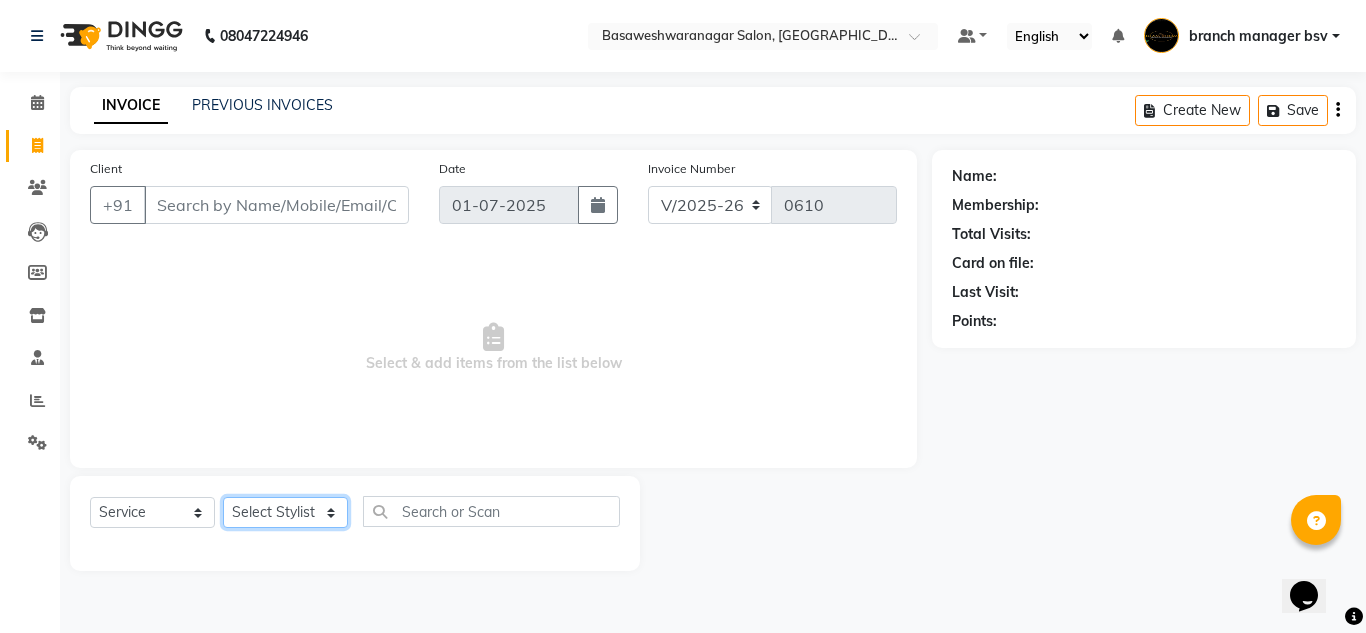 select on "30333" 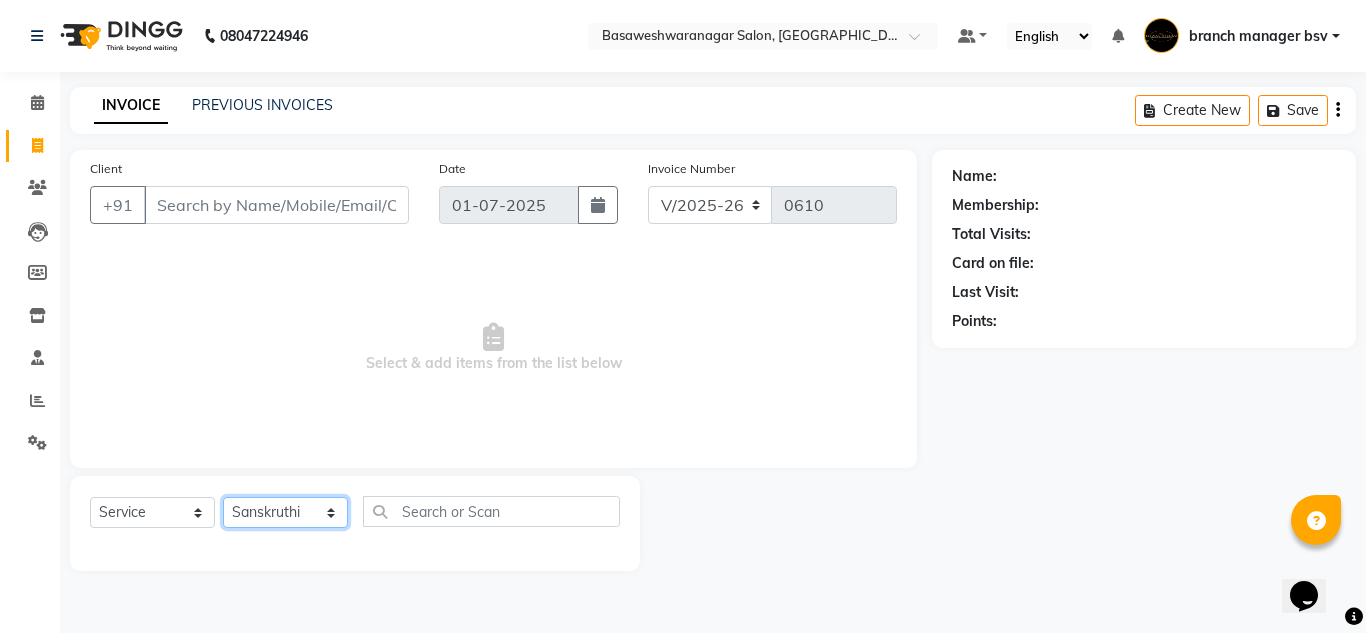 click on "Select Stylist ashwini branch manager bsv Dr.Jabin Dr mehzabin GURISH JASSI Jayshree Navya pooja accounts PRATIK RAJEESHA Rasna Sanskruthi shangnimwom SMIRTI SUMITH SUNITHA SUNNY Tanveer  TEZZ The Glam Room theja Trishna urmi" 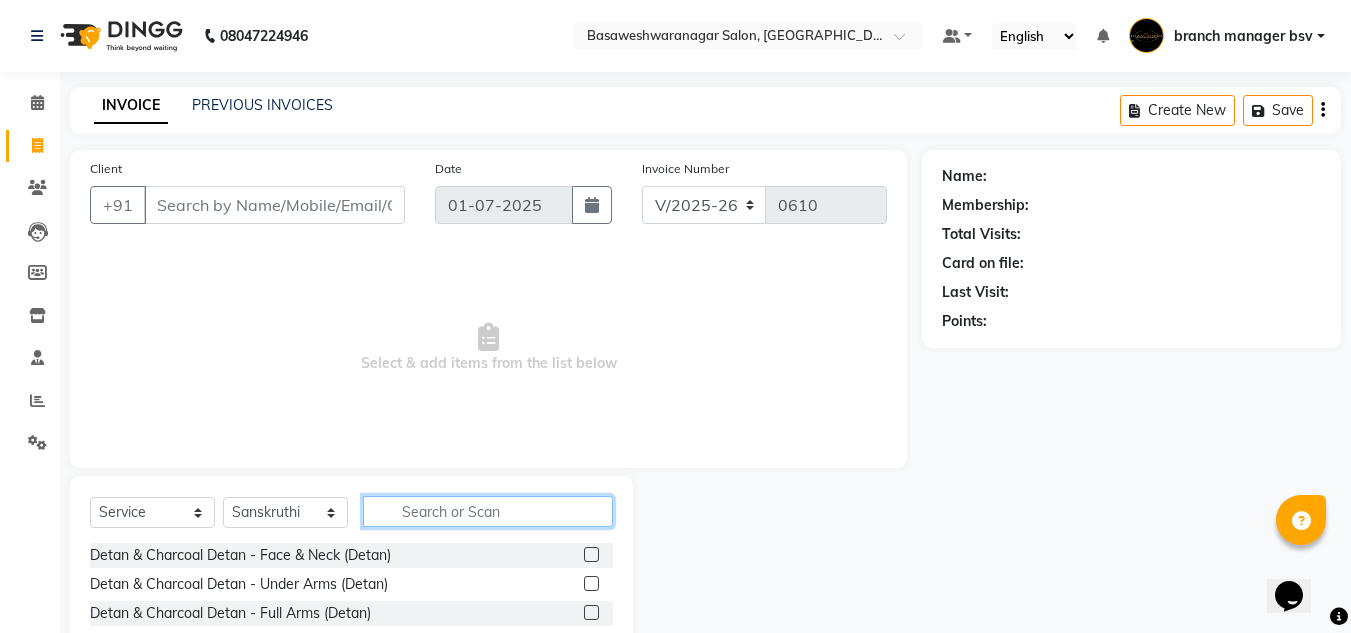 click 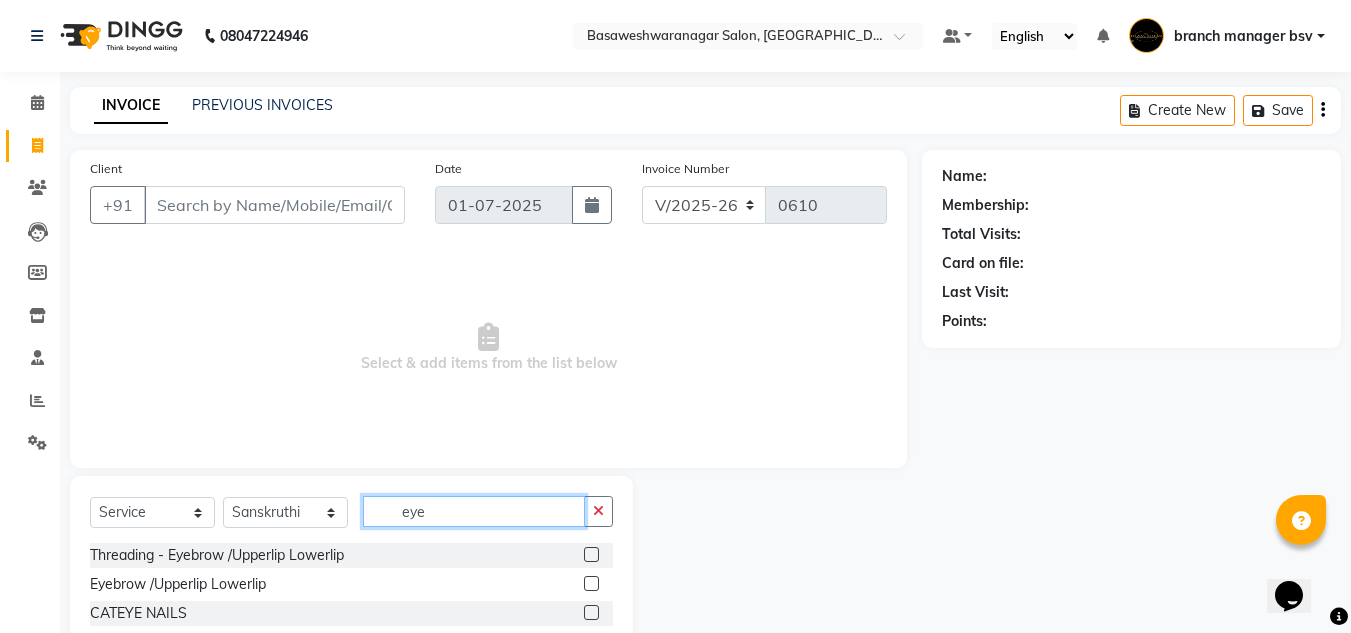 type on "eye" 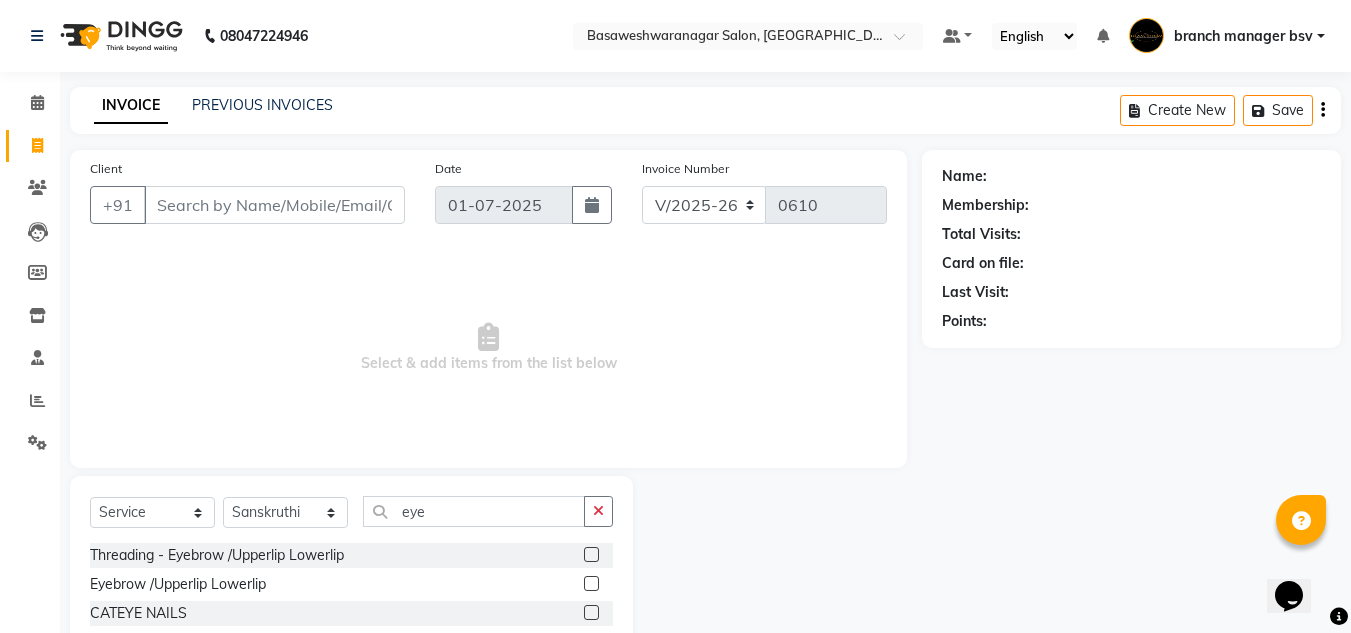 click 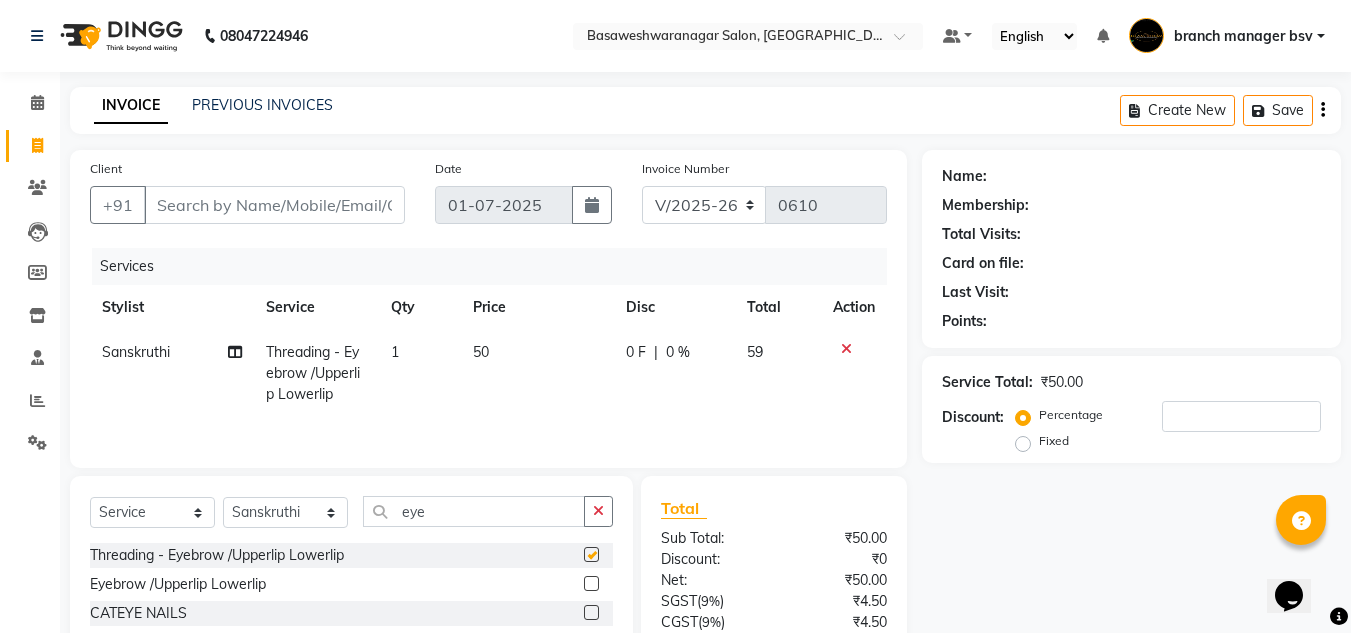 checkbox on "false" 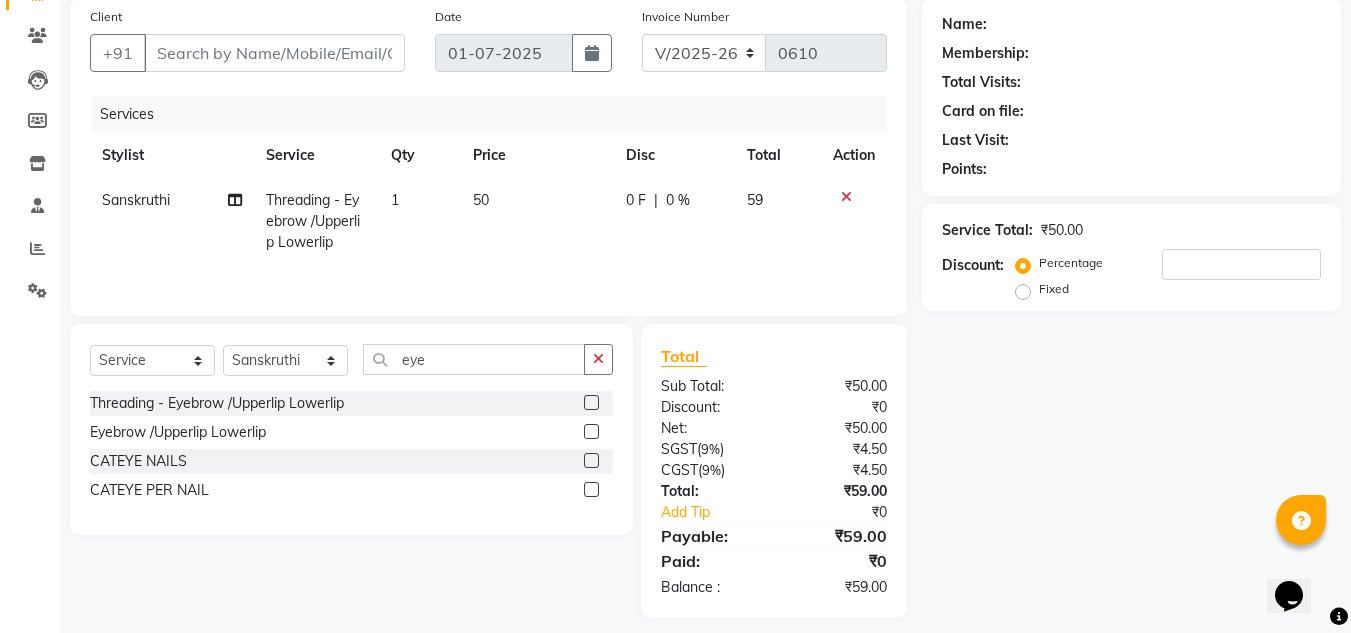 scroll, scrollTop: 0, scrollLeft: 0, axis: both 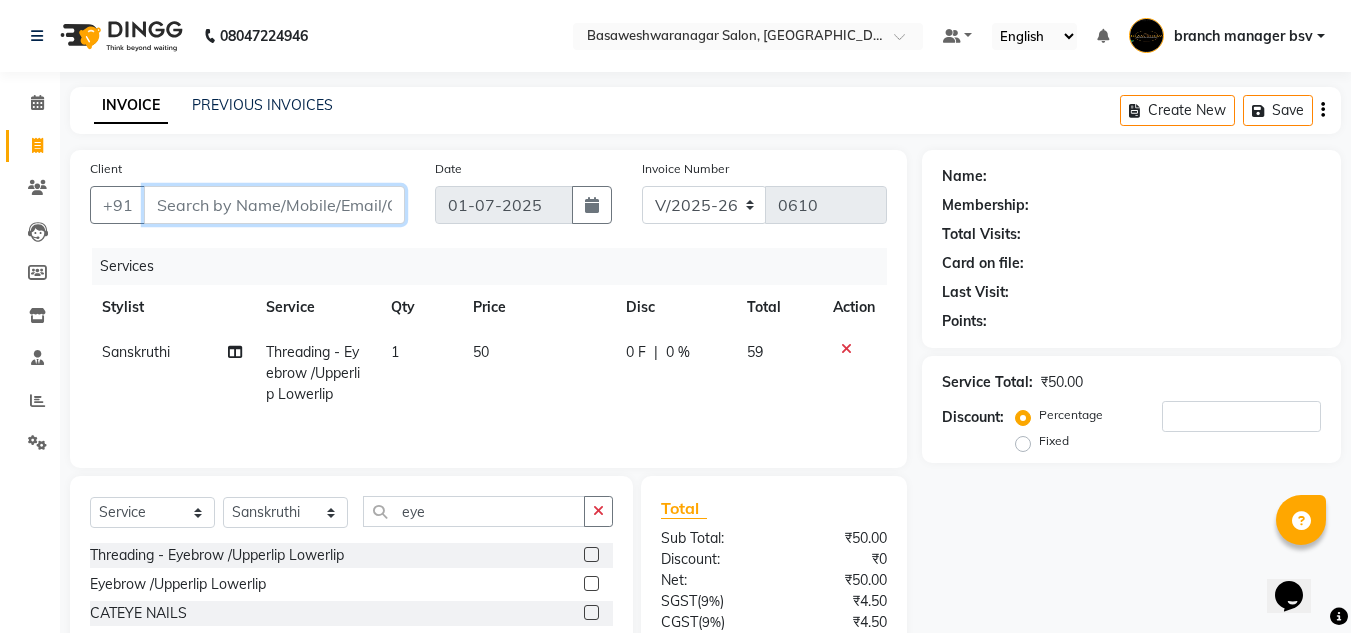 click on "Client" at bounding box center (274, 205) 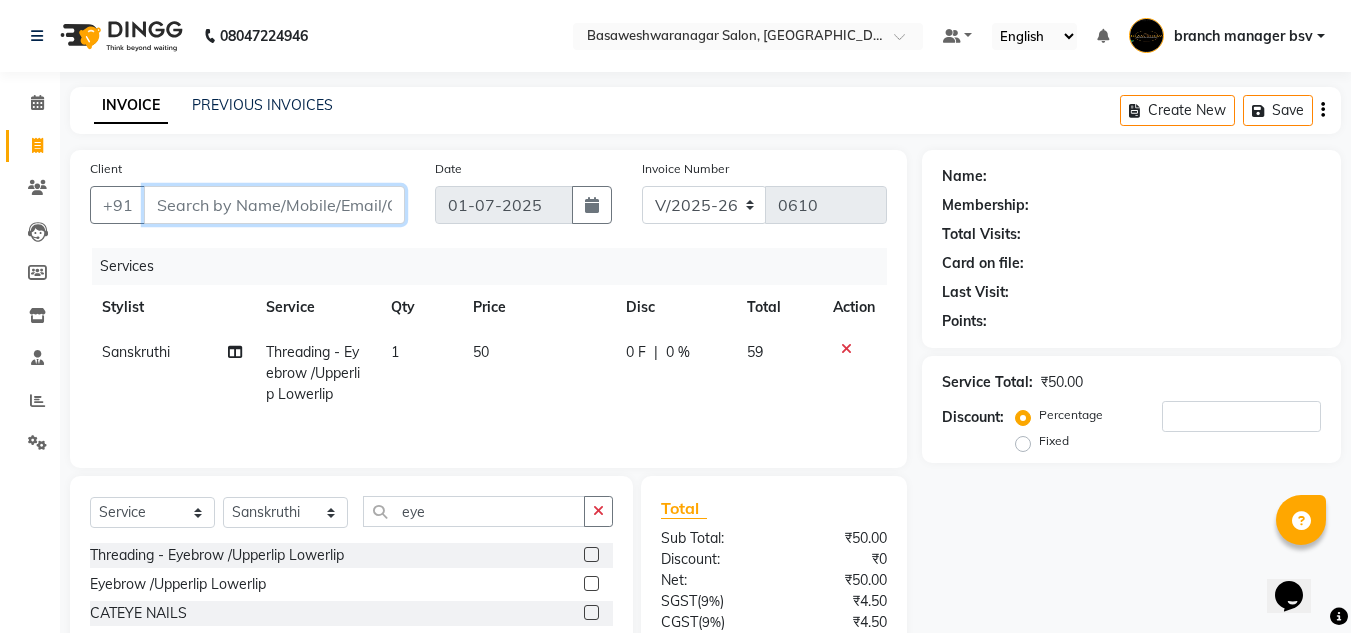 click on "Client" at bounding box center [274, 205] 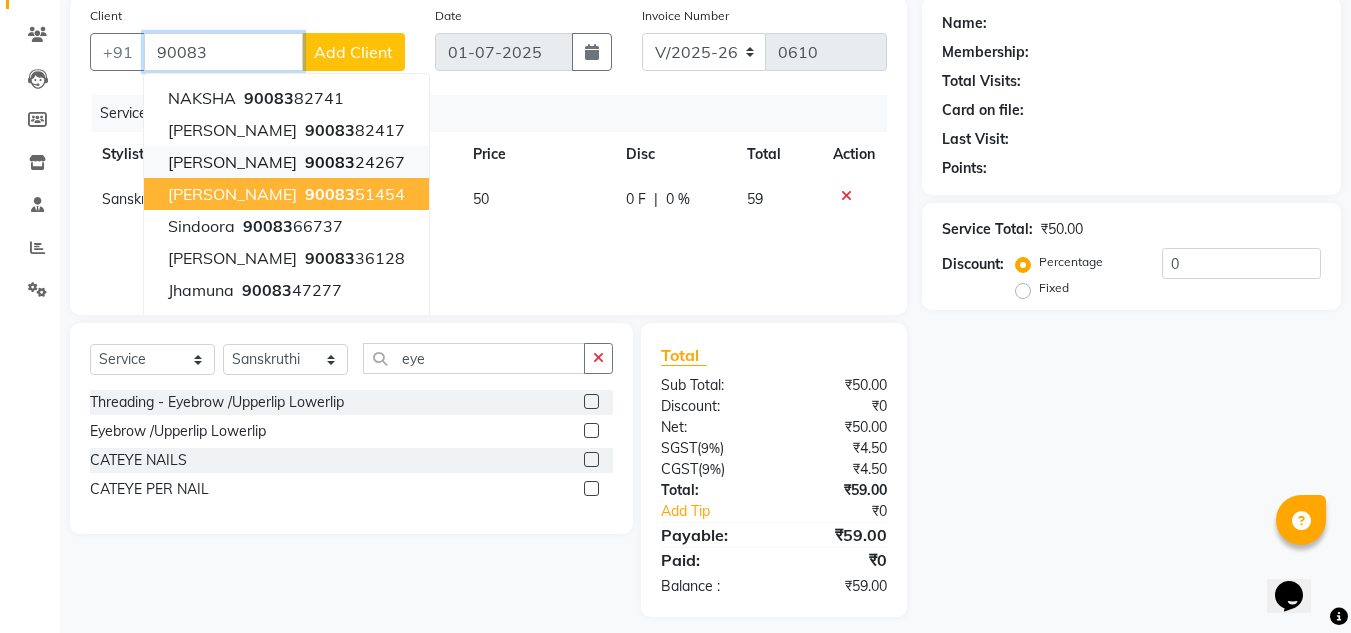 scroll, scrollTop: 154, scrollLeft: 0, axis: vertical 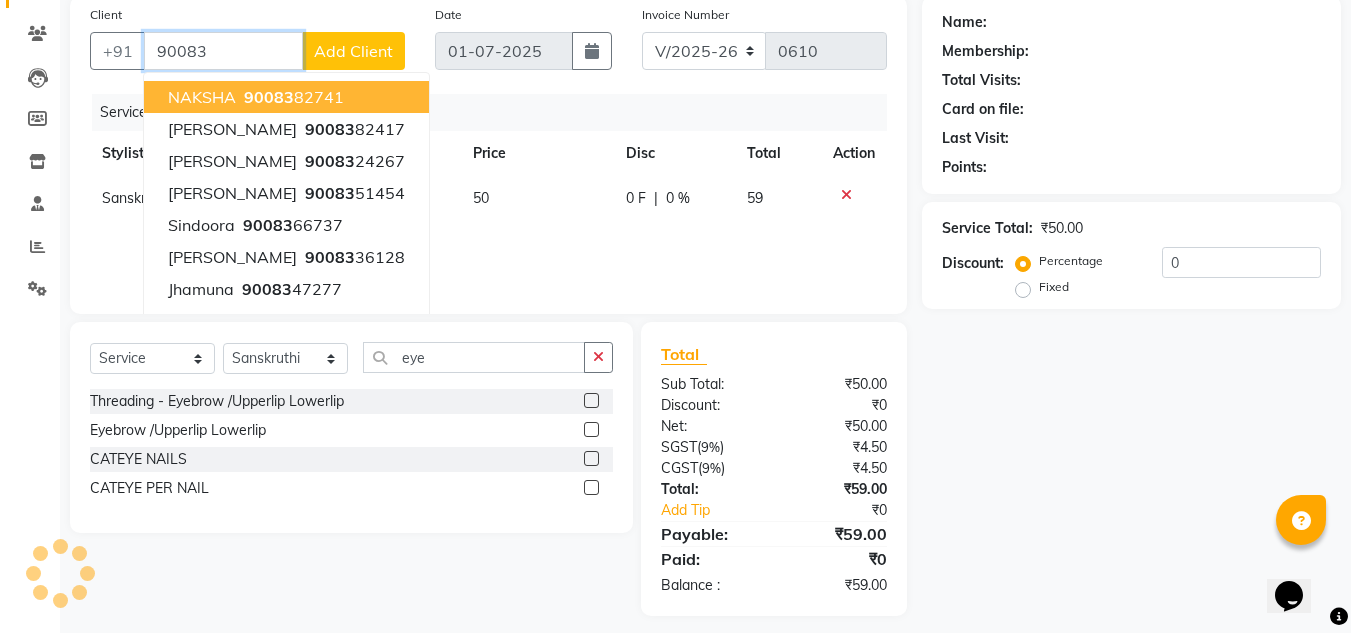 click on "90083" at bounding box center [223, 51] 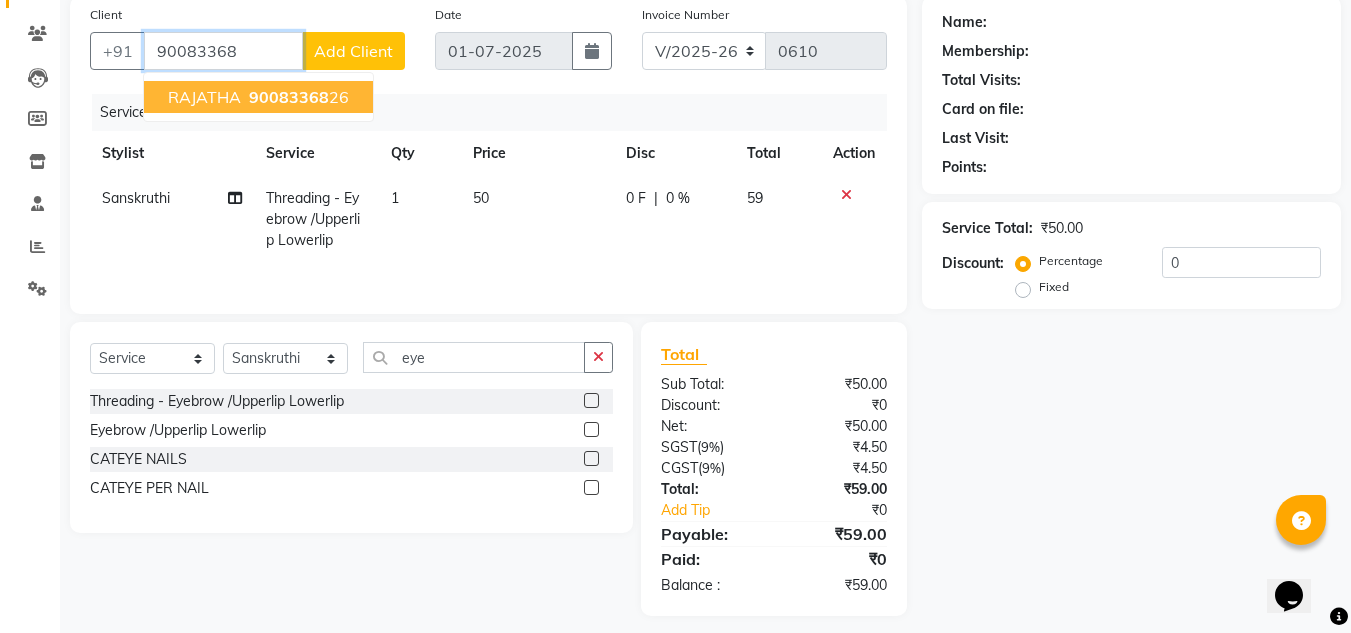 click on "90083368" at bounding box center [289, 97] 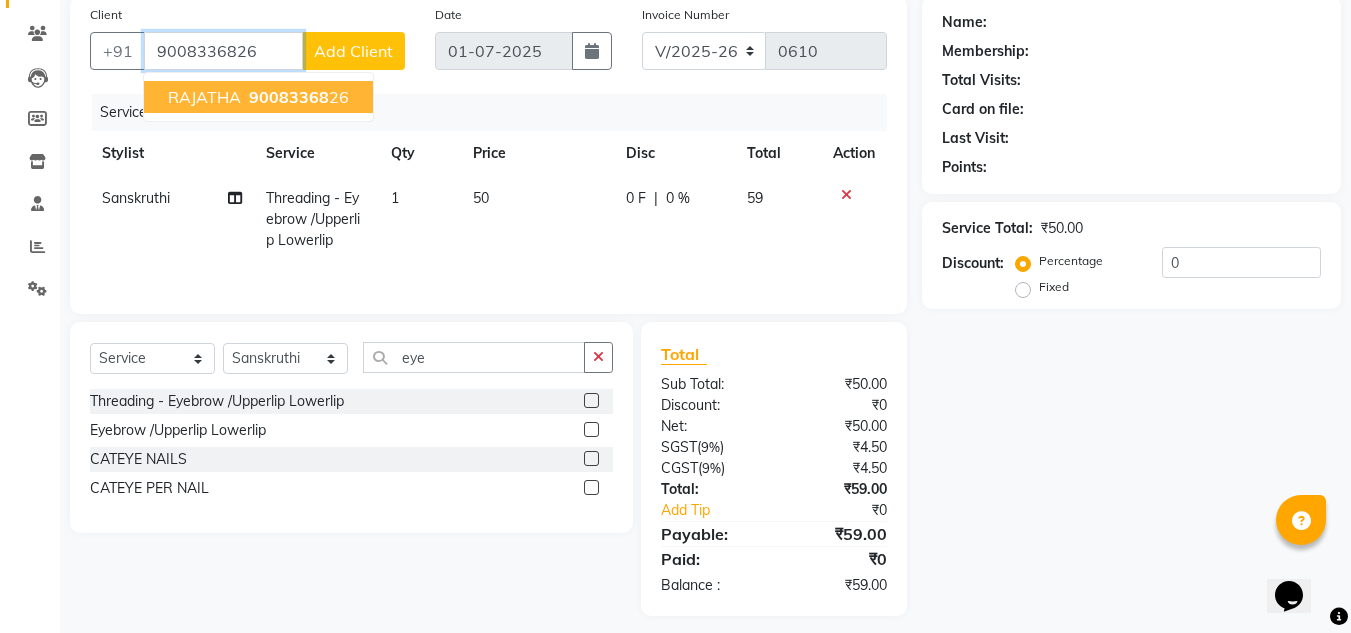 type on "9008336826" 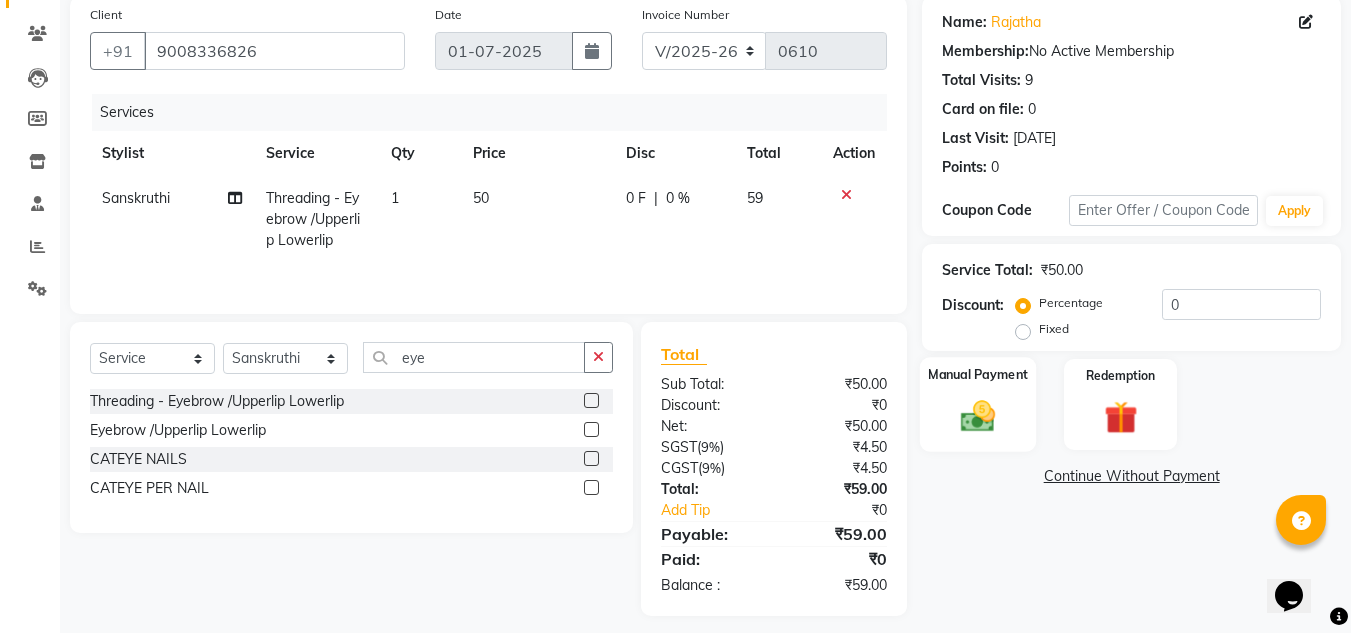 click 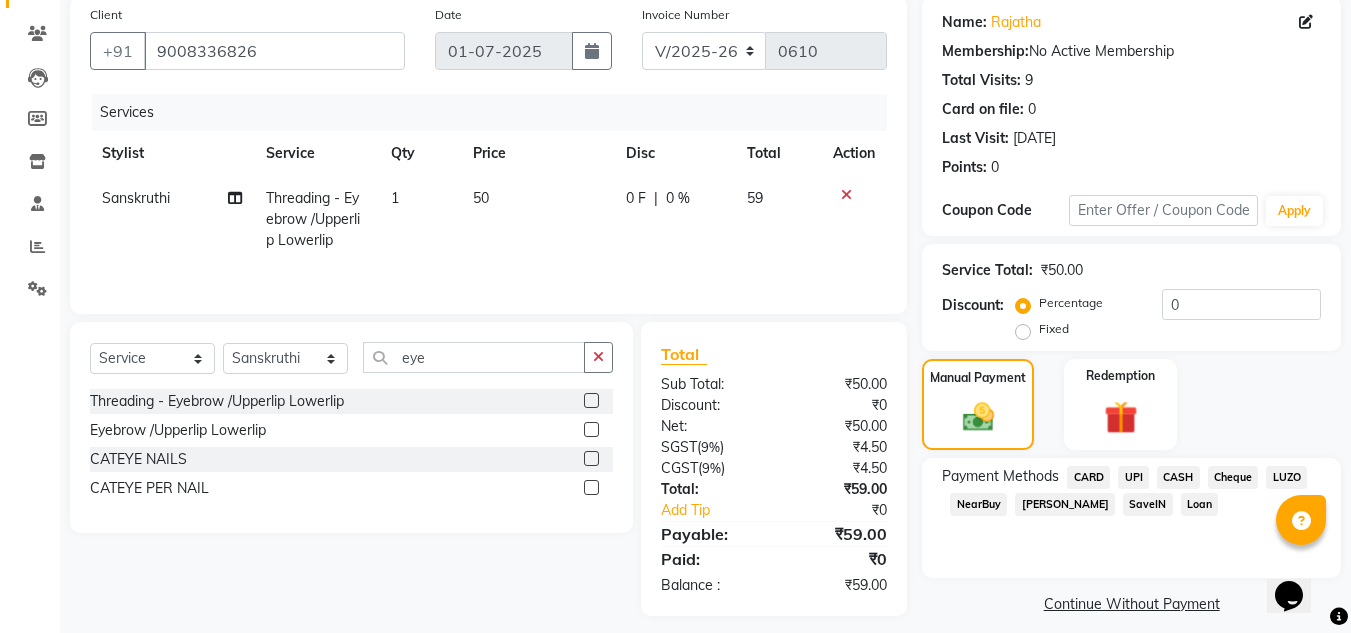 click on "UPI" 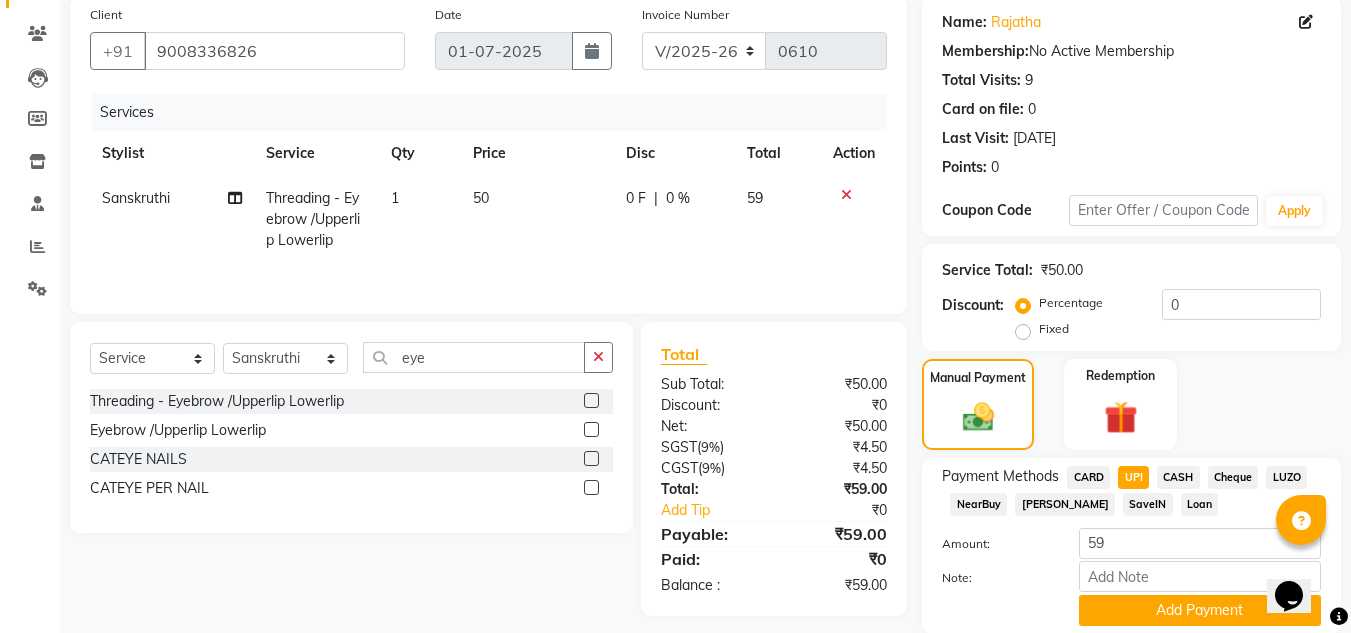 scroll, scrollTop: 226, scrollLeft: 0, axis: vertical 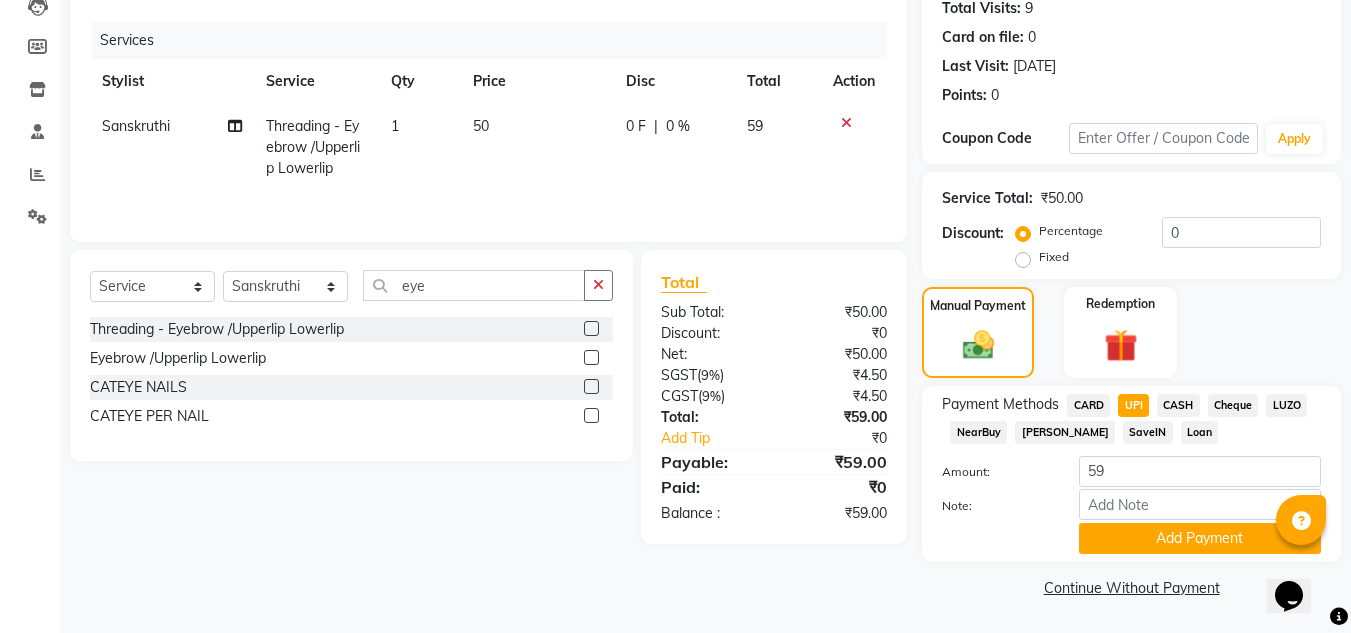 click on "Add Payment" 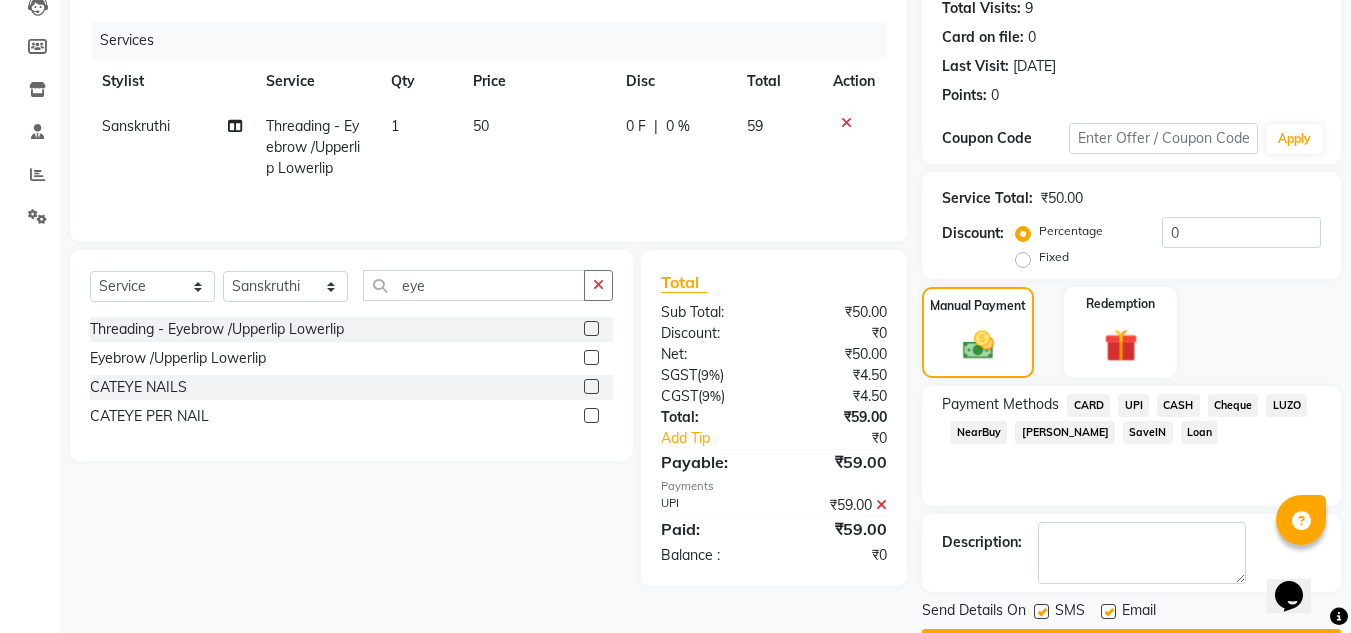 click 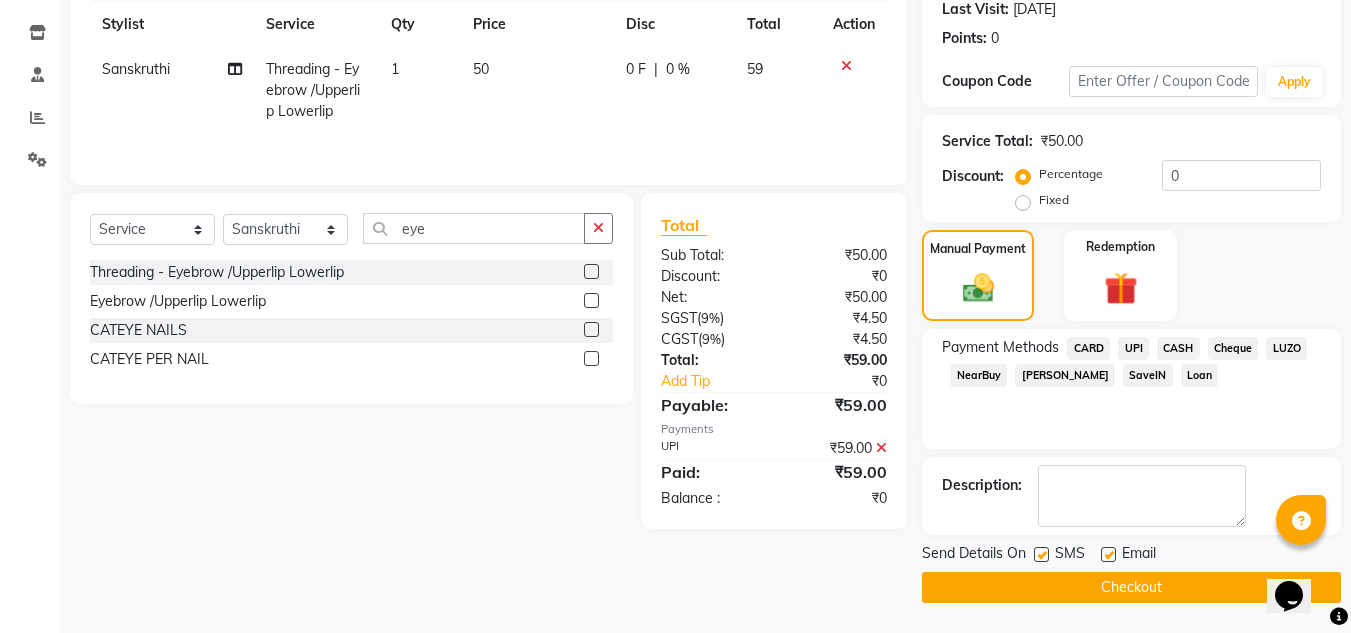 click on "Checkout" 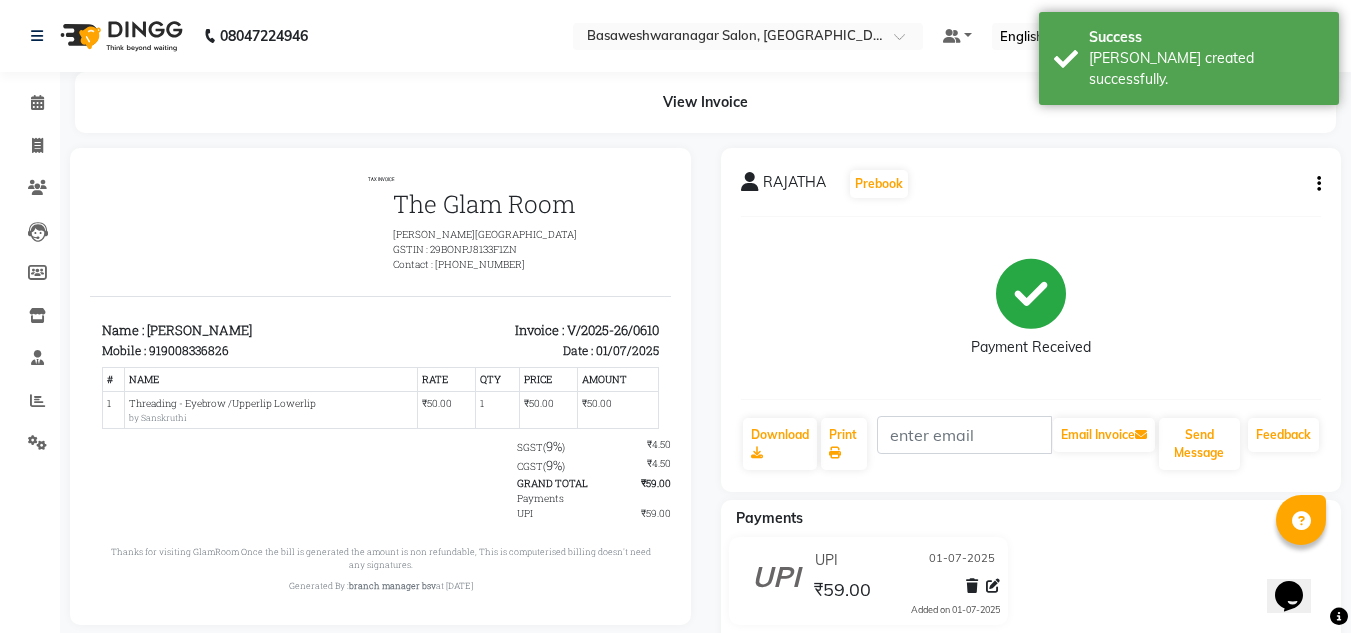 scroll, scrollTop: 0, scrollLeft: 0, axis: both 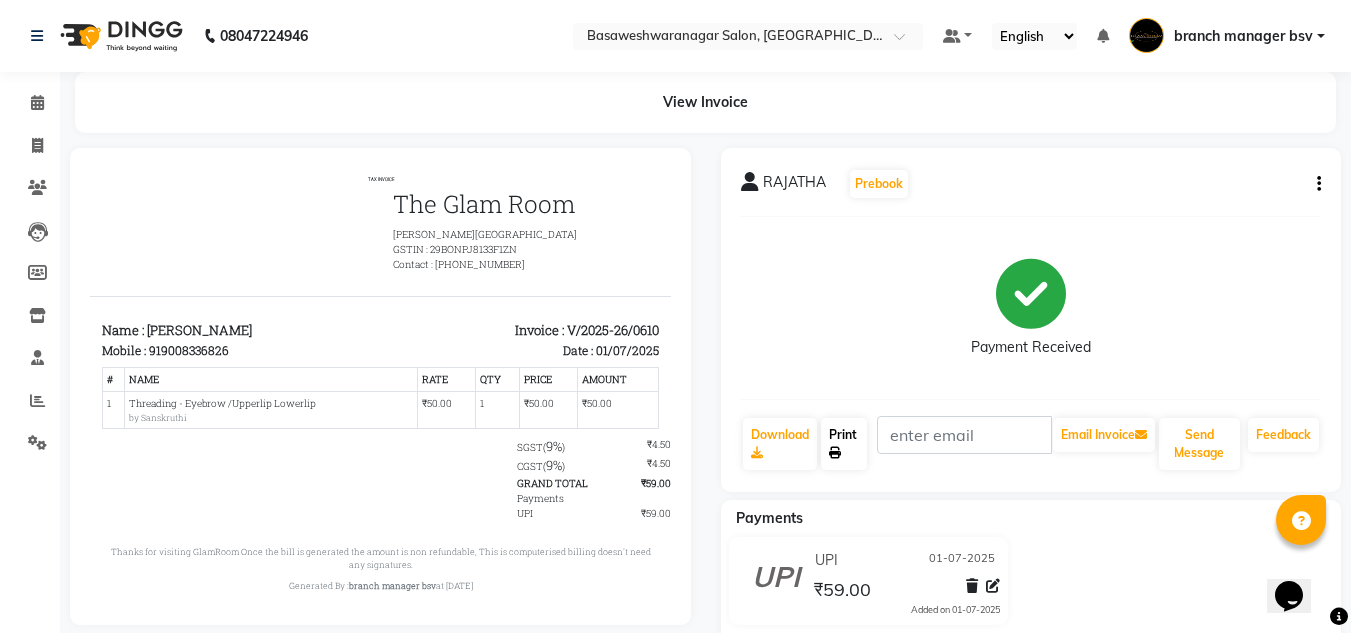 click on "Print" 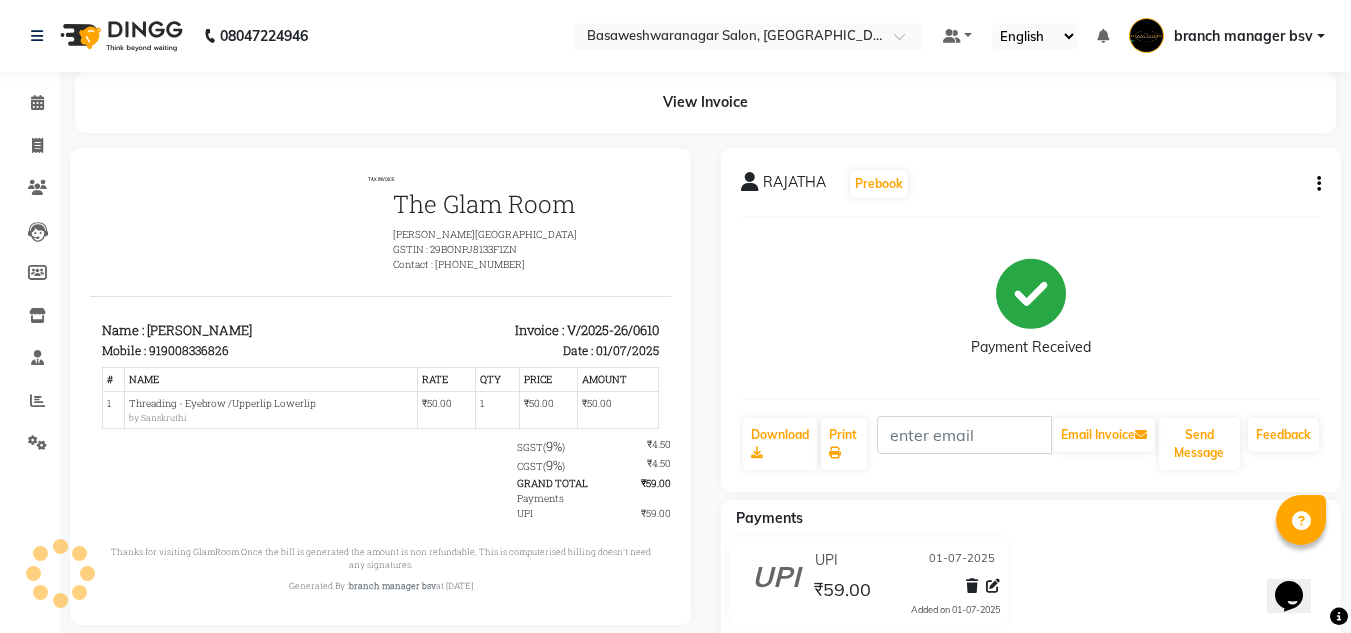 click on "TAX INVOICE
The Glam Room
Basaveshwar nagar
GSTIN : 29BONPJ8133F1ZN
Contact : 9620552727
Name  : RAJATHA  Mobile : 919008336826 Date  : #" at bounding box center (380, 384) 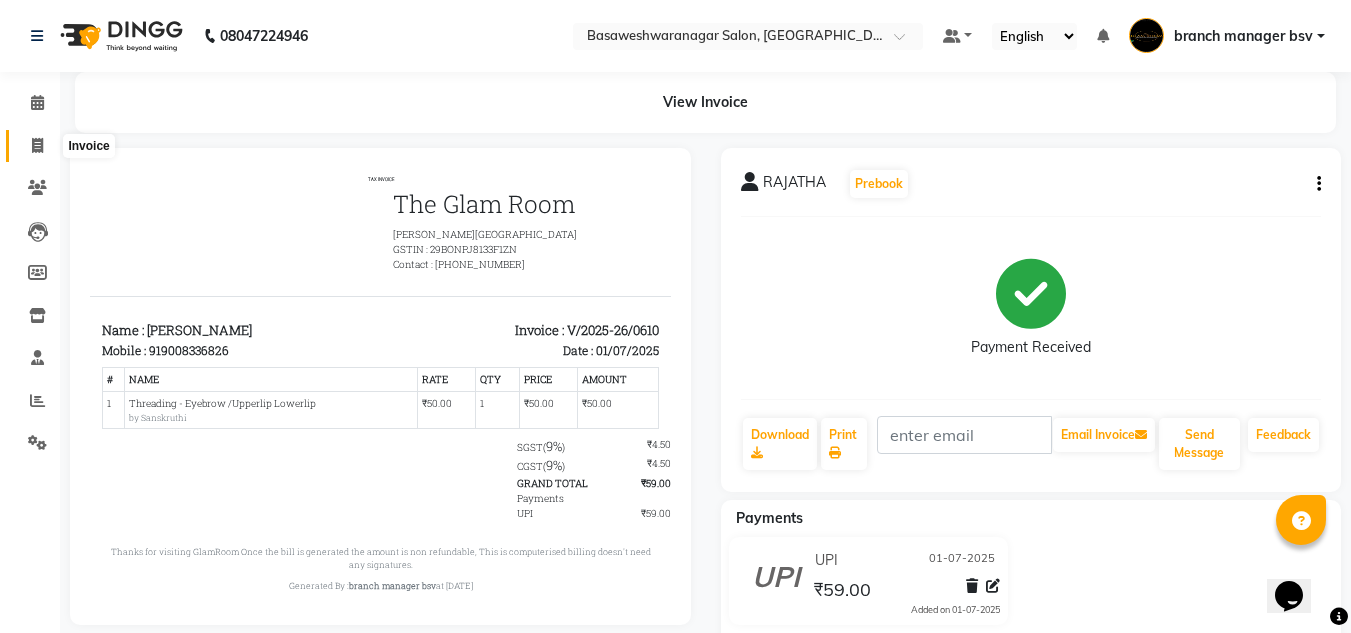 click 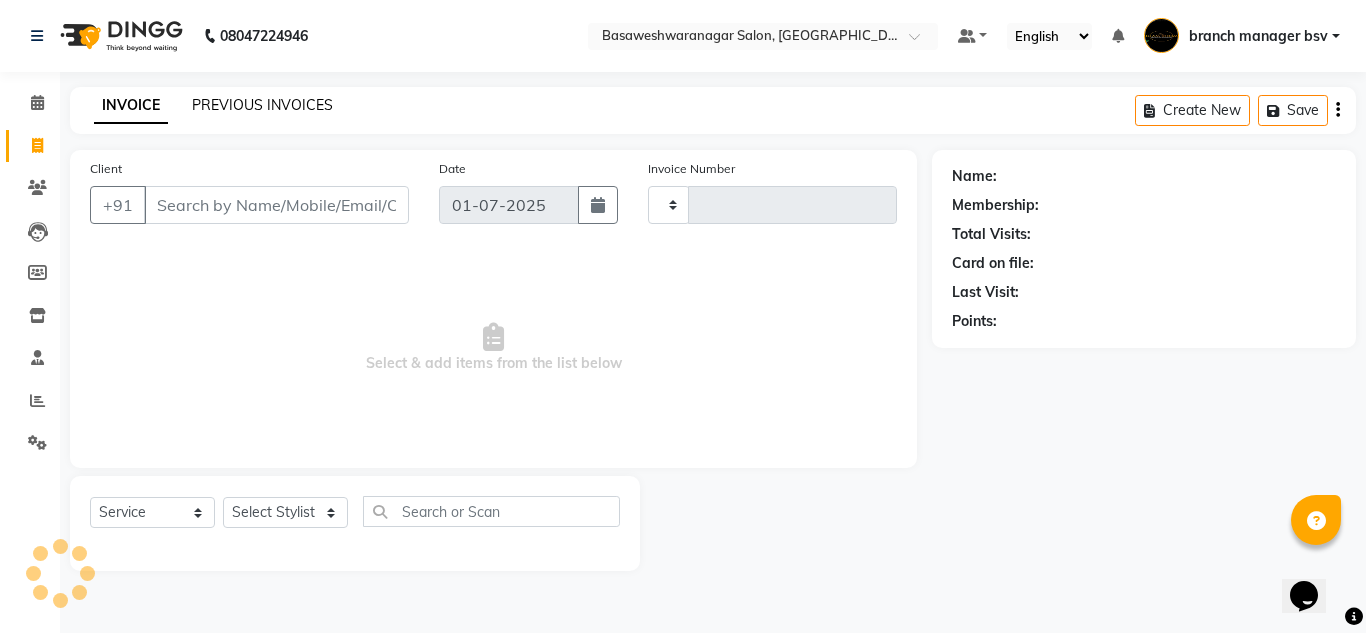 type on "0611" 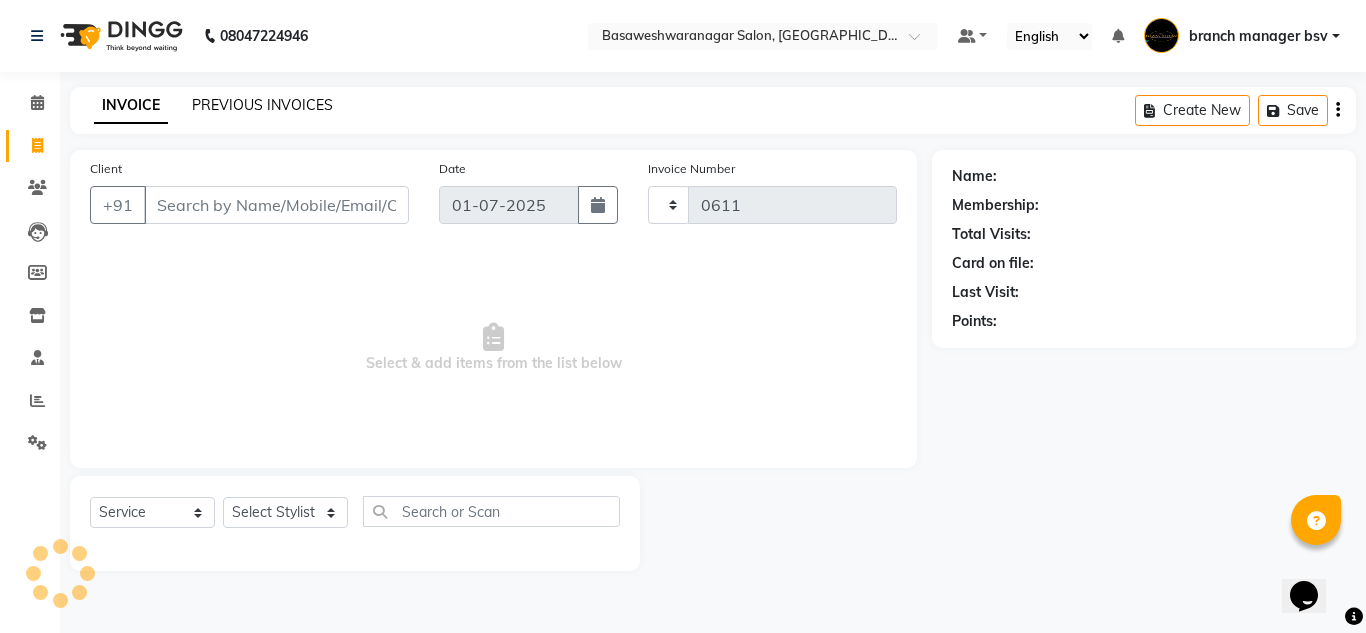 select on "842" 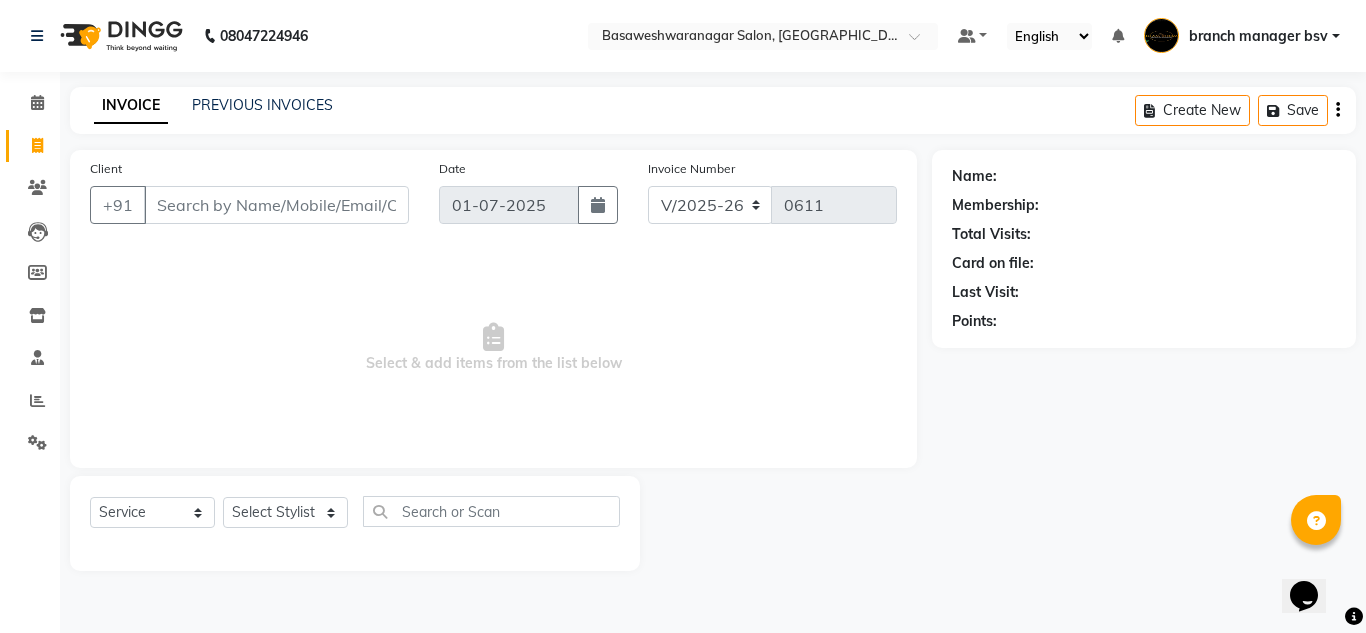 click on "INVOICE PREVIOUS INVOICES Create New   Save" 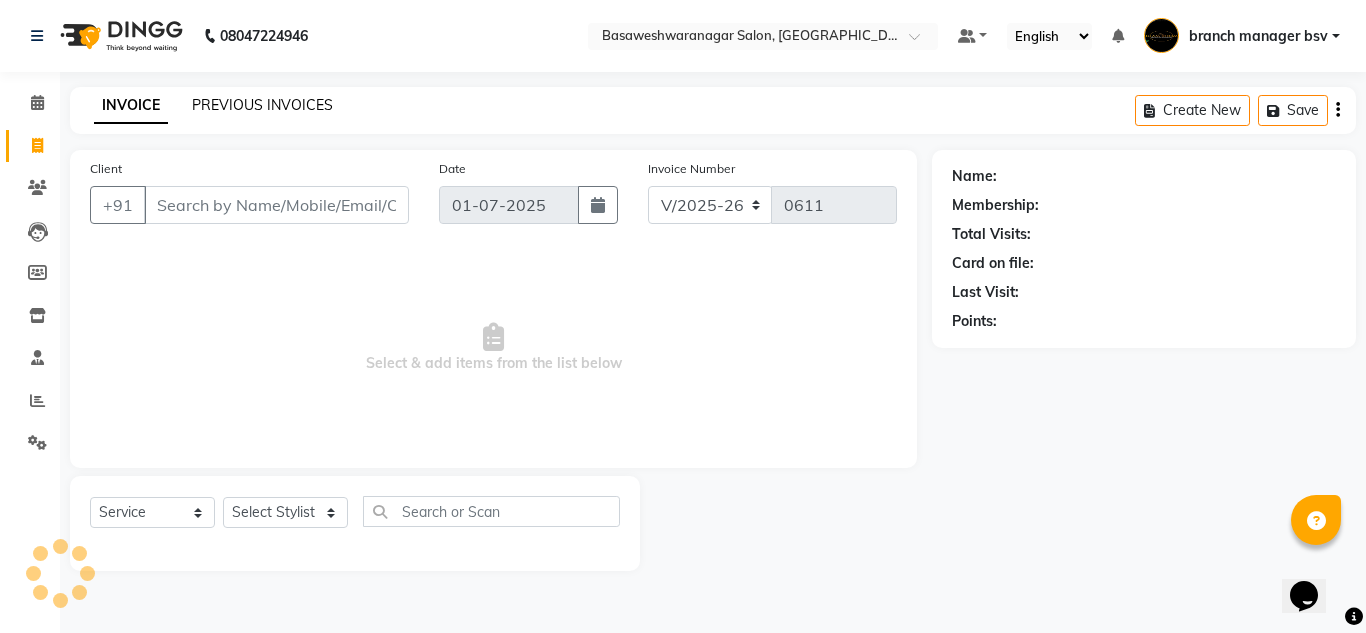 click on "PREVIOUS INVOICES" 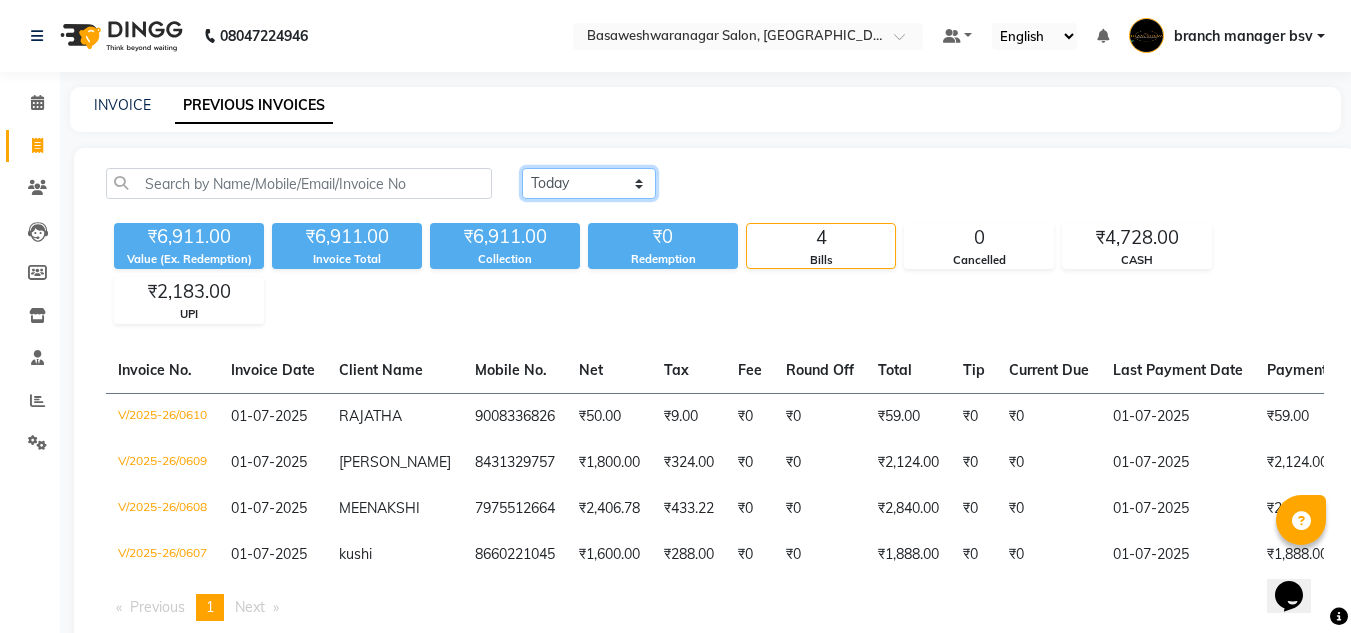click on "Today Yesterday Custom Range" 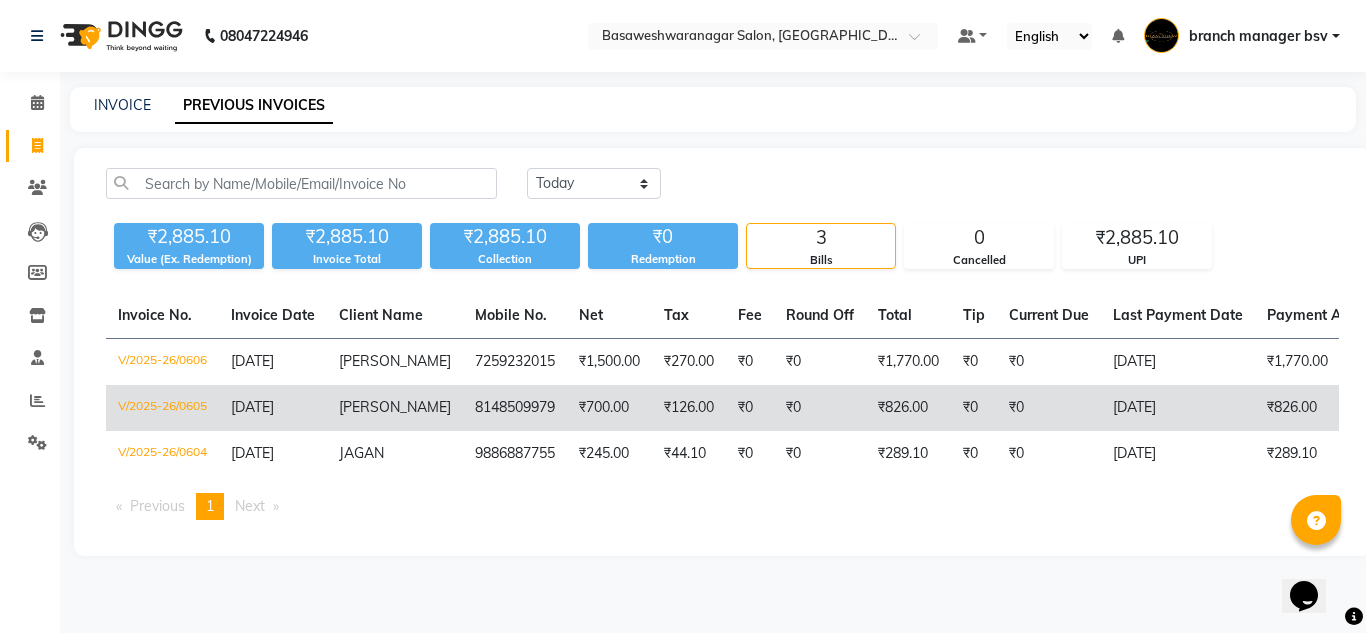 click on "8148509979" 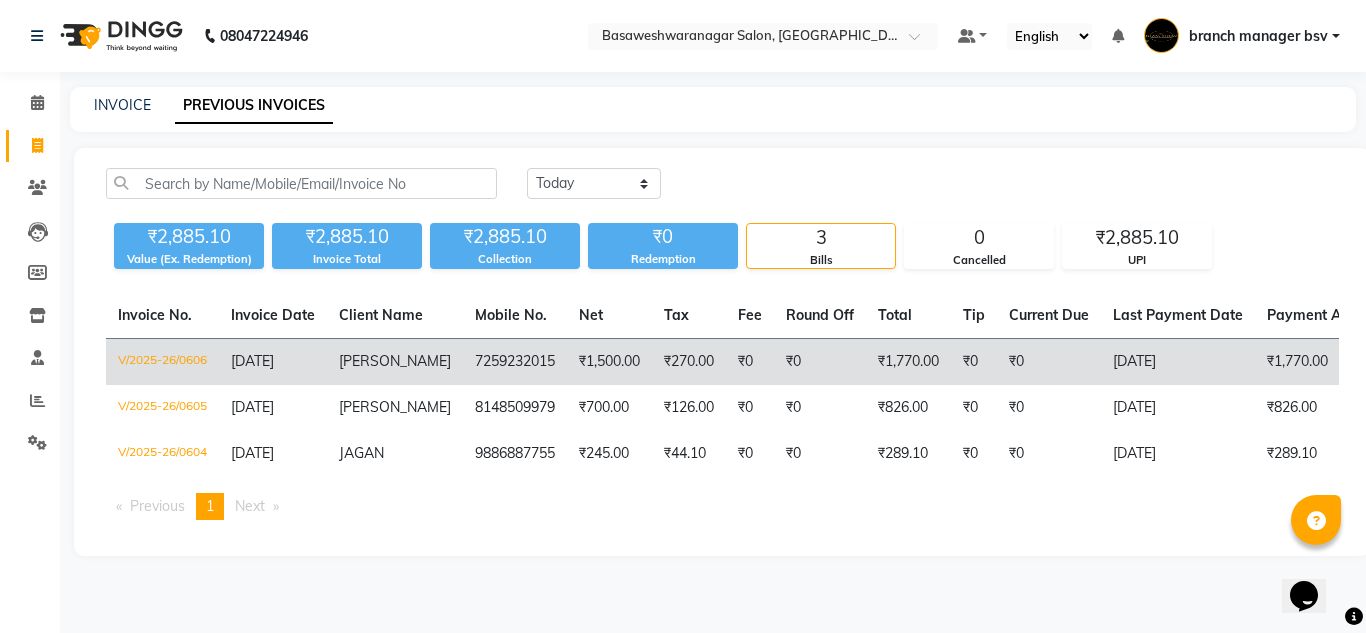 click on "7259232015" 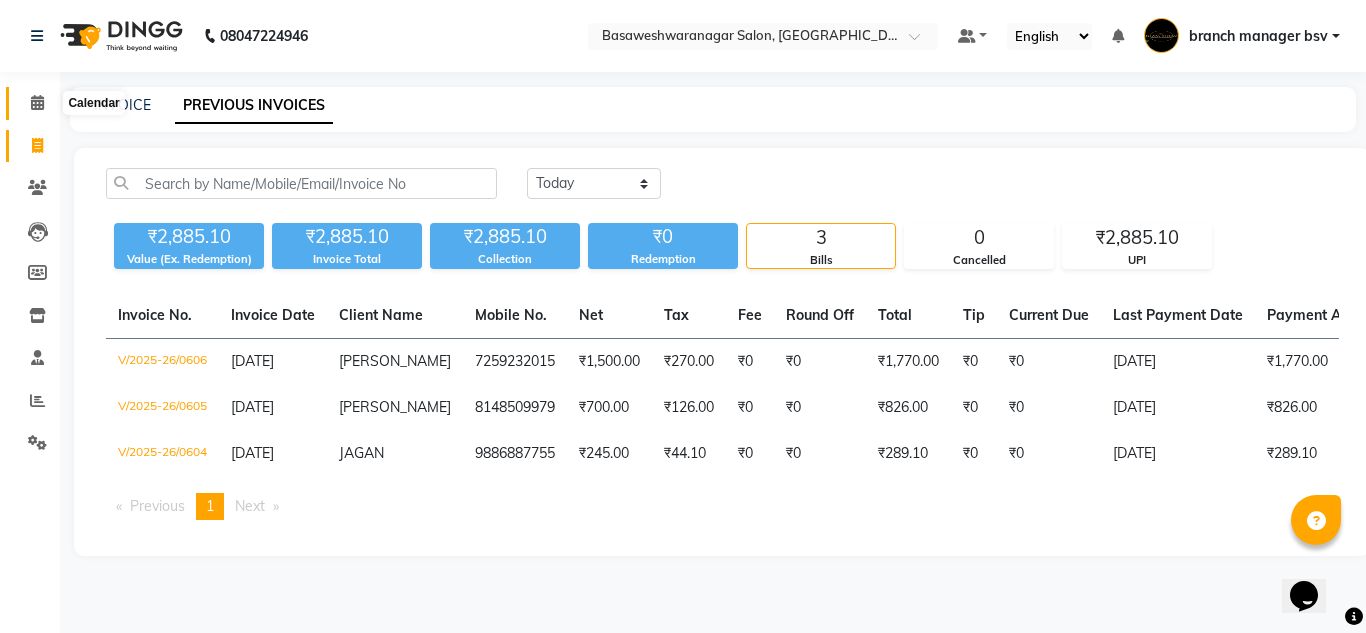 click 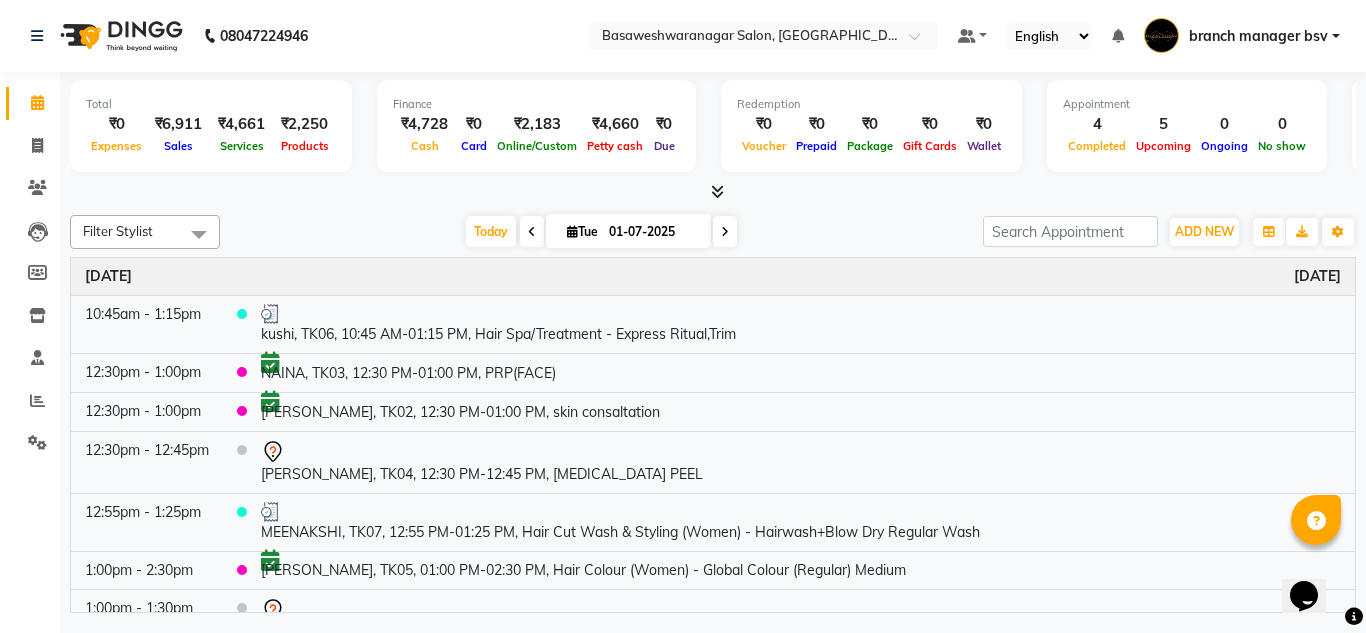 click on "Tuesday July 1, 2025" at bounding box center (713, 276) 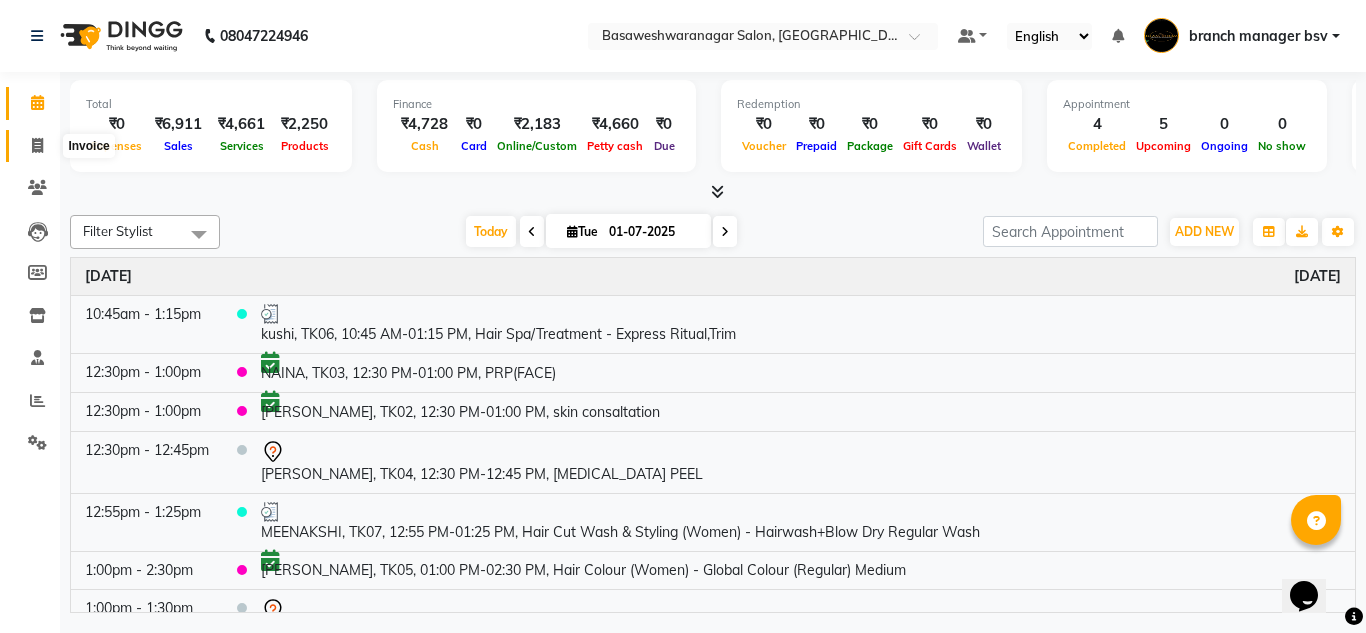 click 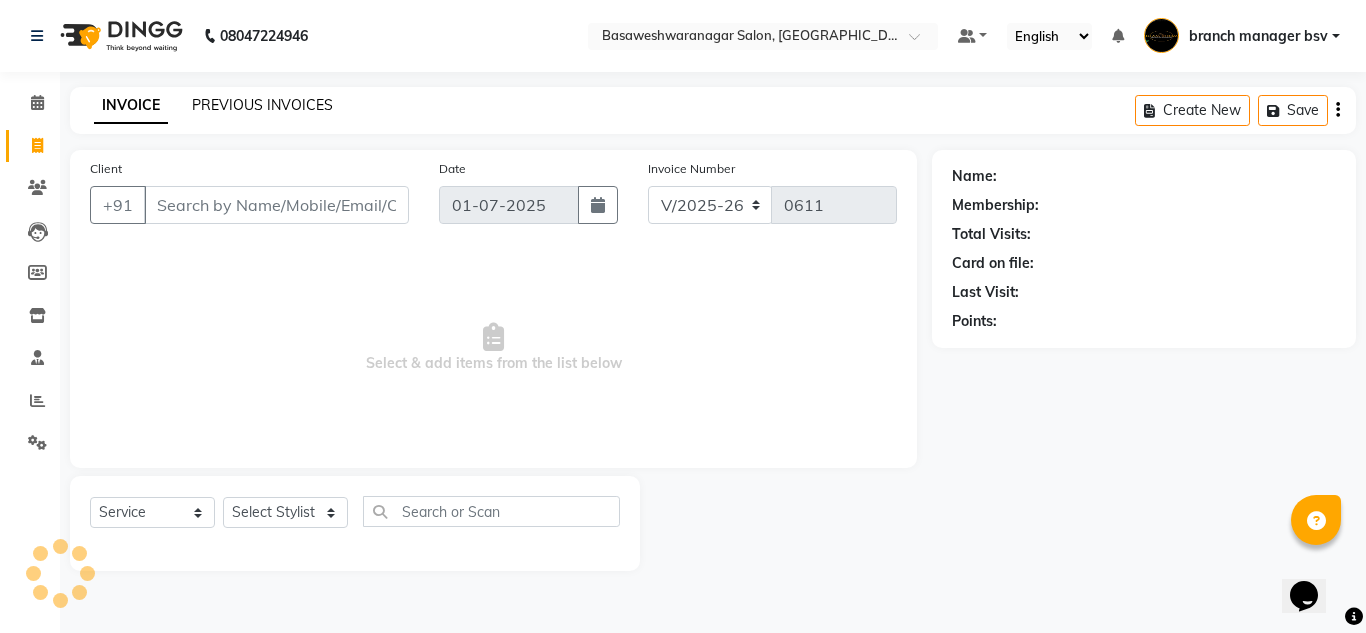 click on "PREVIOUS INVOICES" 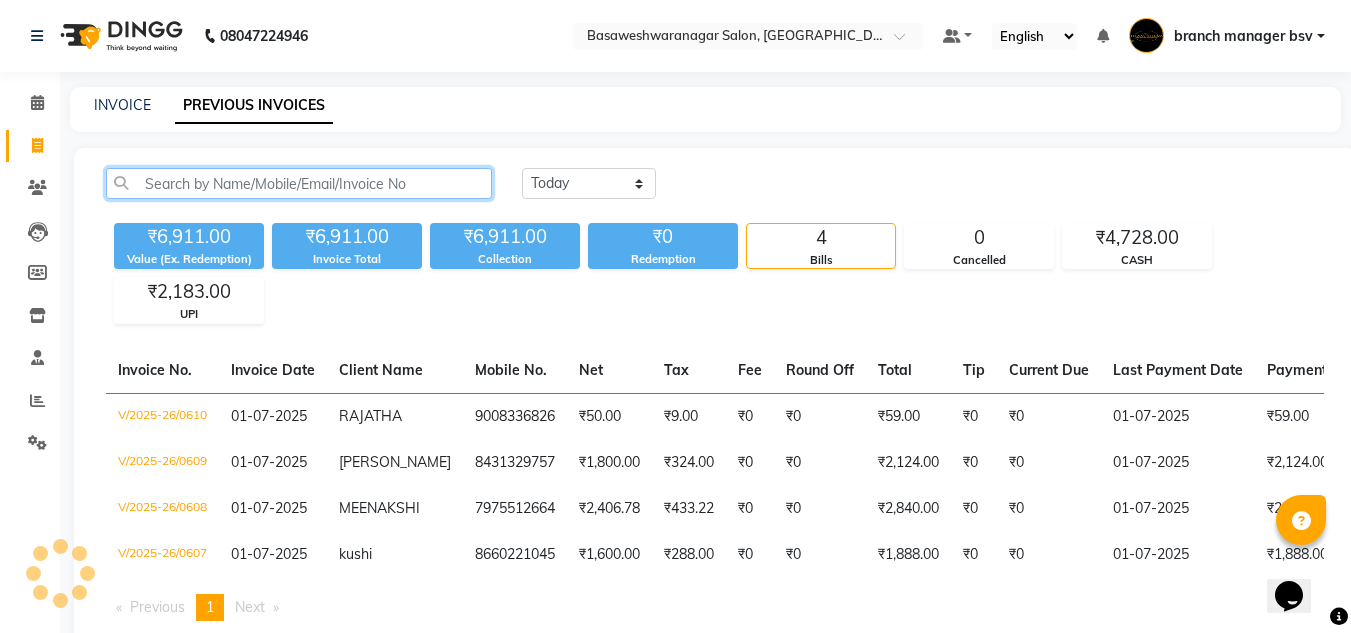 click 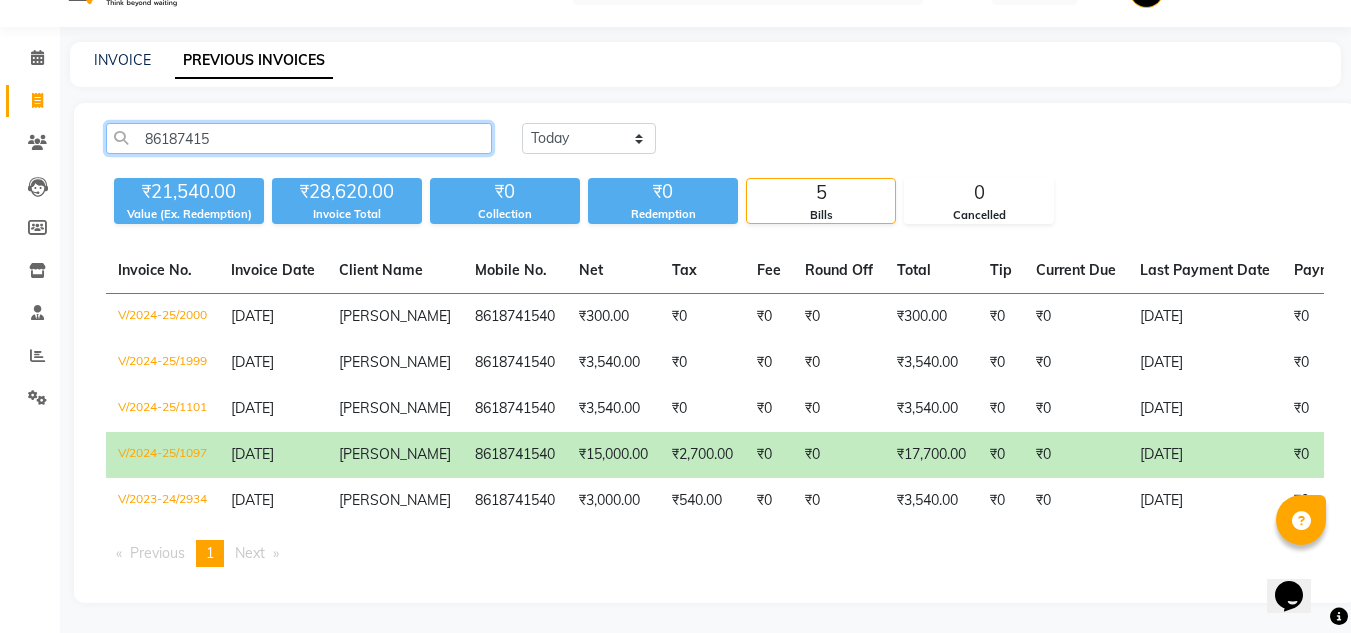 scroll, scrollTop: 157, scrollLeft: 0, axis: vertical 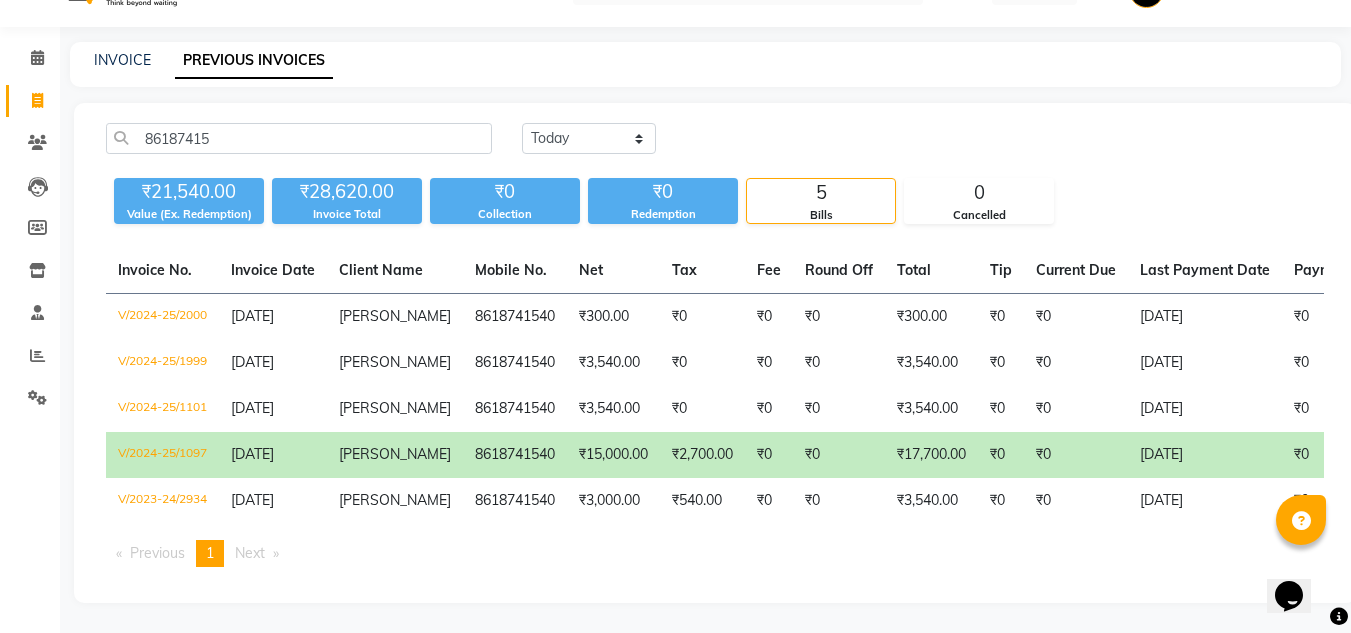 click on "₹15,000.00" 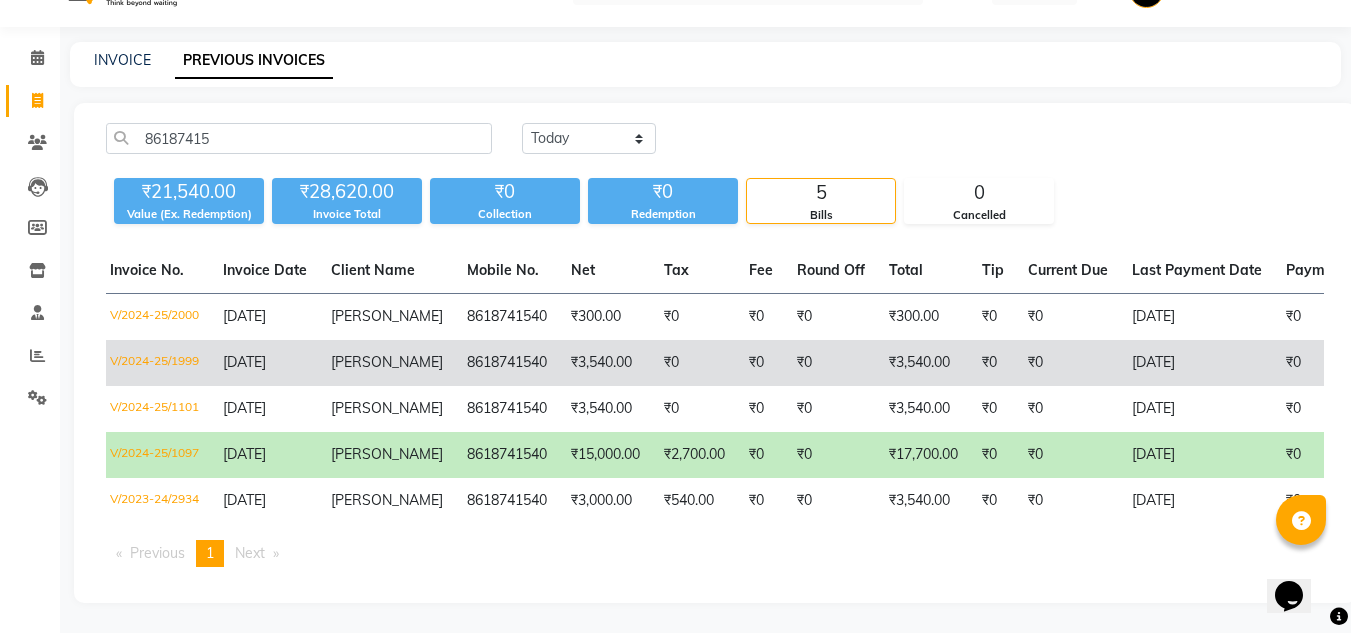scroll, scrollTop: 0, scrollLeft: 9, axis: horizontal 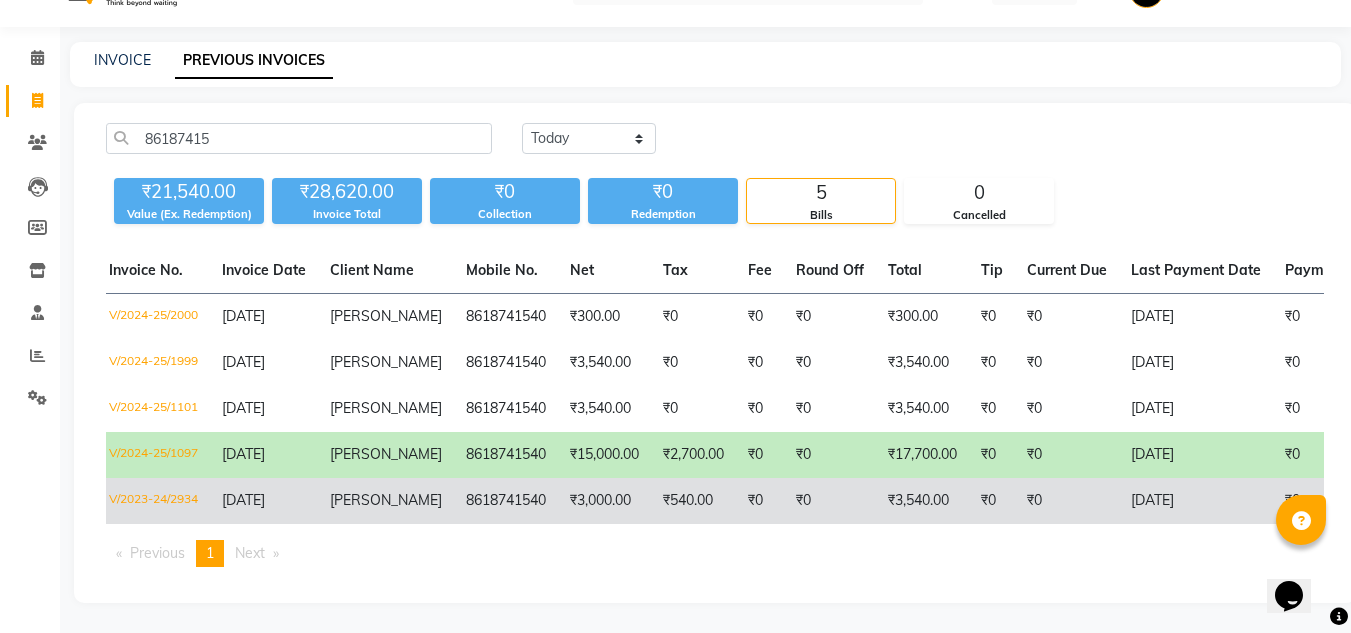click on "₹3,000.00" 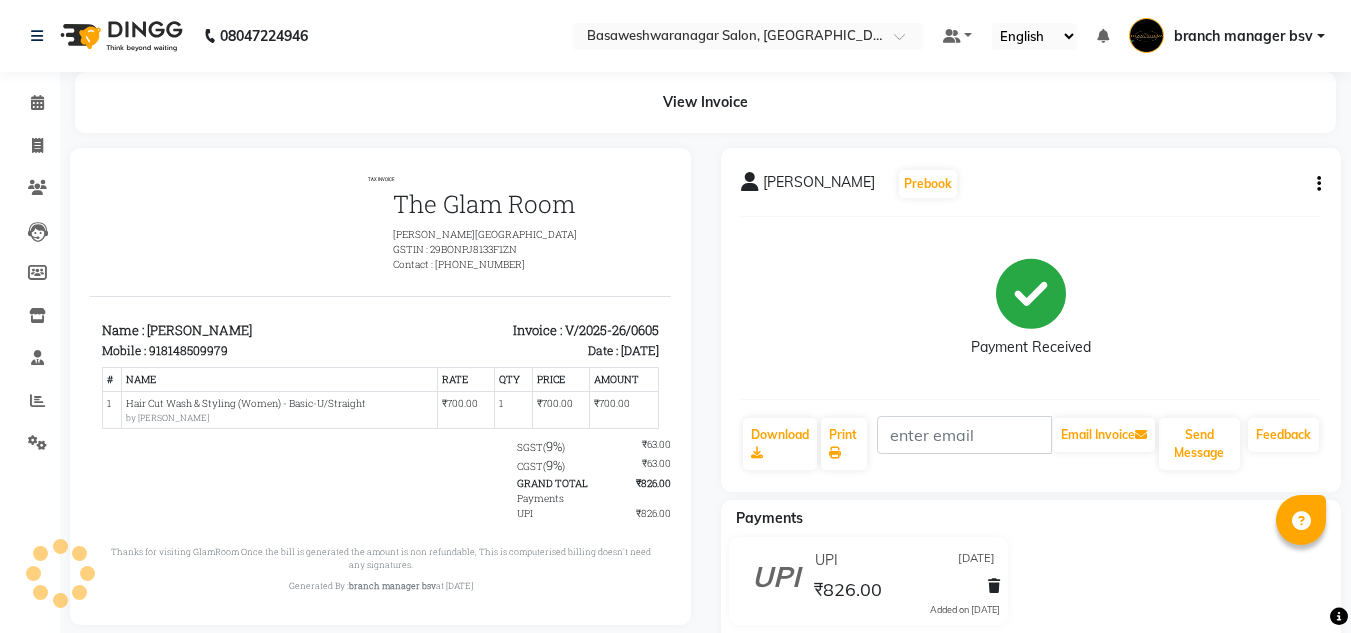 scroll, scrollTop: 0, scrollLeft: 0, axis: both 